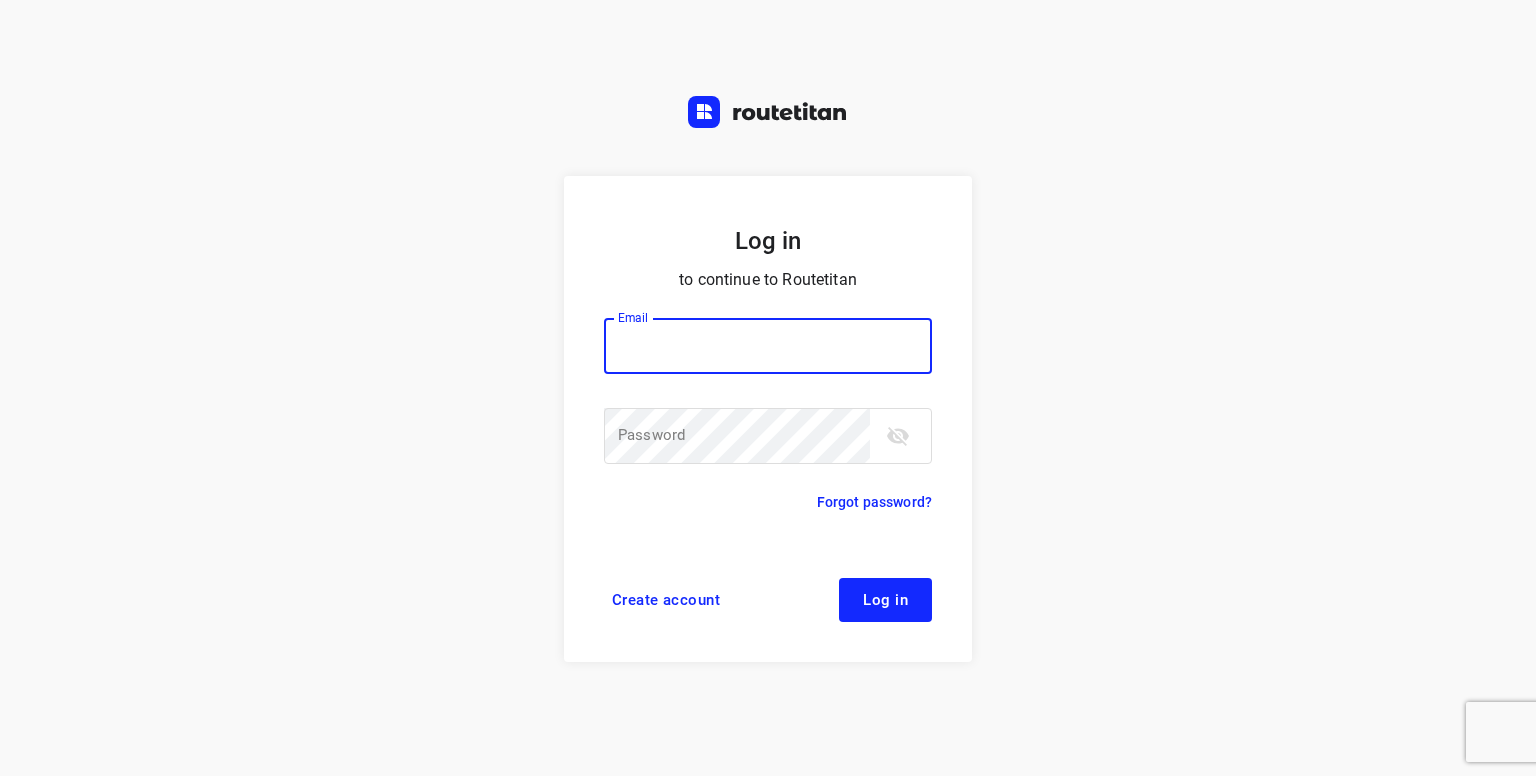 scroll, scrollTop: 0, scrollLeft: 0, axis: both 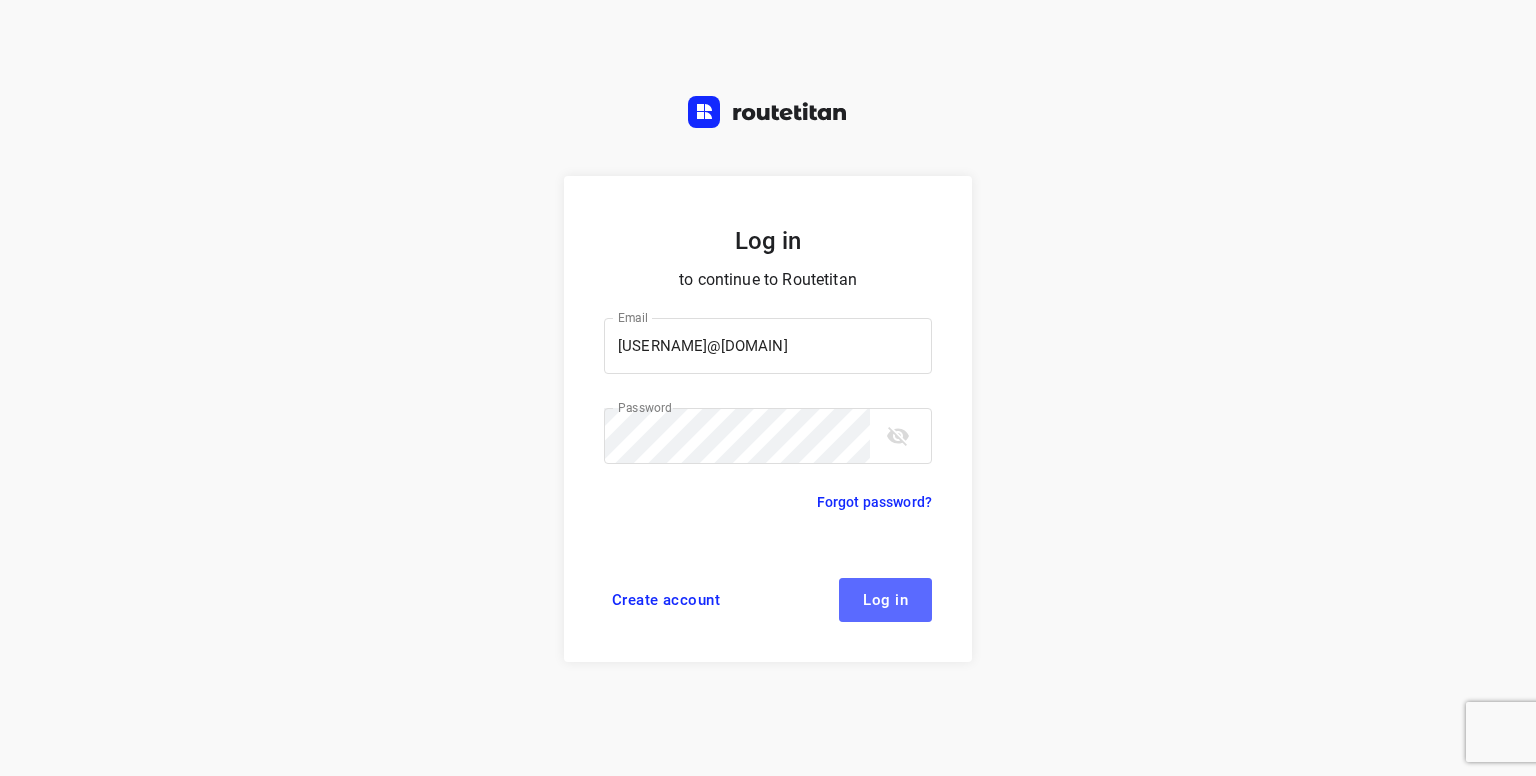 click on "Log in" at bounding box center (885, 600) 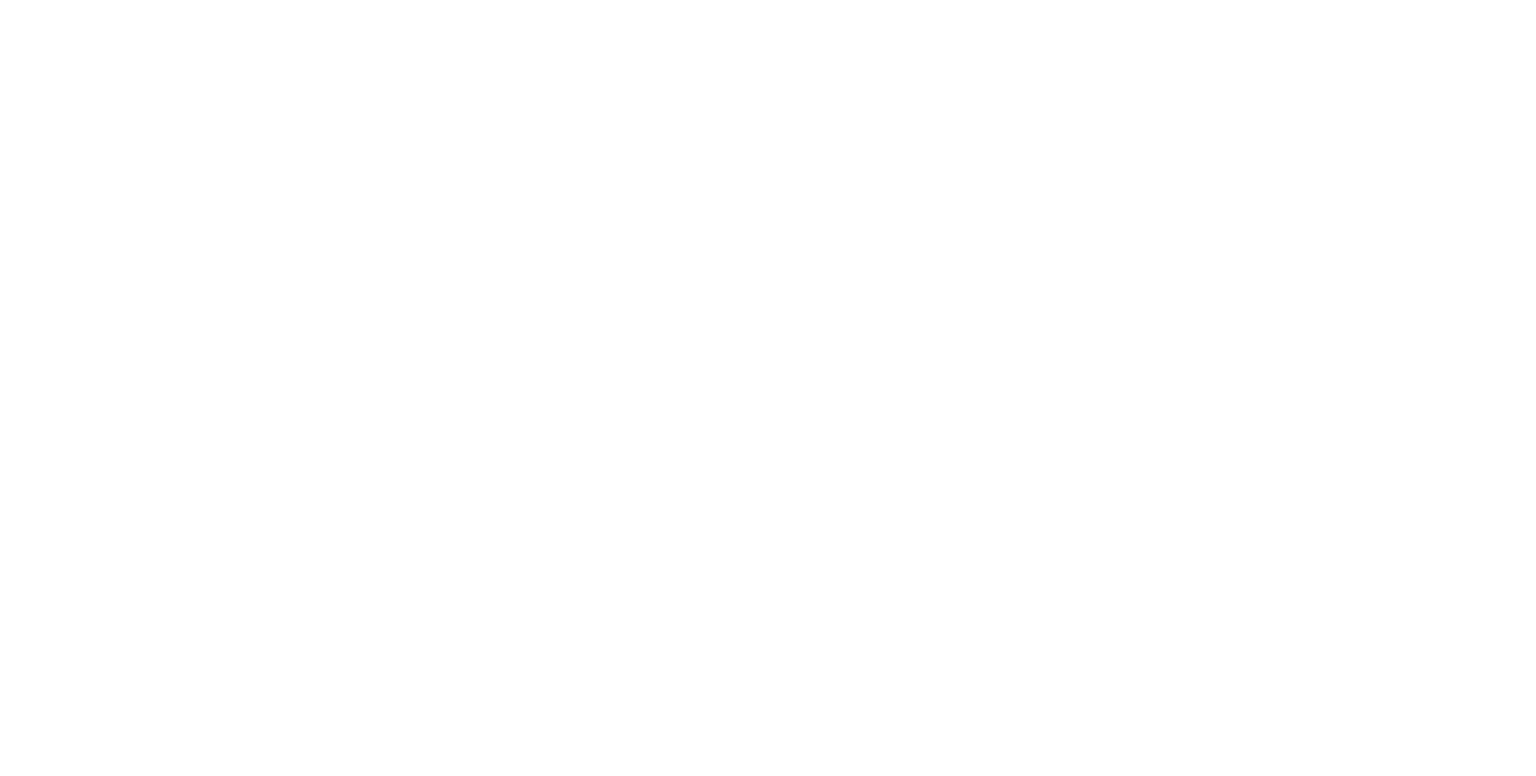 scroll, scrollTop: 0, scrollLeft: 0, axis: both 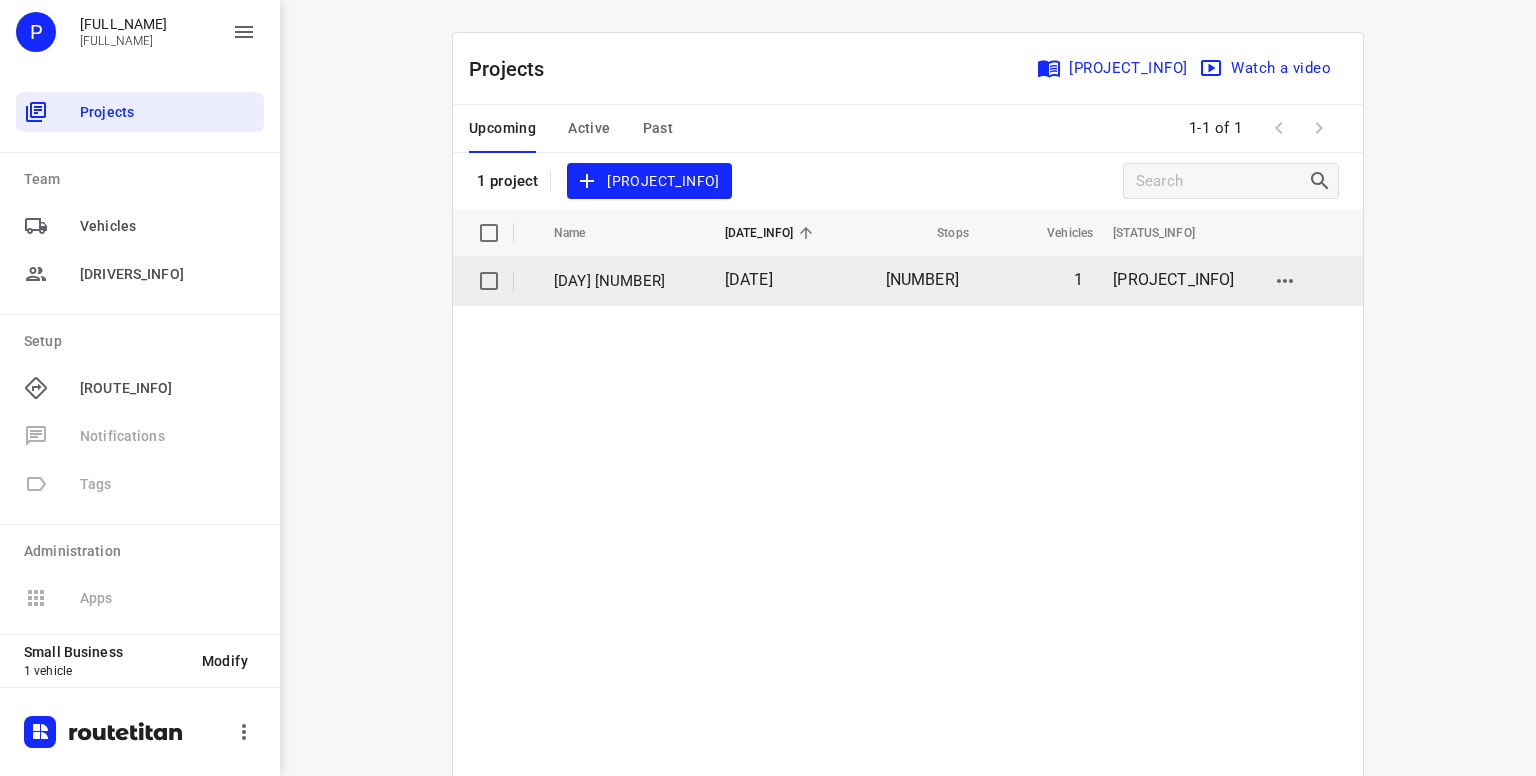 click on "[DATE]" at bounding box center (749, 279) 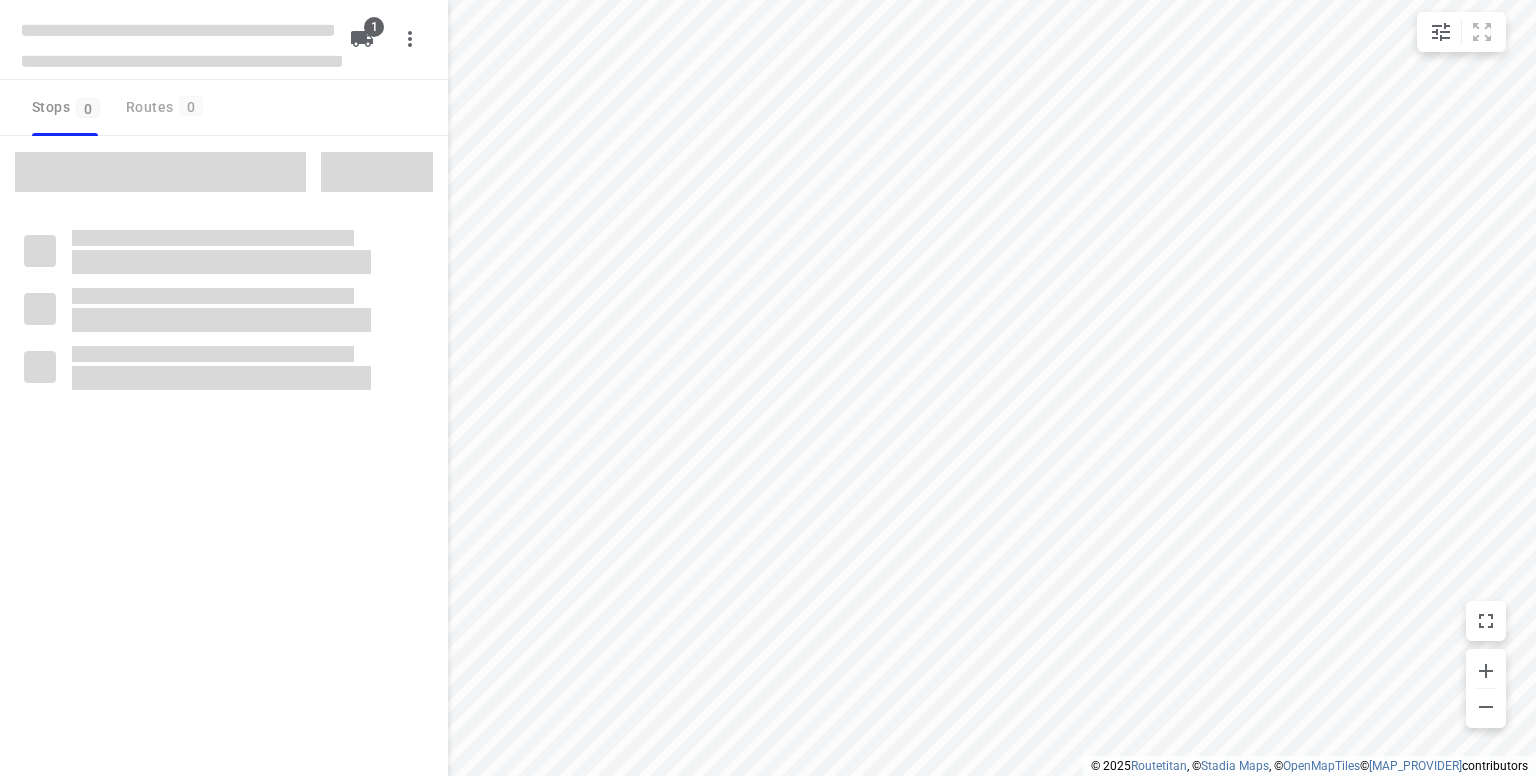 type on "distance" 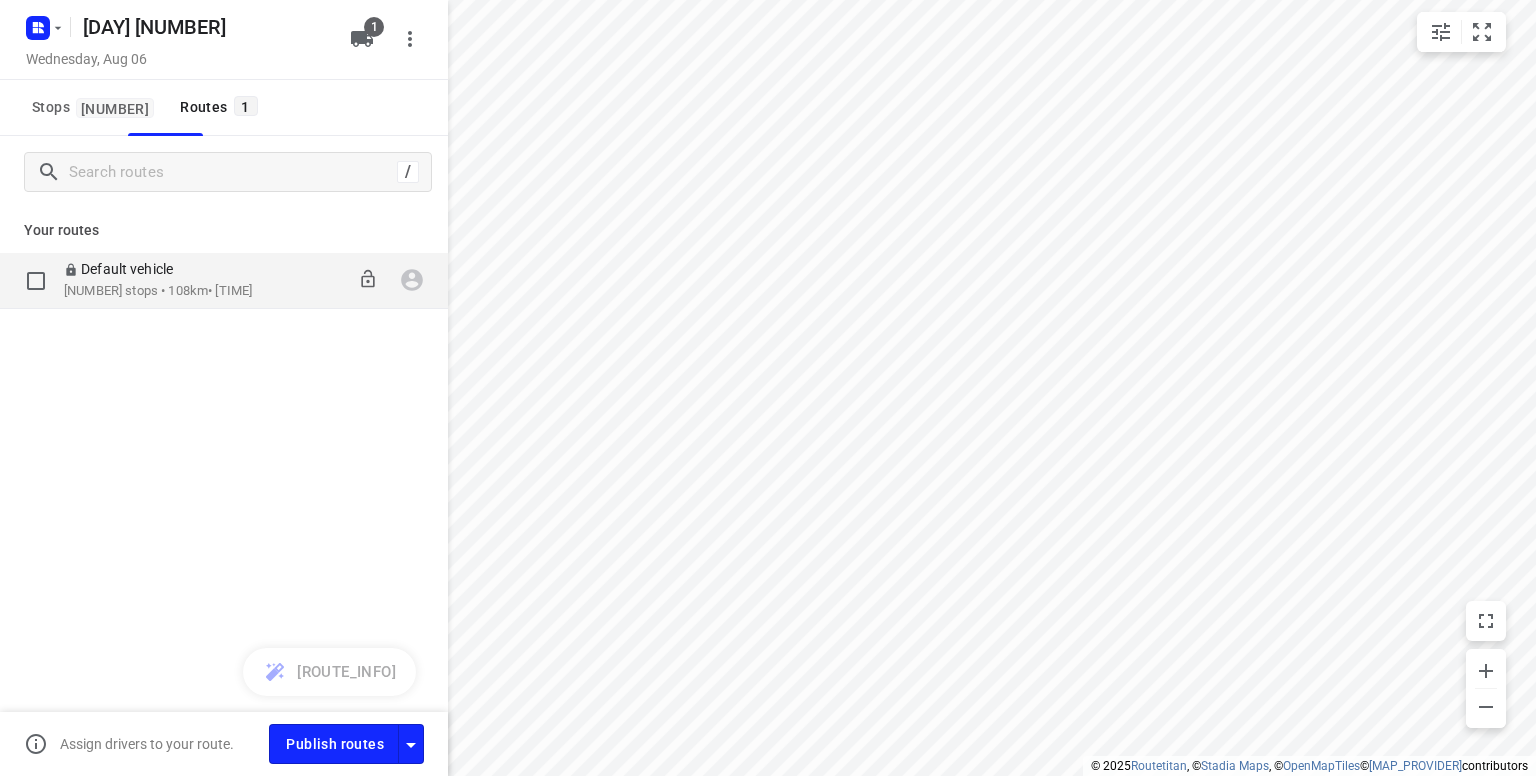 click on "Default vehicle" at bounding box center [124, 269] 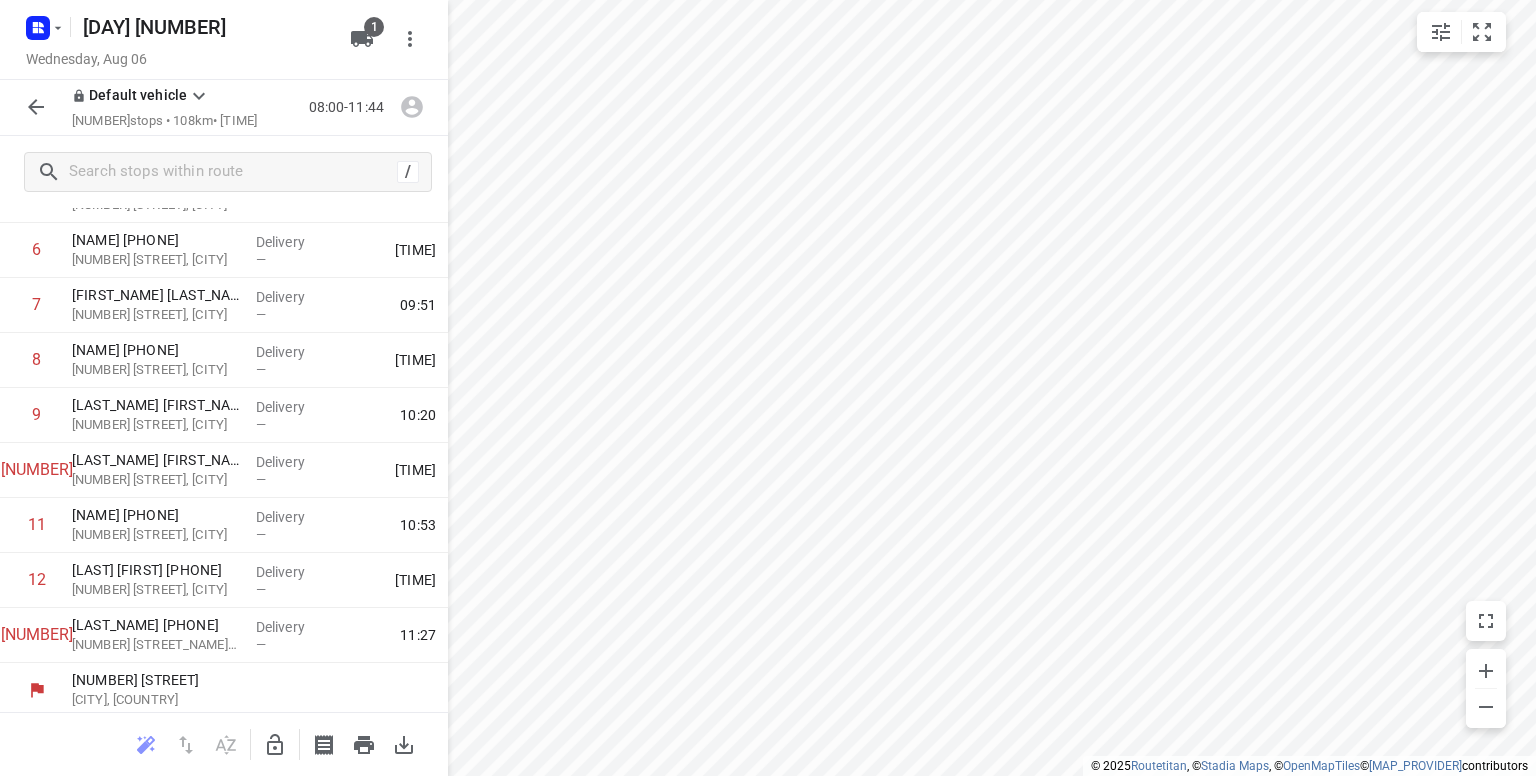 scroll, scrollTop: 365, scrollLeft: 0, axis: vertical 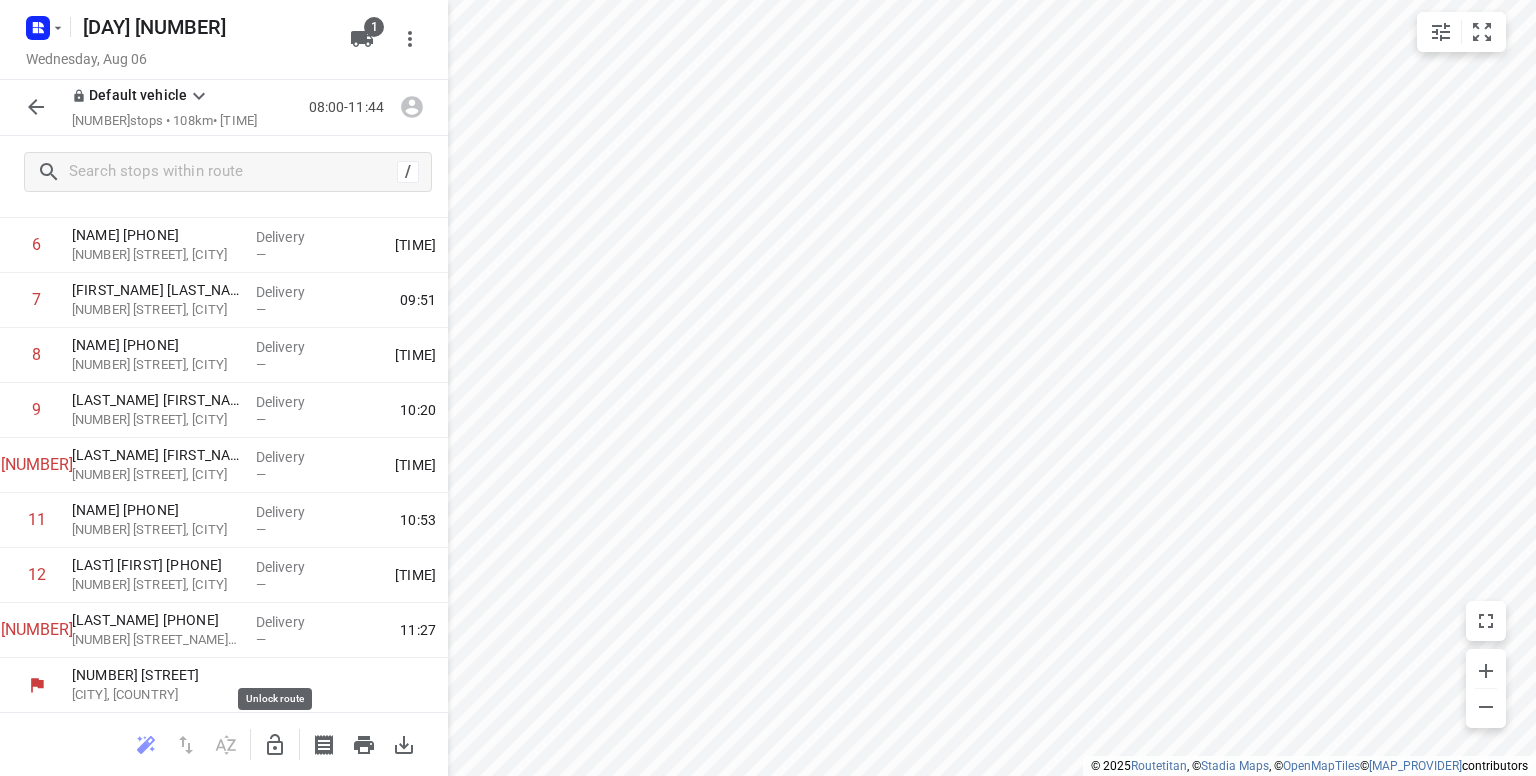 click 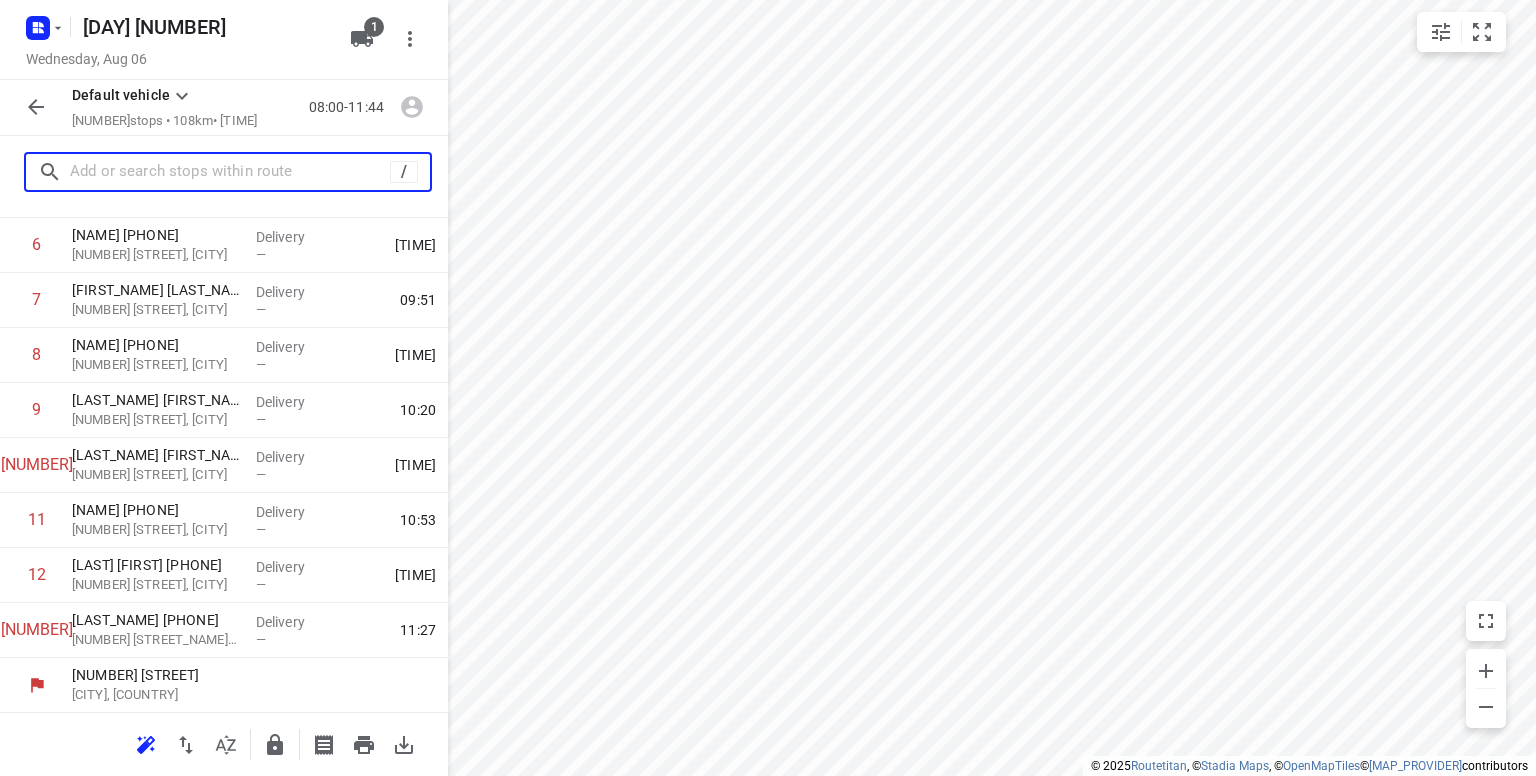 click at bounding box center (230, 172) 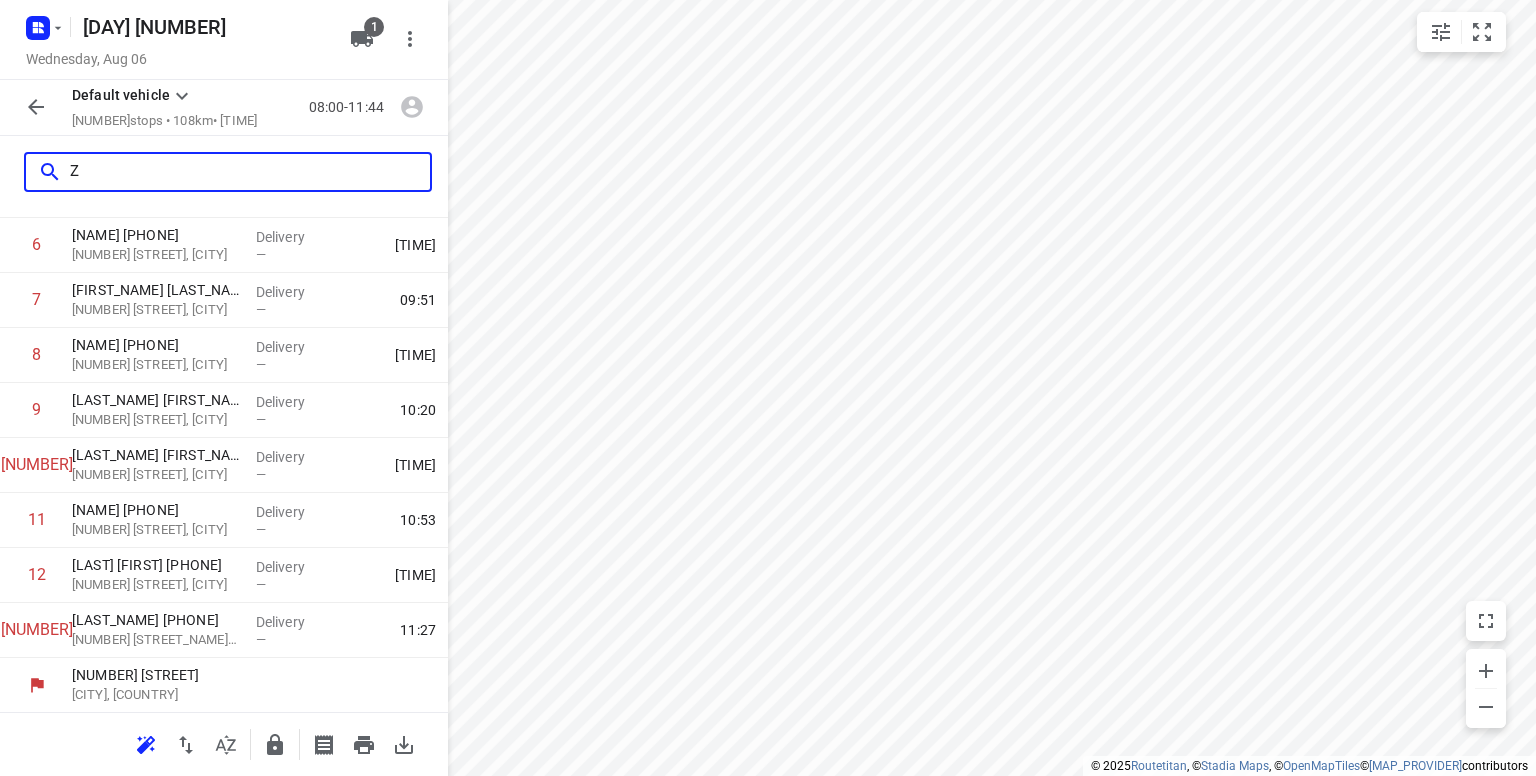 scroll, scrollTop: 0, scrollLeft: 0, axis: both 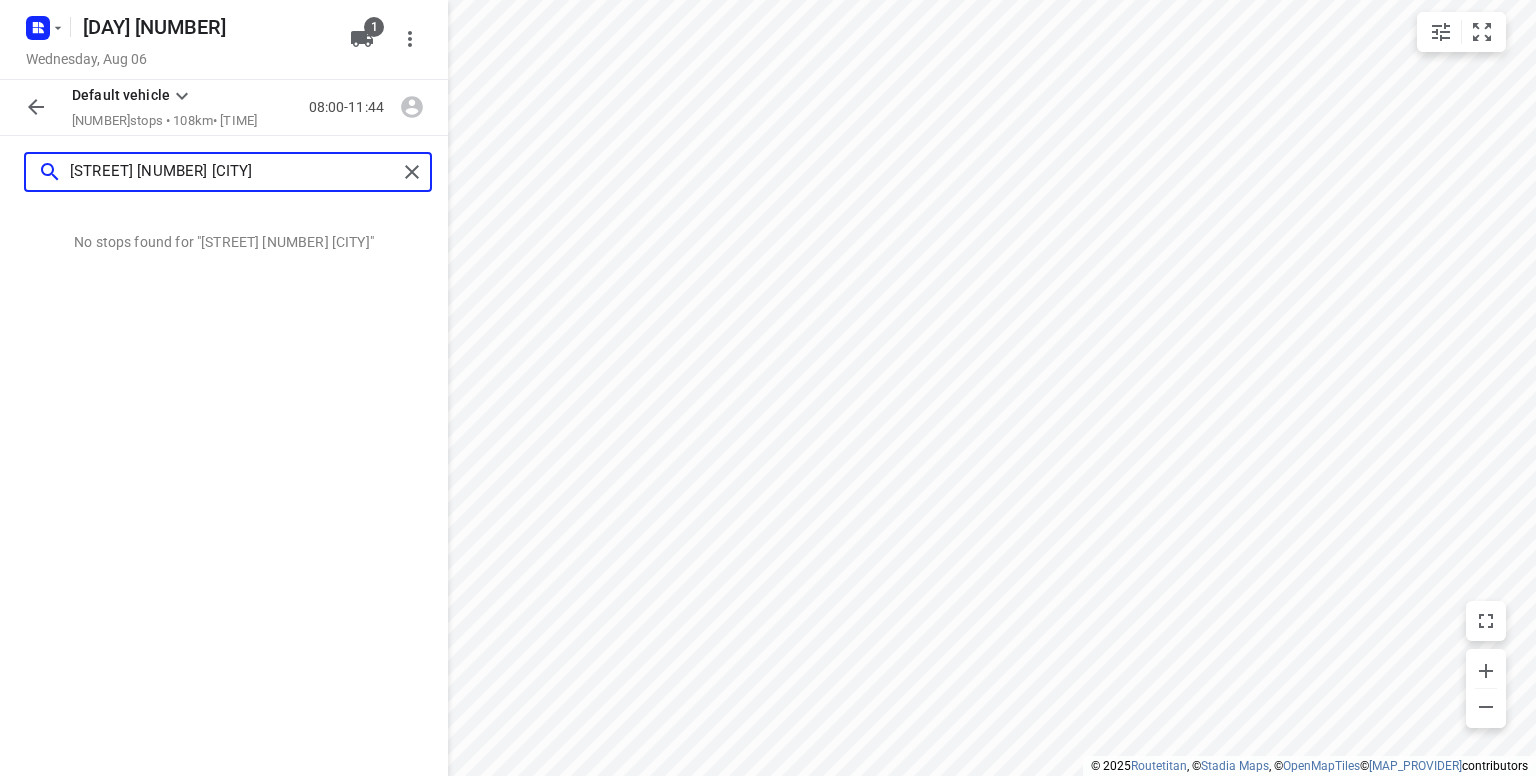 click on "[STREET] [NUMBER] [CITY]" at bounding box center (233, 172) 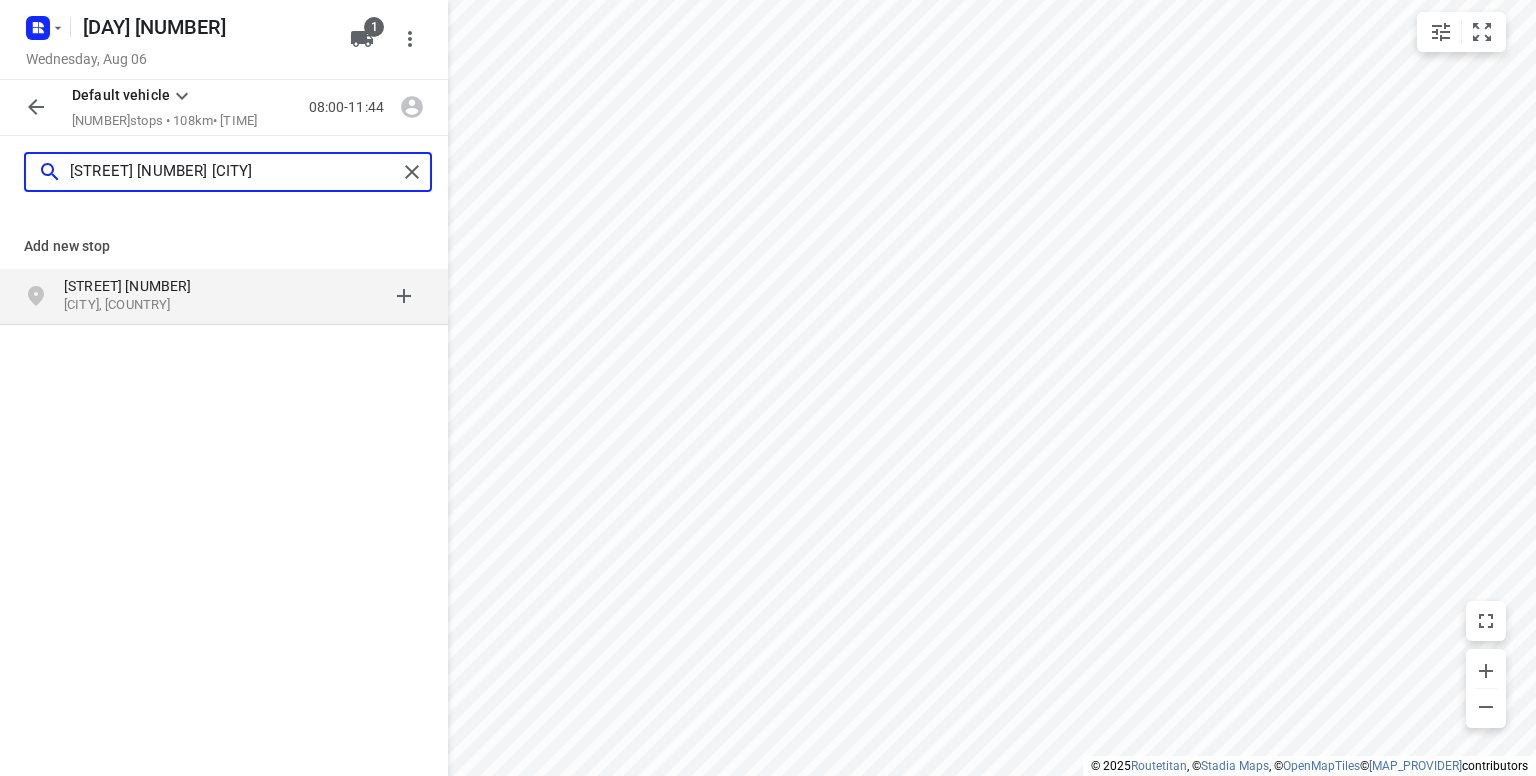 type on "[STREET] [NUMBER] [CITY]" 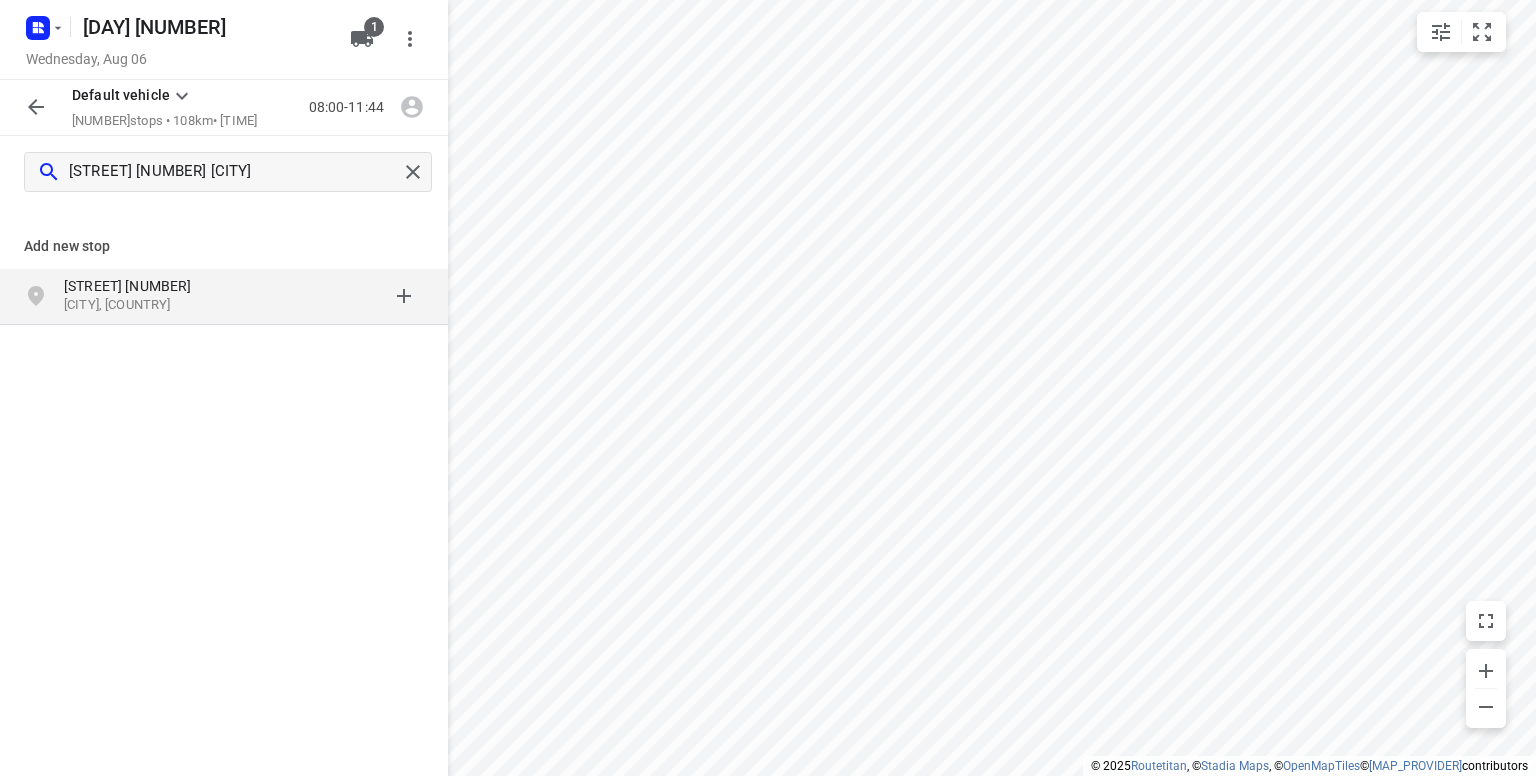 click on "[STREET] [NUMBER]" at bounding box center (156, 286) 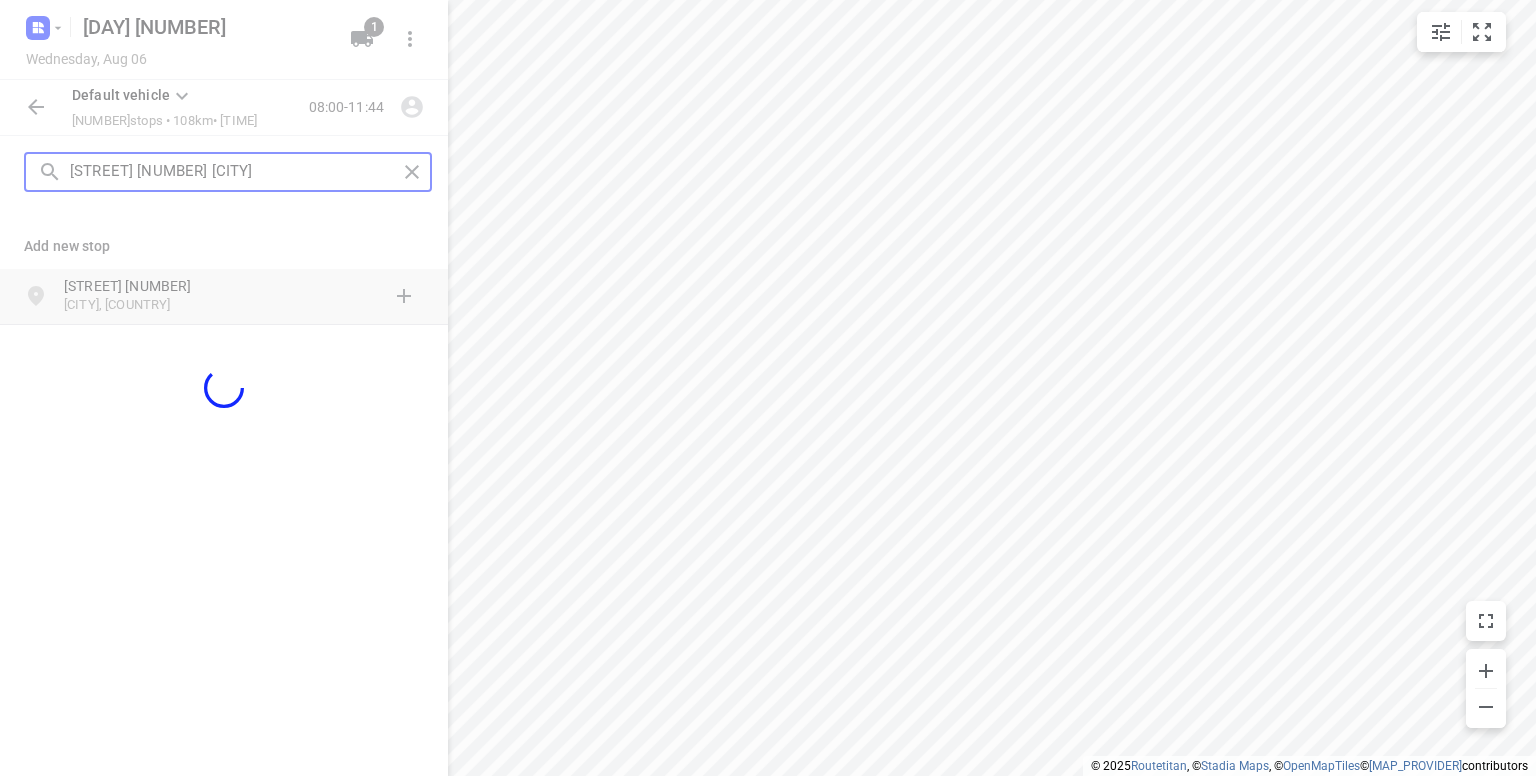 type 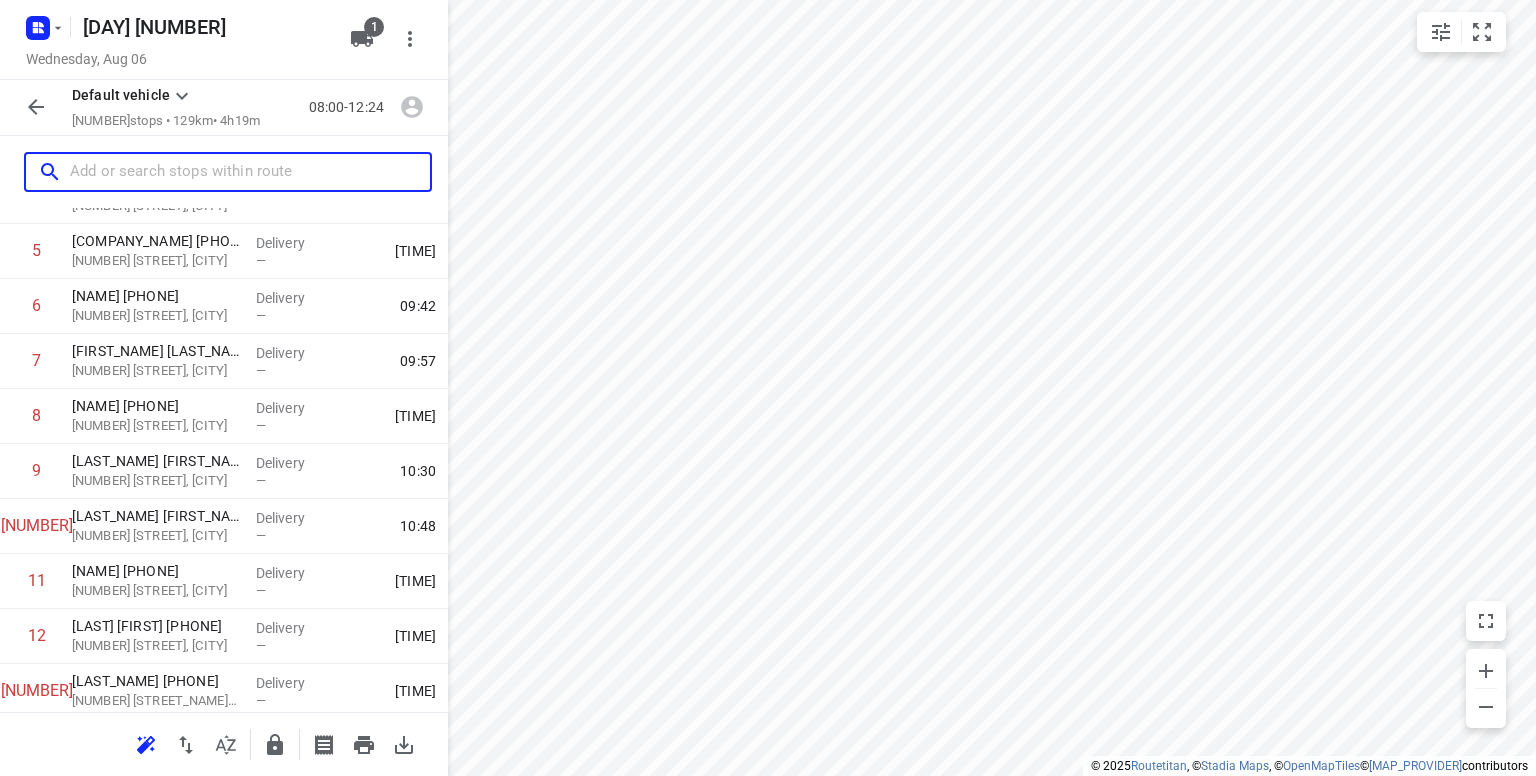 scroll, scrollTop: 420, scrollLeft: 0, axis: vertical 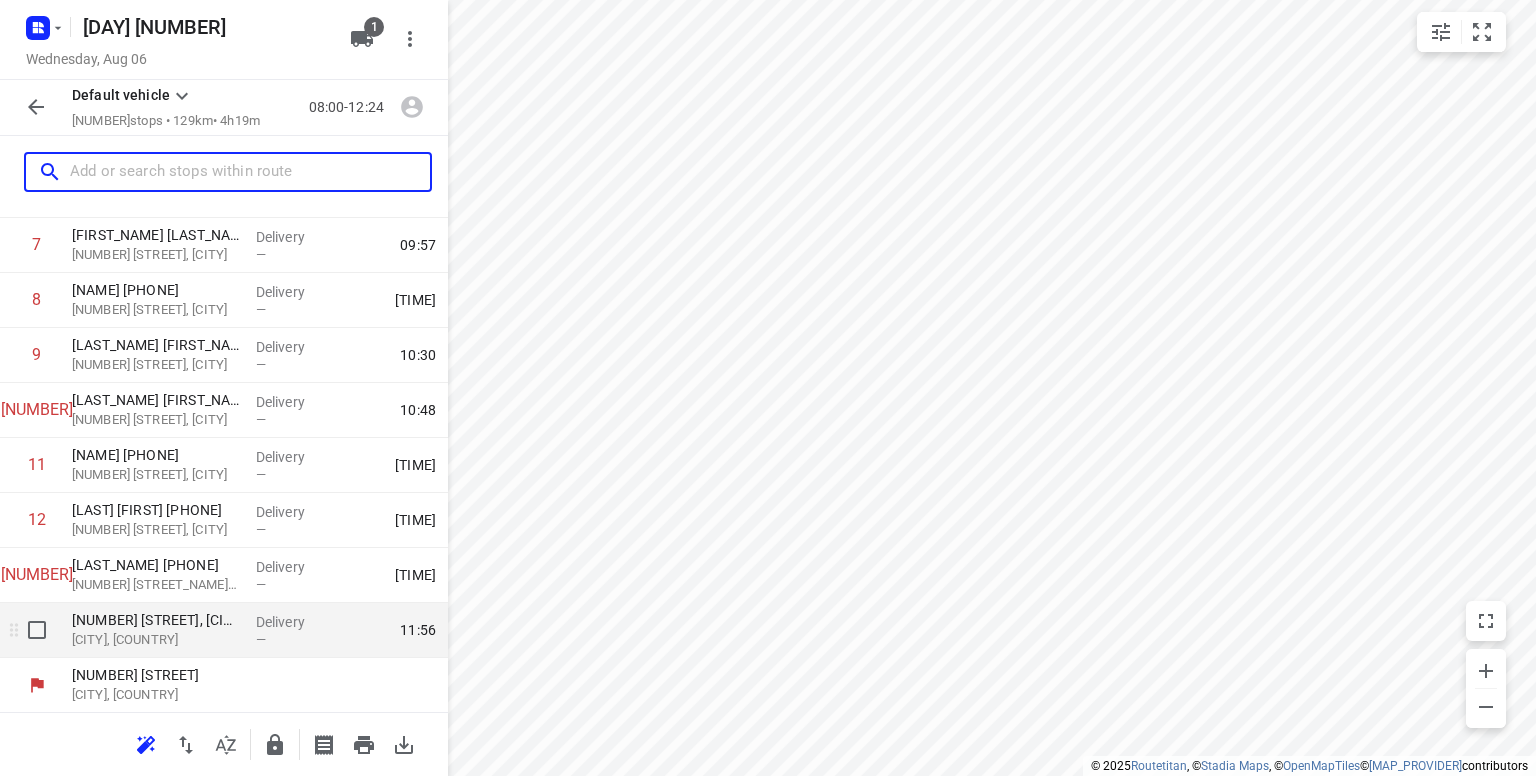 click on "[CITY], [COUNTRY]" at bounding box center (156, 640) 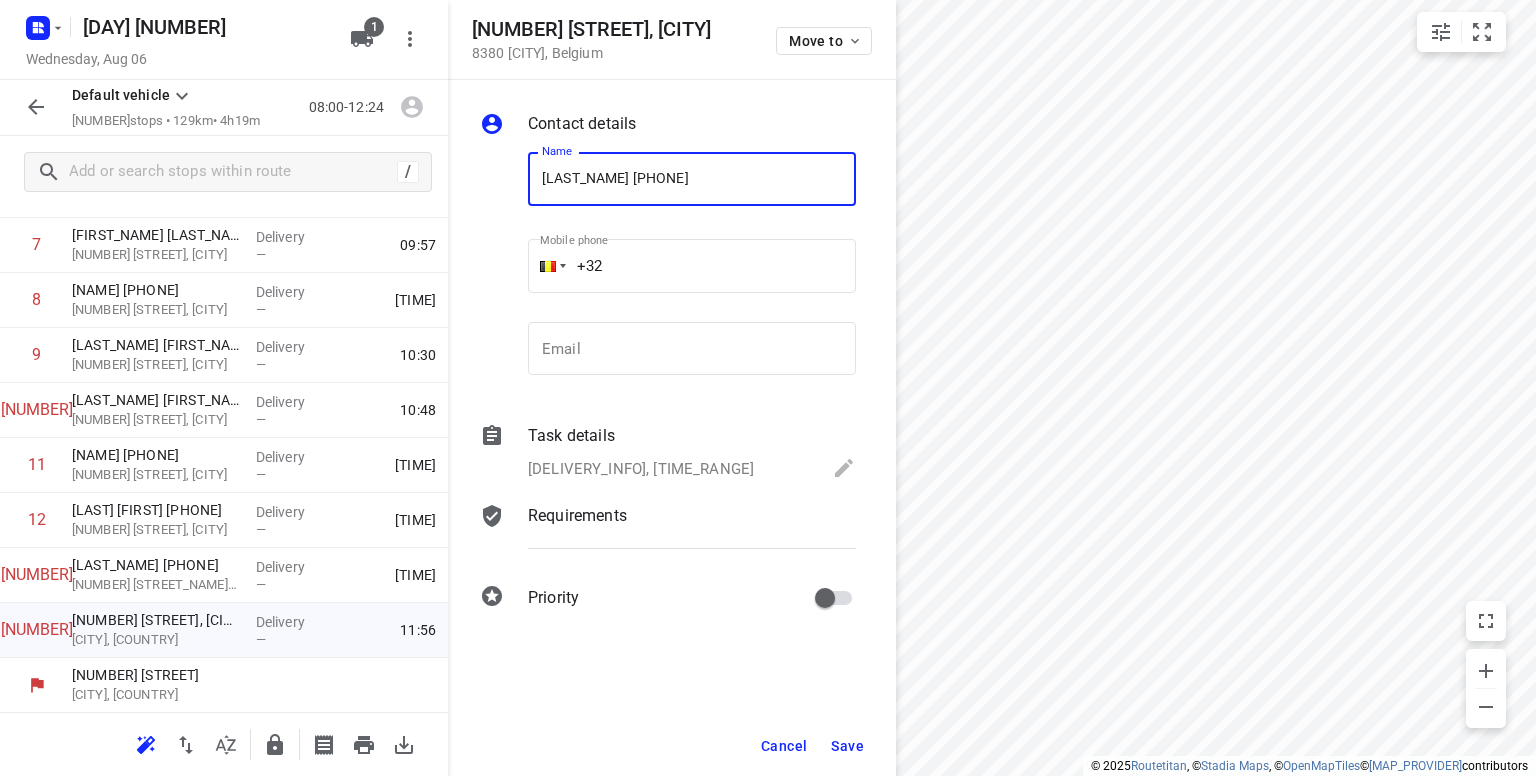 type on "[LAST_NAME] [PHONE]" 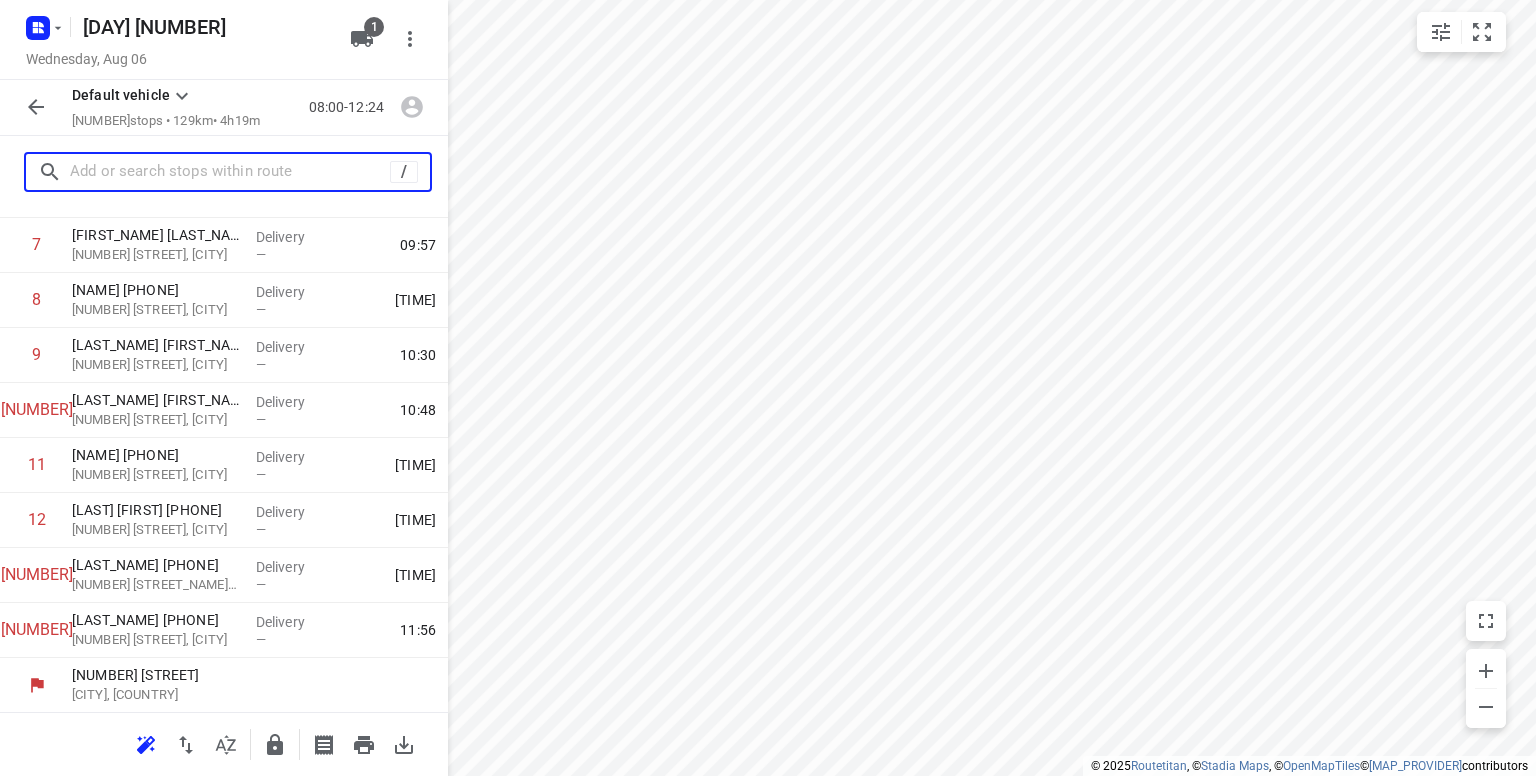 click at bounding box center (230, 172) 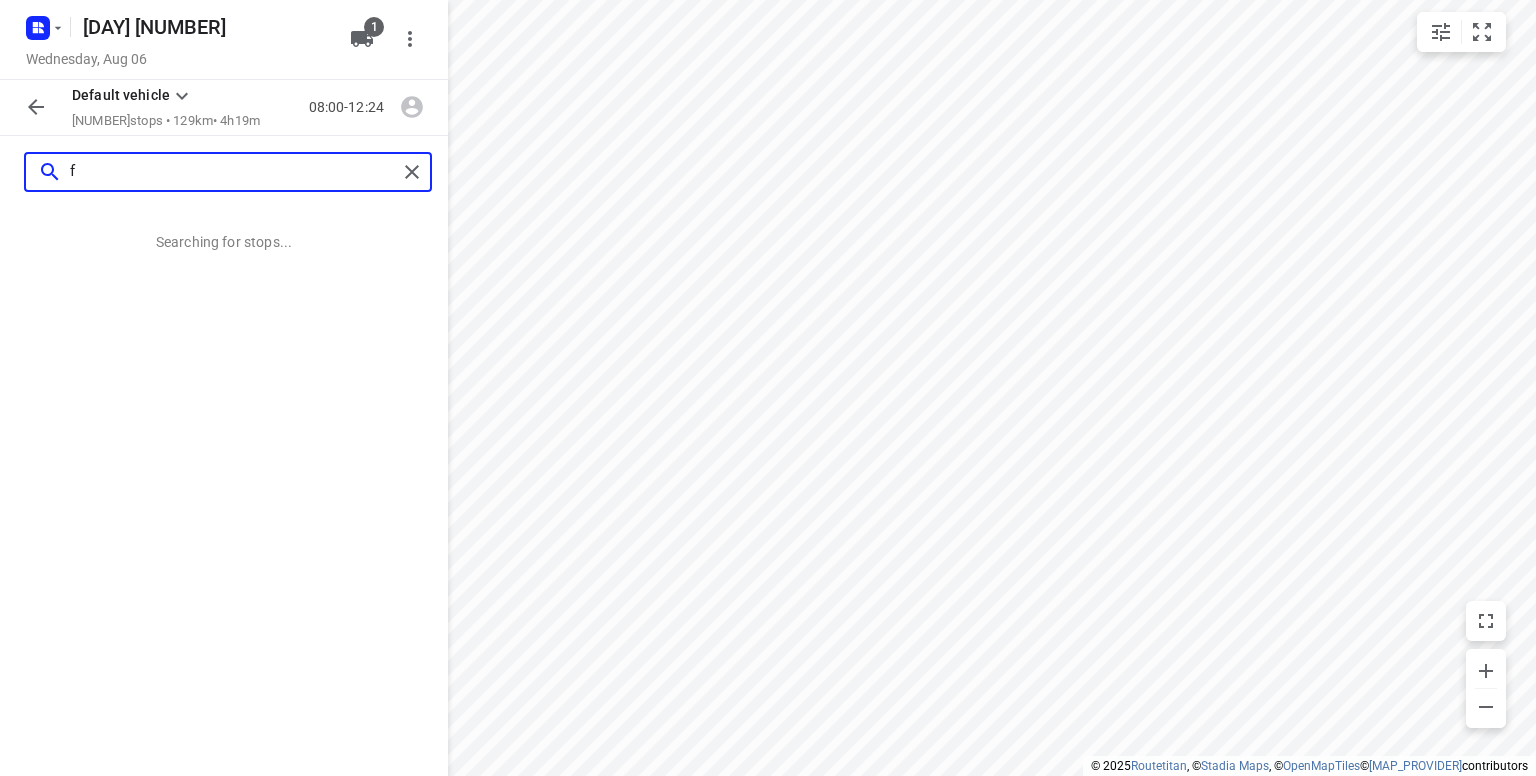 scroll, scrollTop: 0, scrollLeft: 0, axis: both 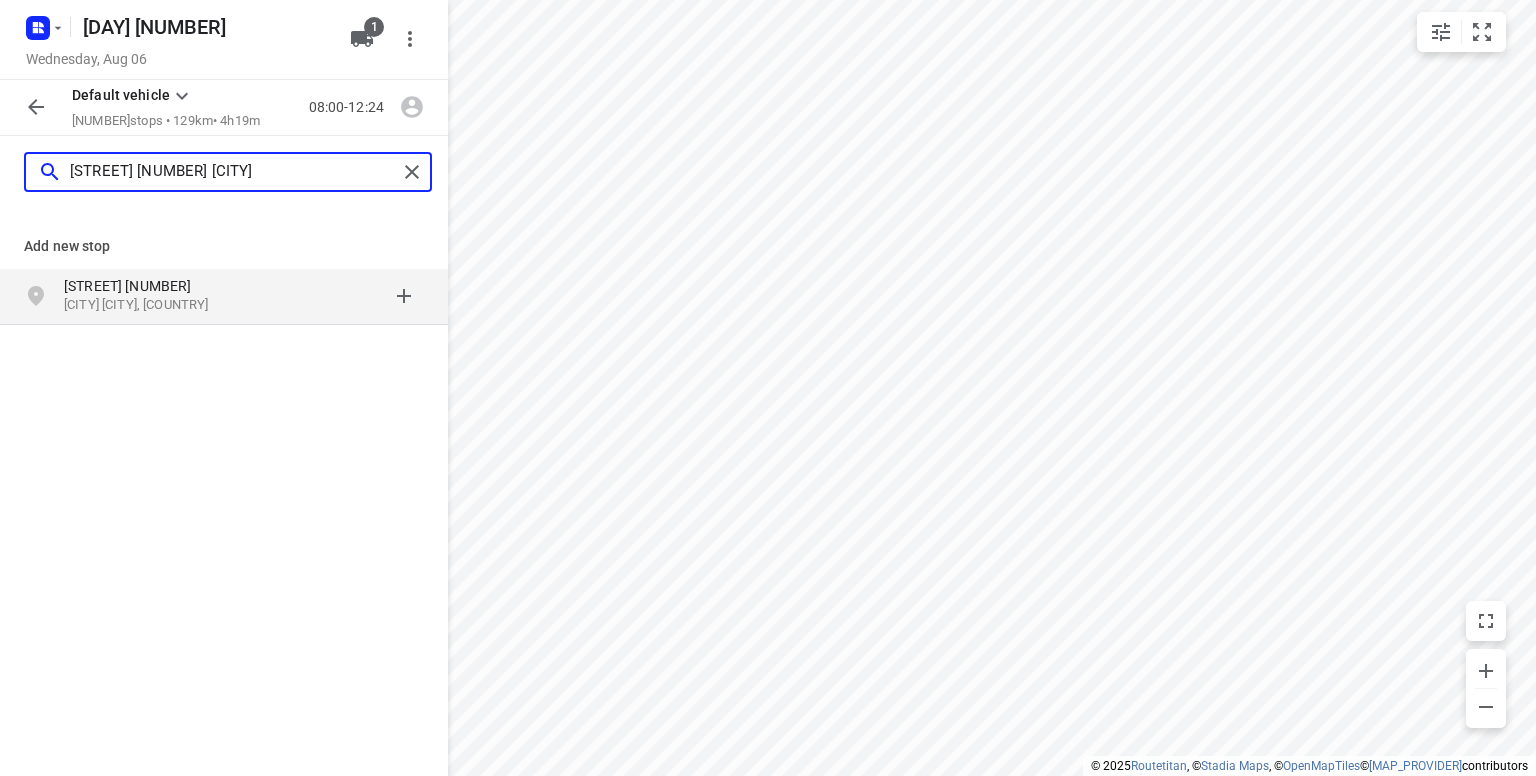 type on "[STREET] [NUMBER] [CITY]" 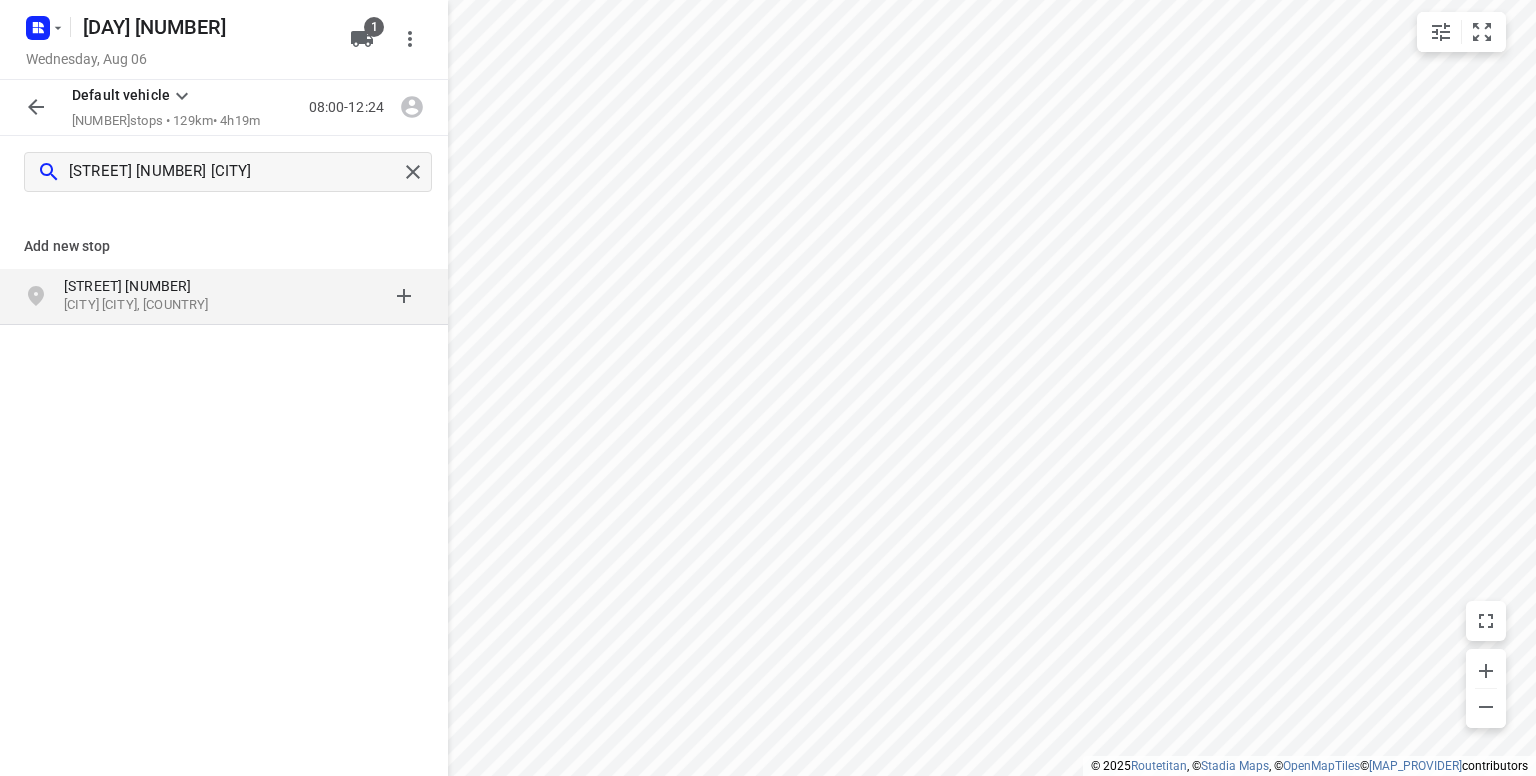 click on "[STREET] [NUMBER]" at bounding box center [156, 286] 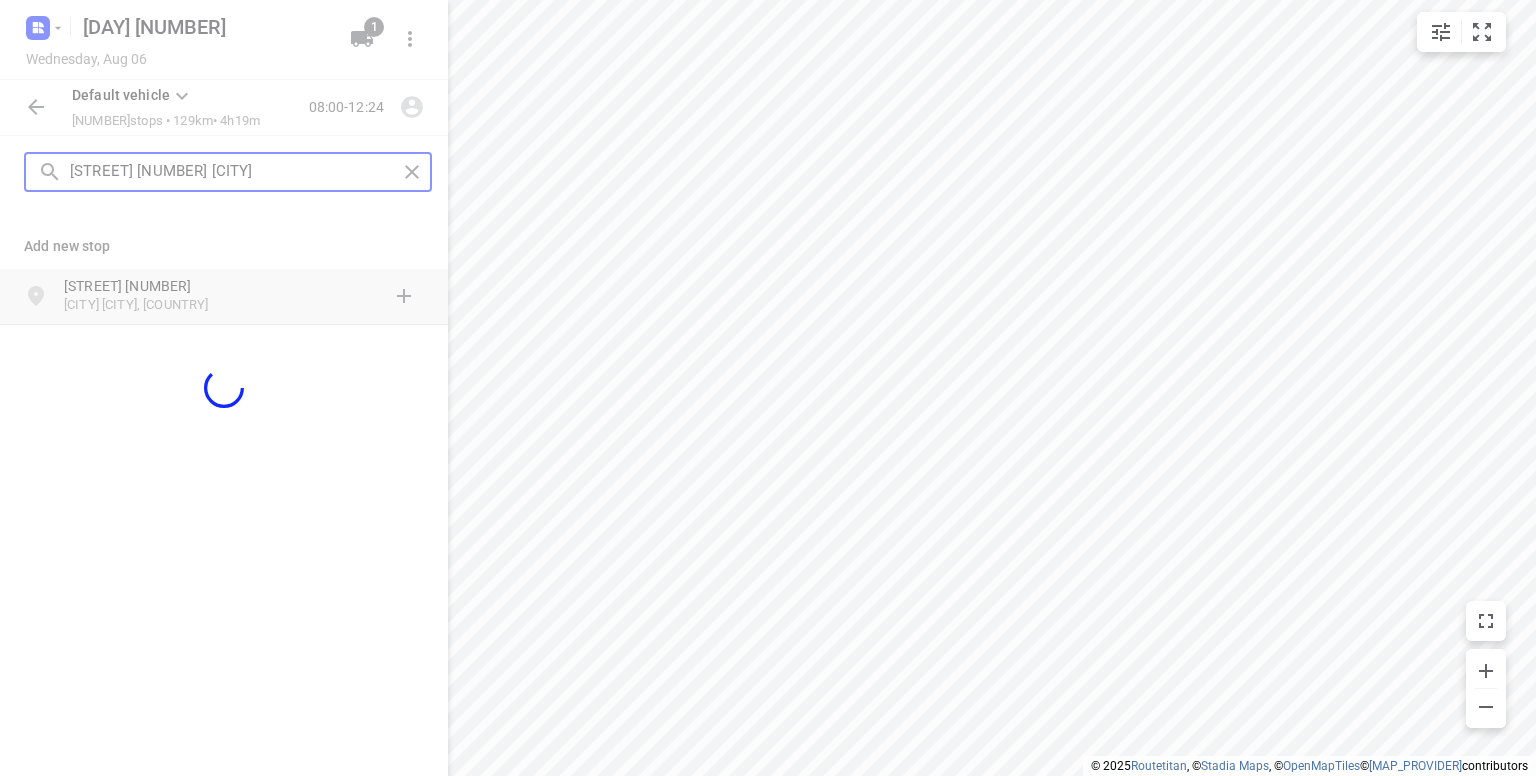 type 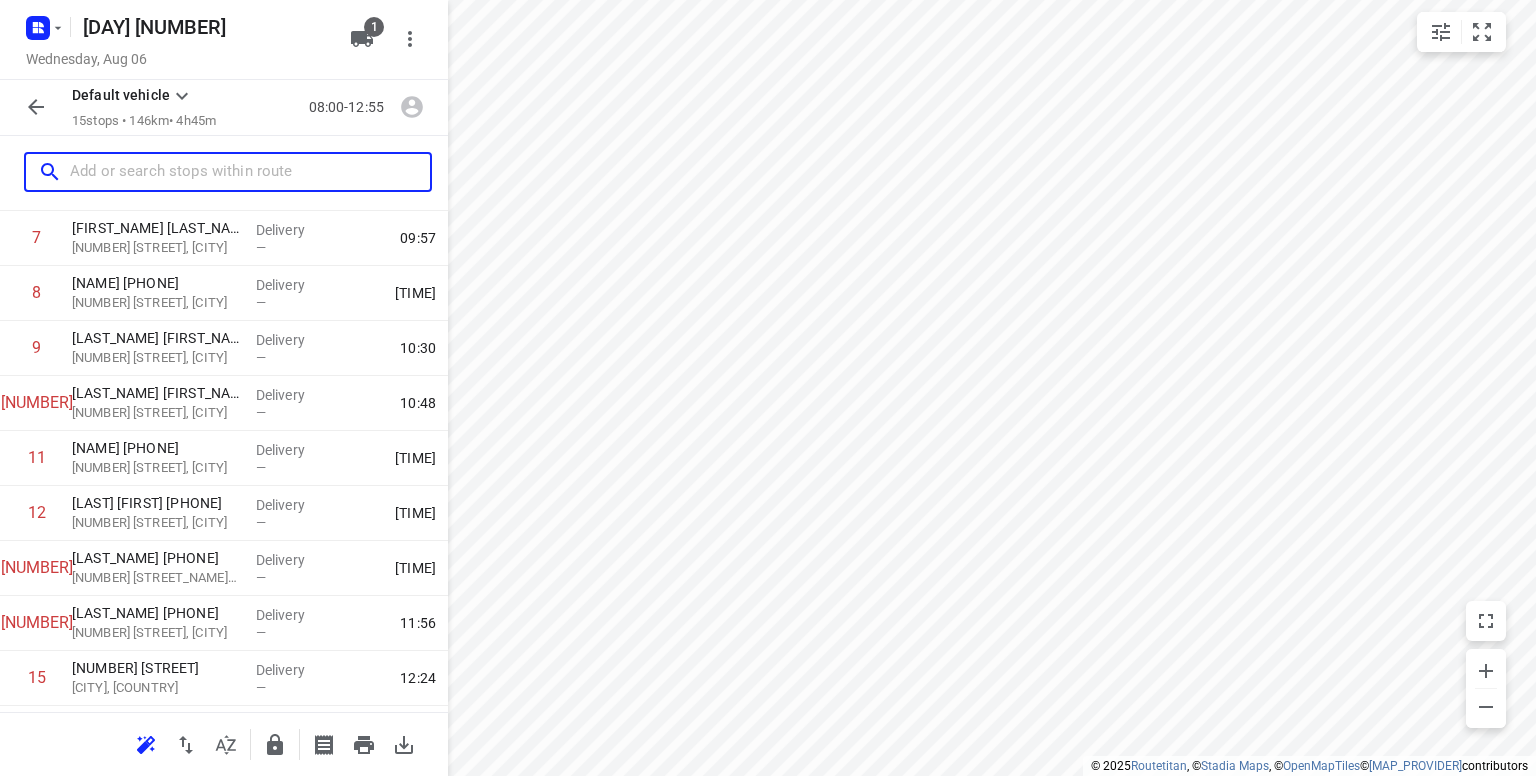 scroll, scrollTop: 476, scrollLeft: 0, axis: vertical 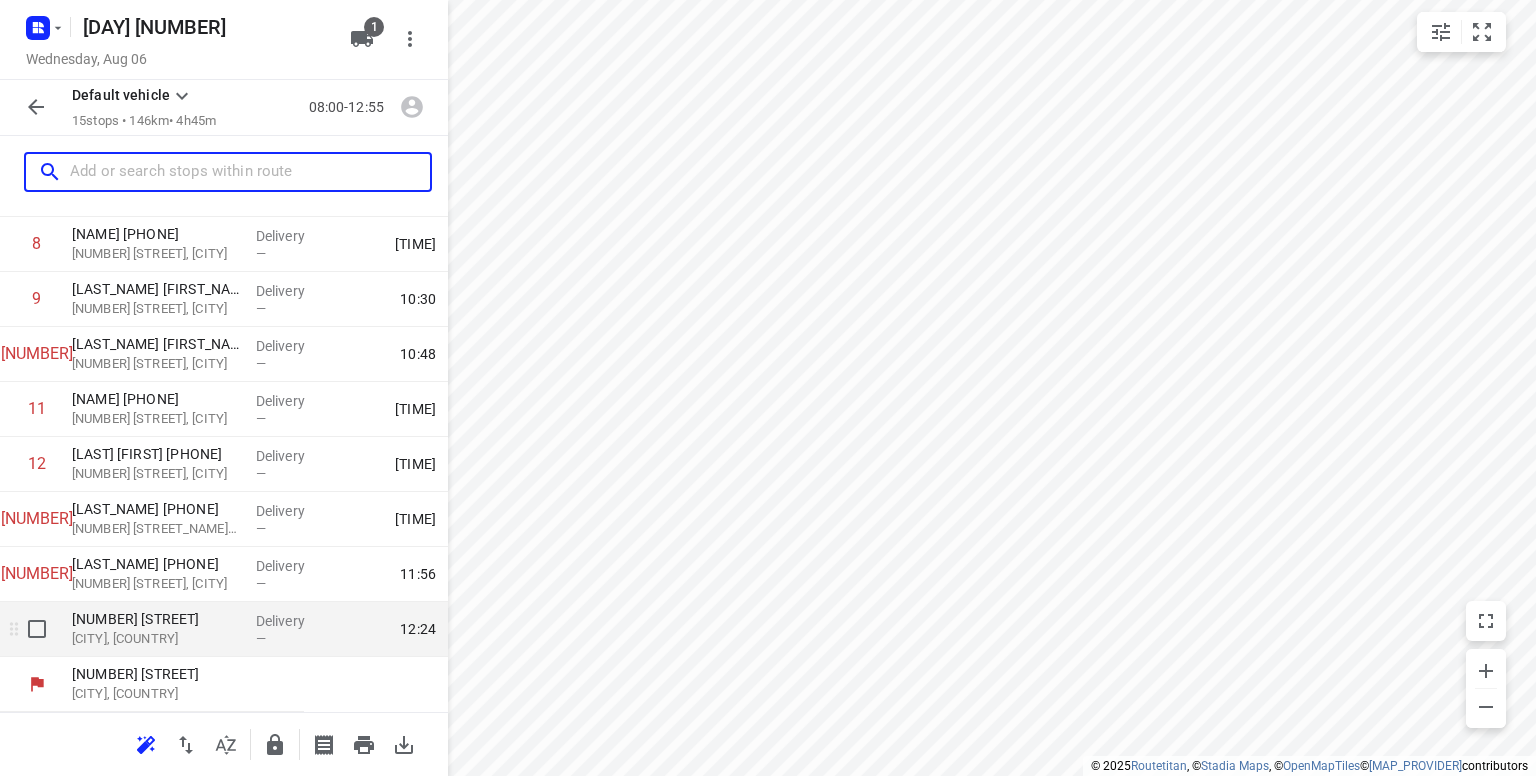 click on "[CITY], [COUNTRY]" at bounding box center (156, 639) 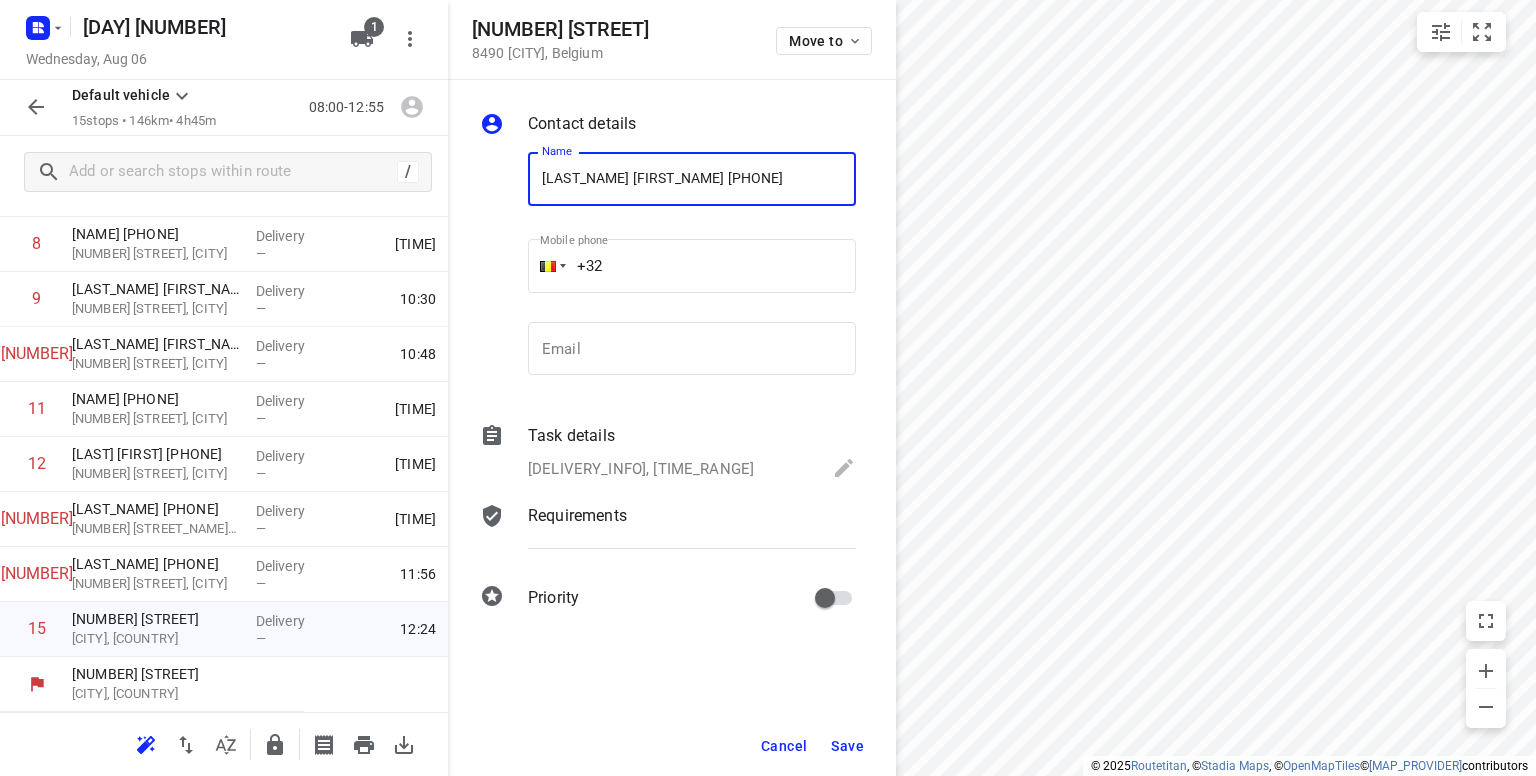 type on "[LAST_NAME] [FIRST_NAME] [PHONE]" 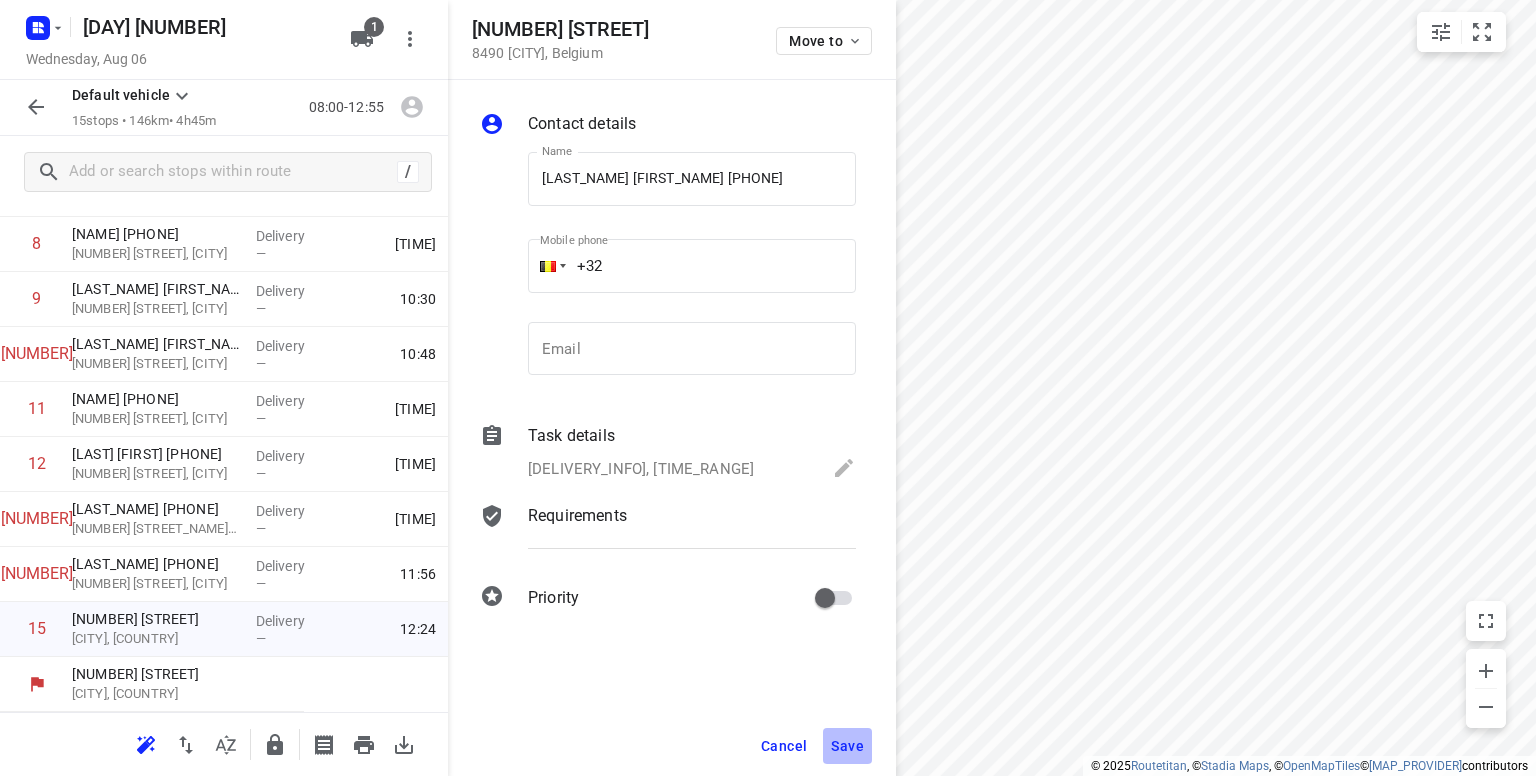 click on "Save" at bounding box center [847, 746] 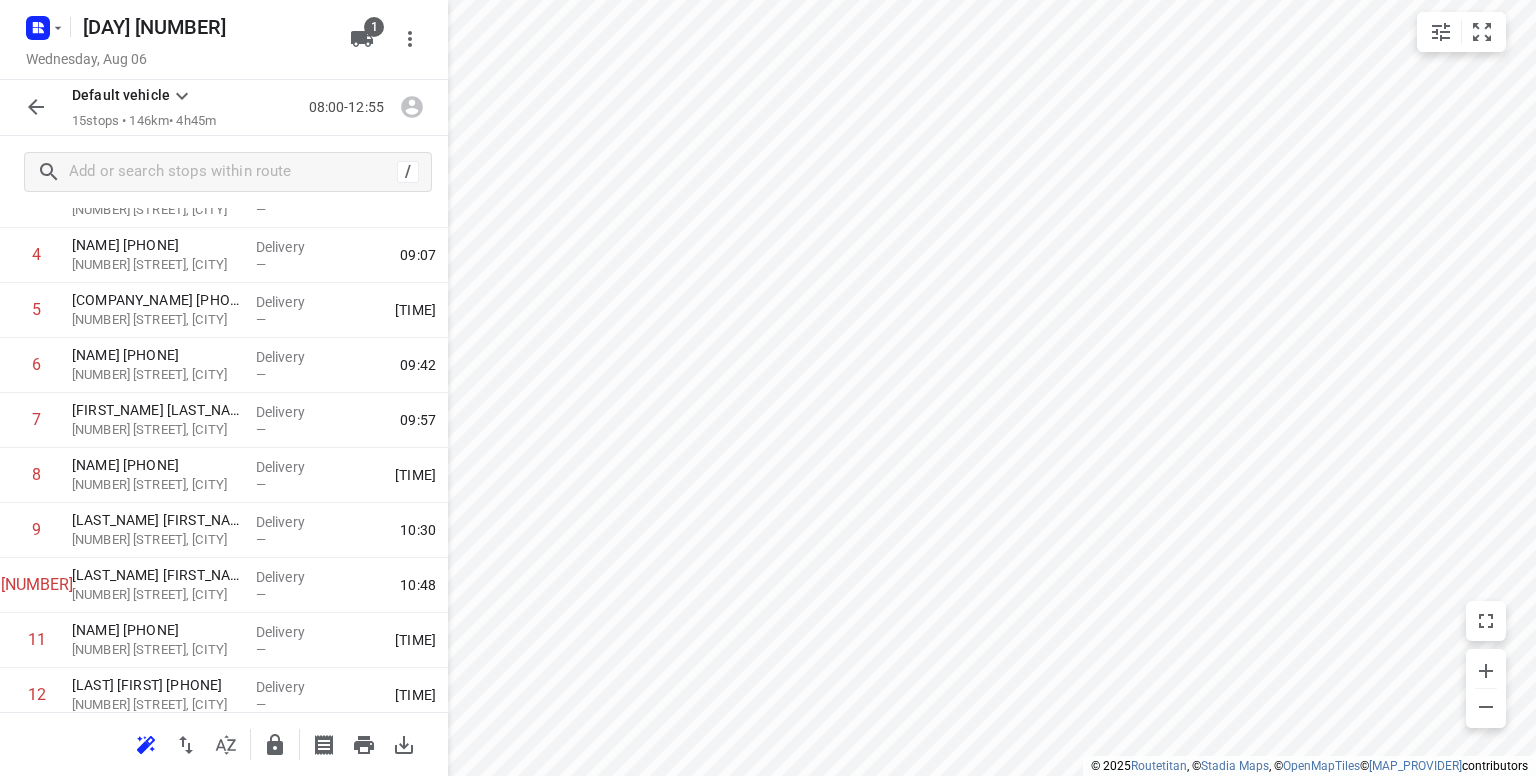 scroll, scrollTop: 476, scrollLeft: 0, axis: vertical 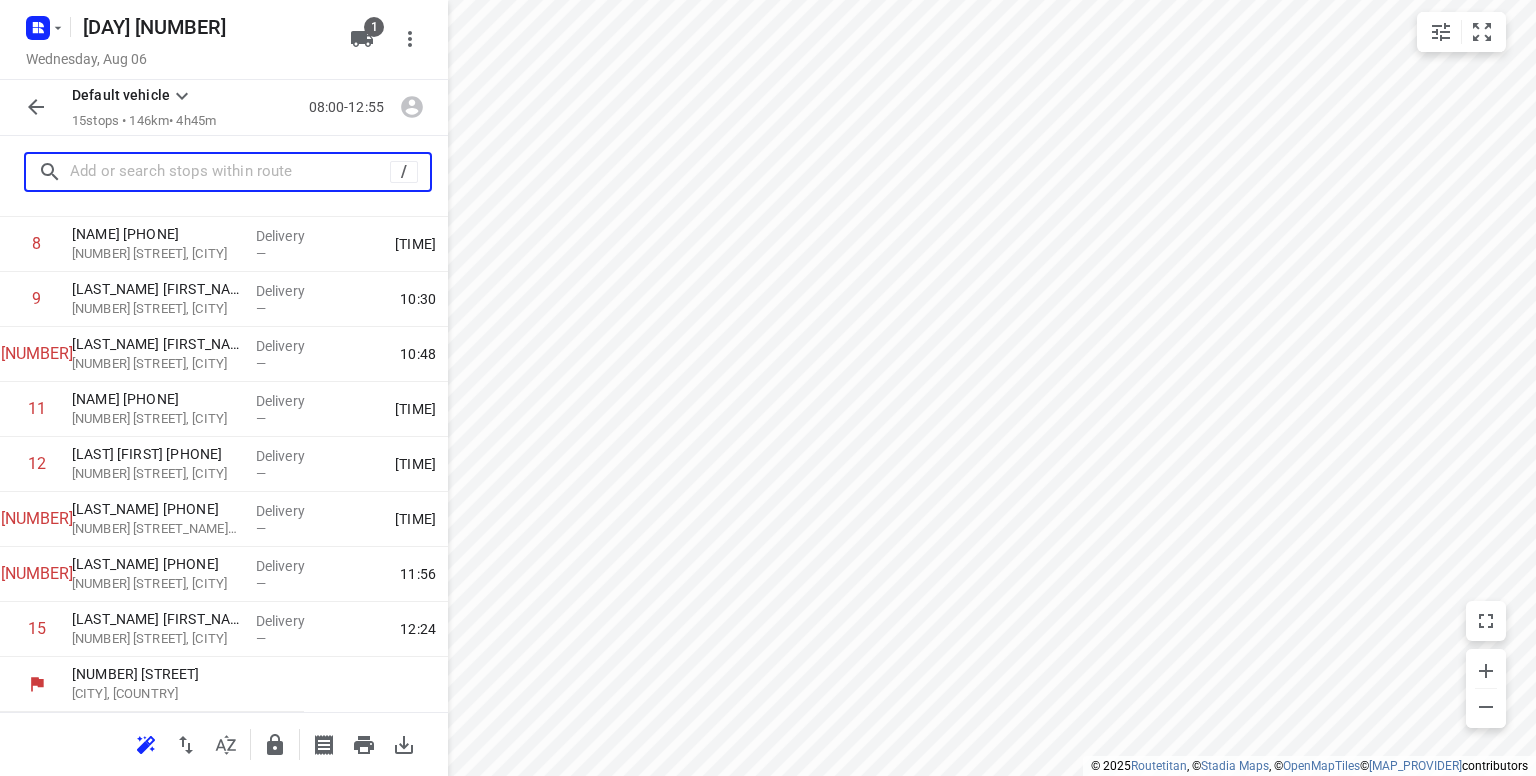 click at bounding box center [230, 172] 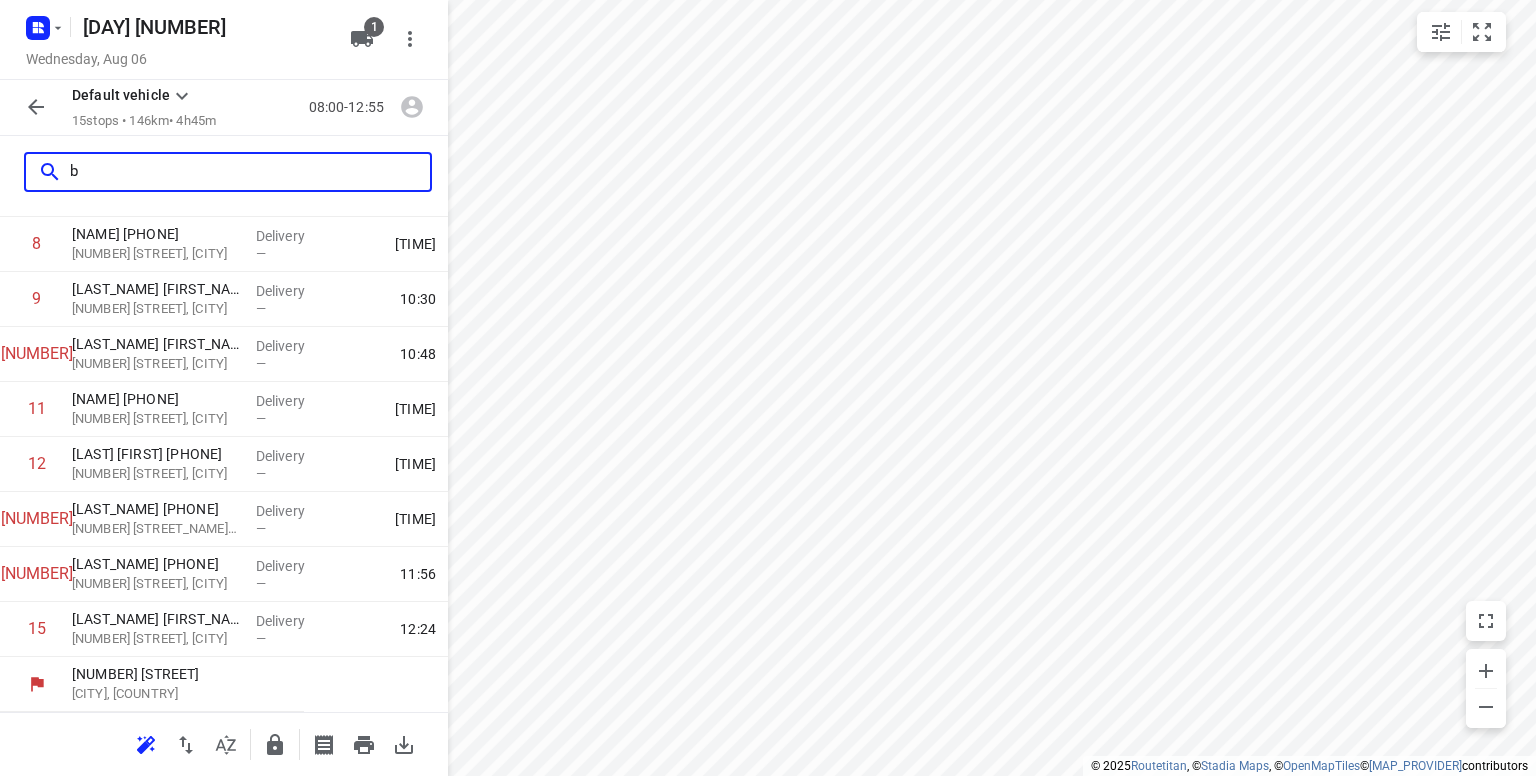 scroll, scrollTop: 0, scrollLeft: 0, axis: both 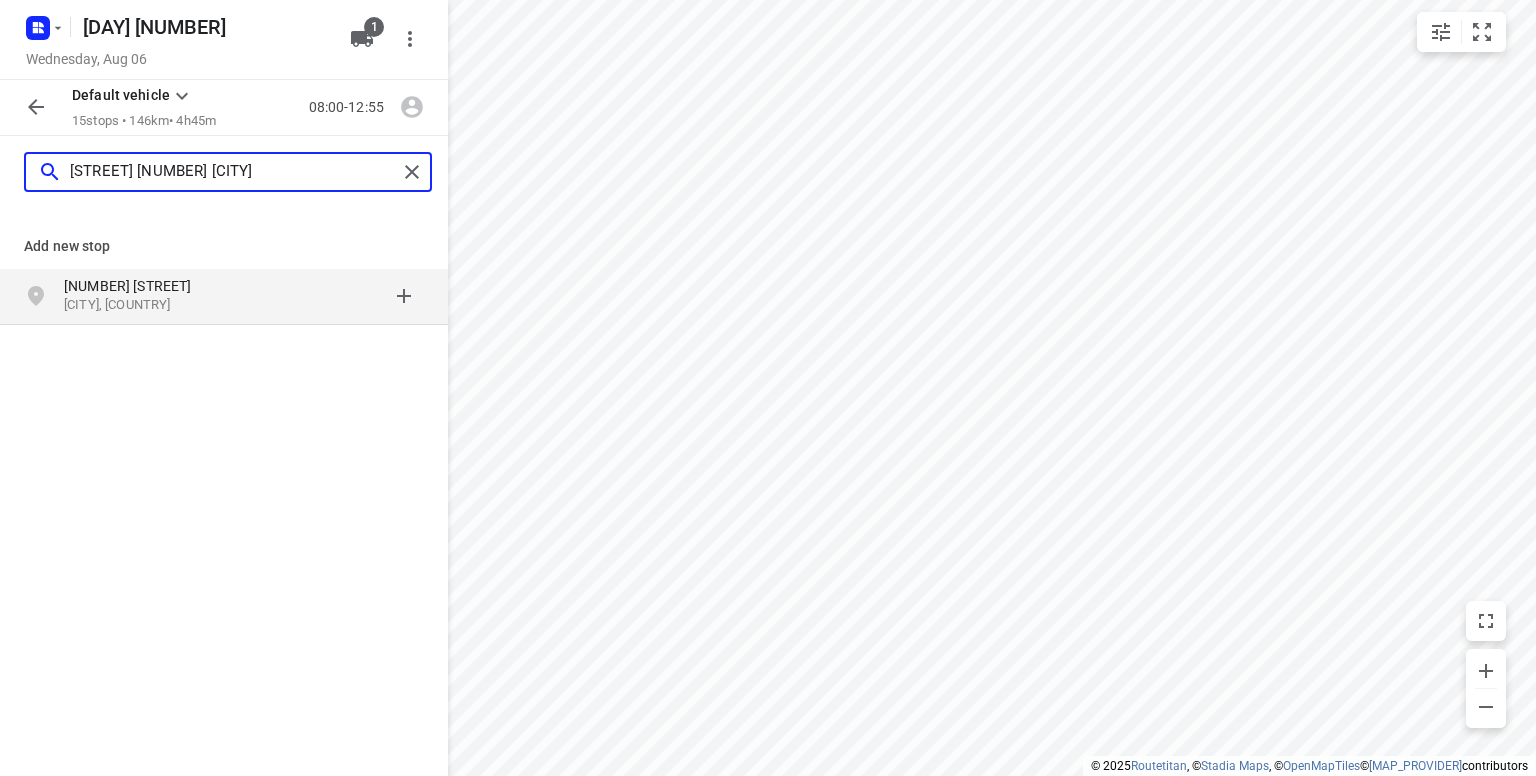 type on "[STREET] [NUMBER] [CITY]" 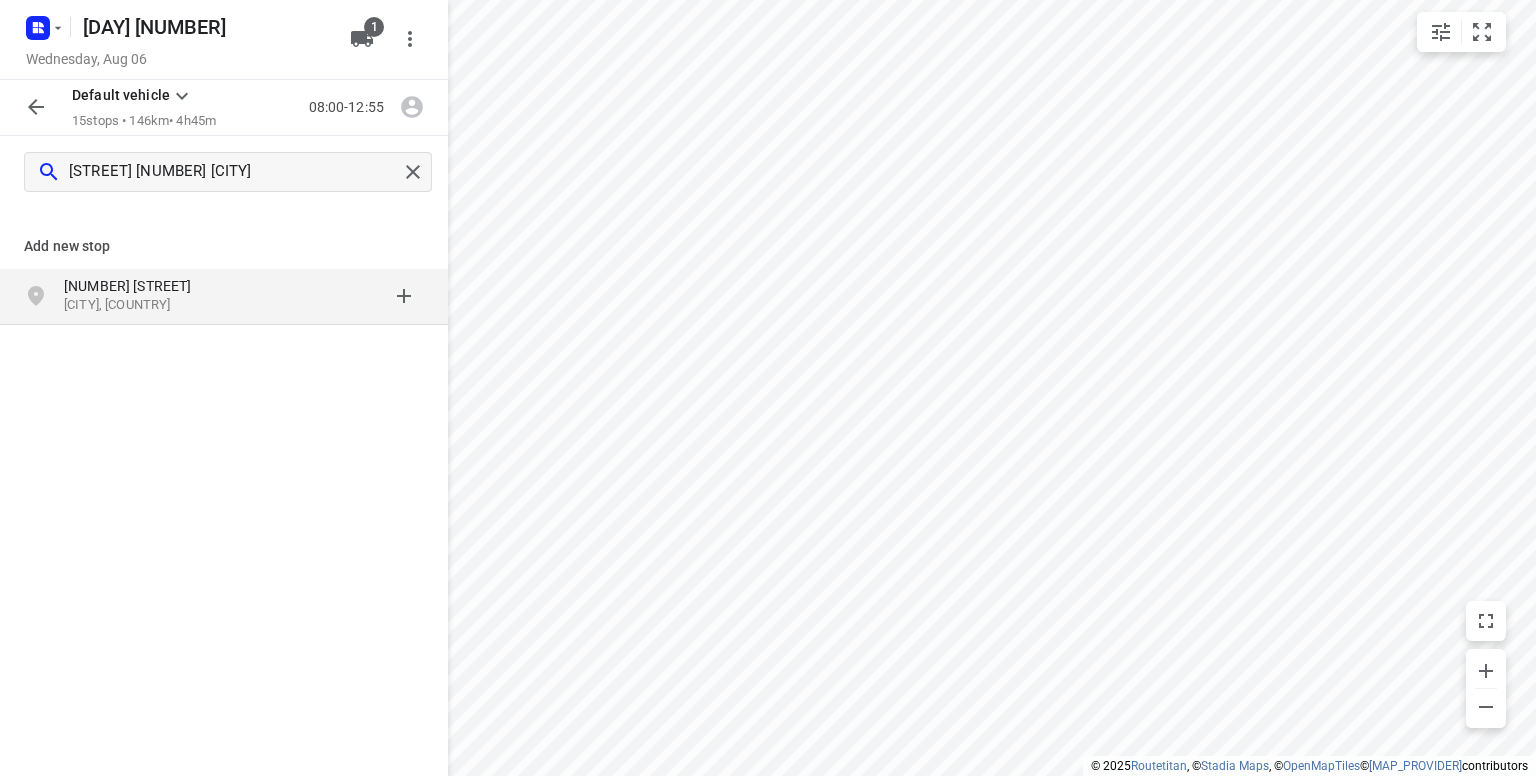 click on "[NUMBER] [STREET]" at bounding box center (156, 286) 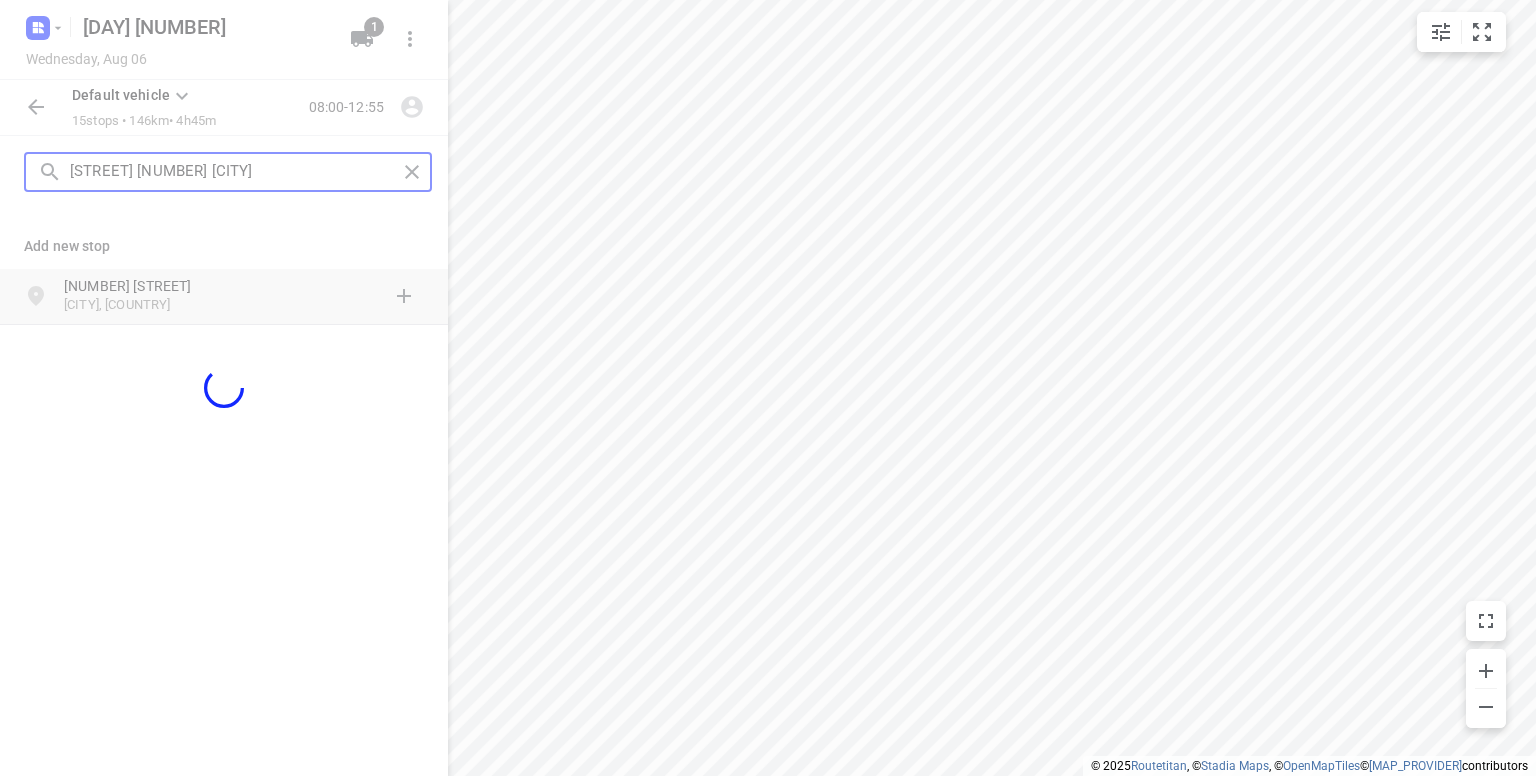 type 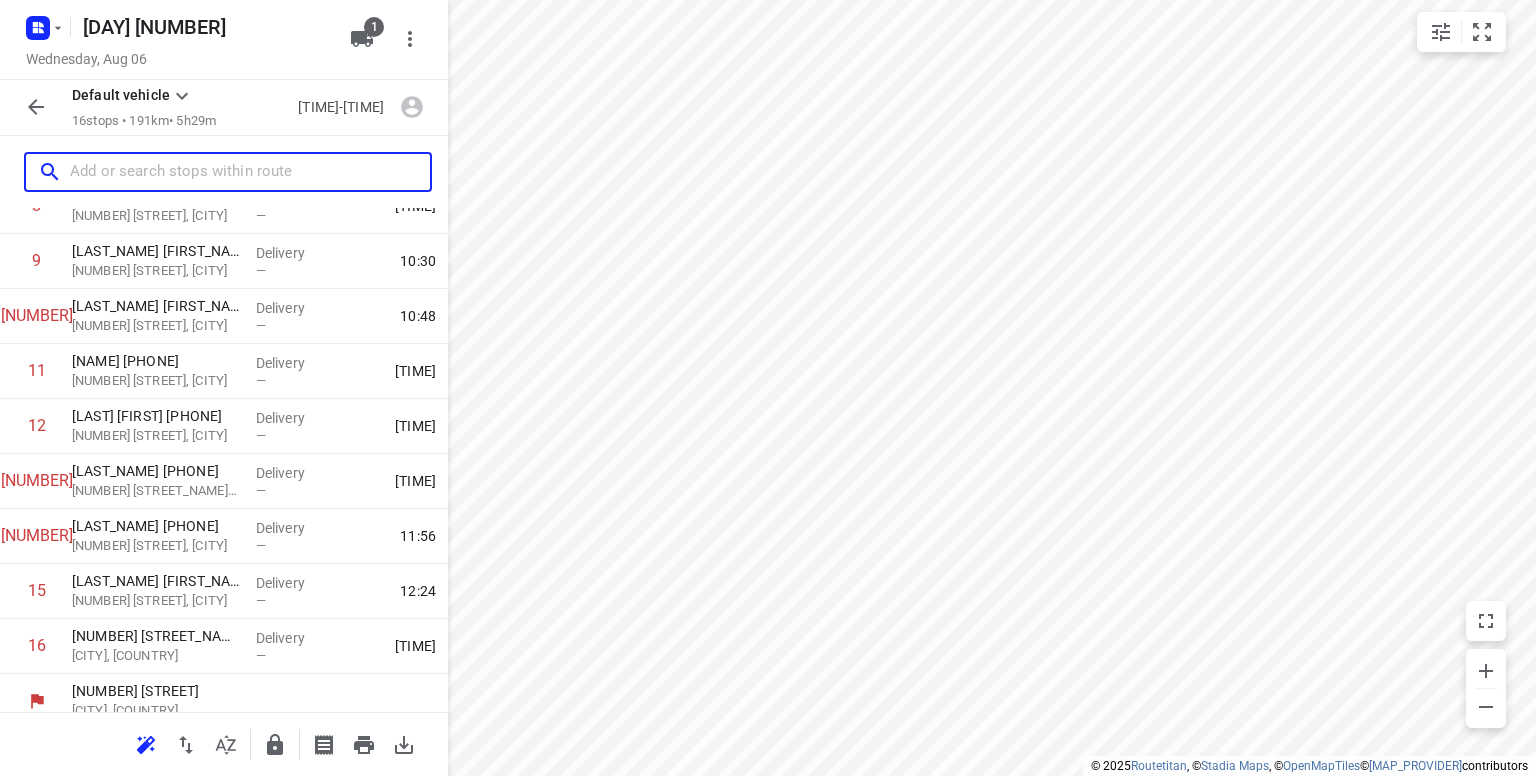 scroll, scrollTop: 530, scrollLeft: 0, axis: vertical 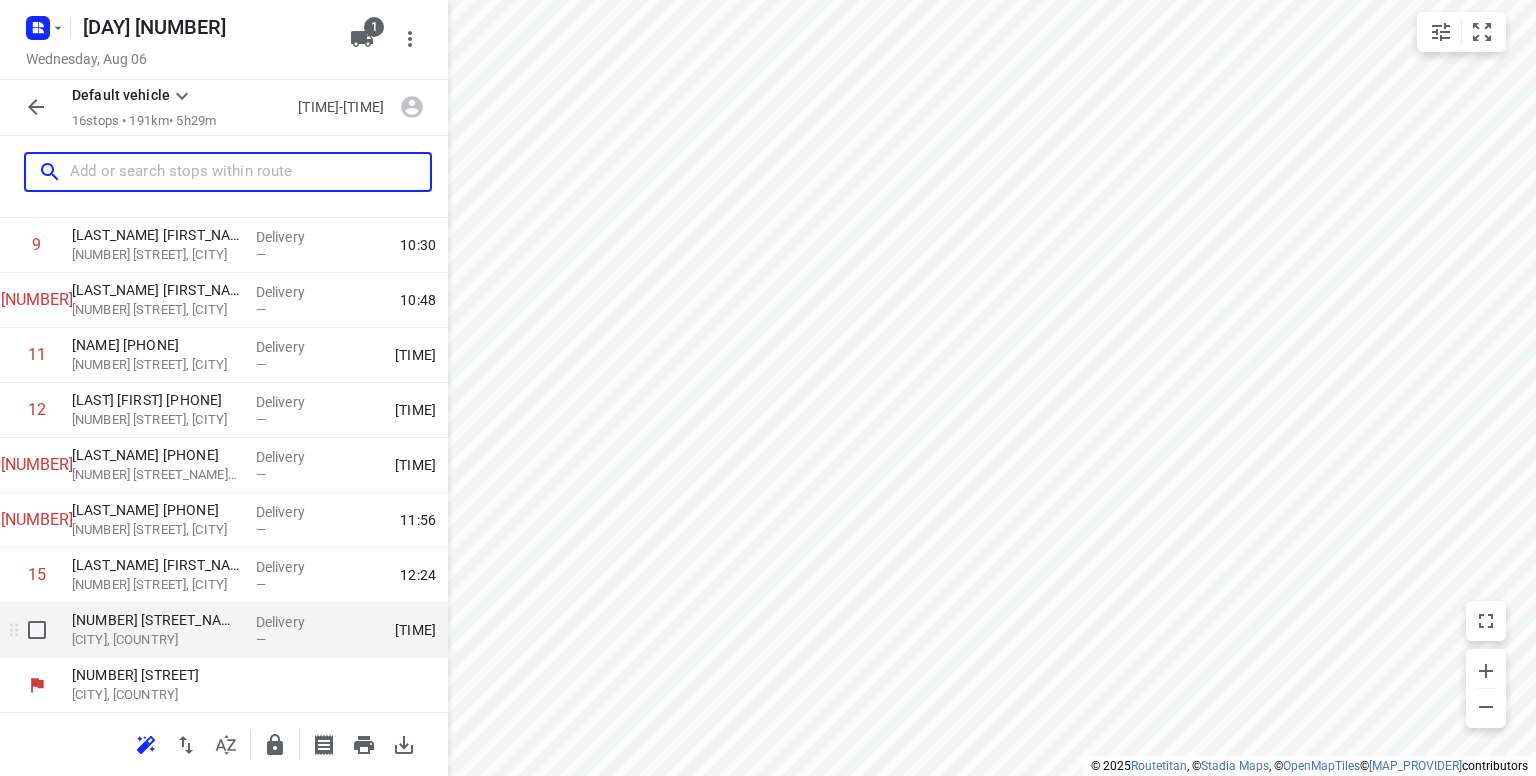 click on "[NUMBER] [STREET_NAME]" at bounding box center [156, 620] 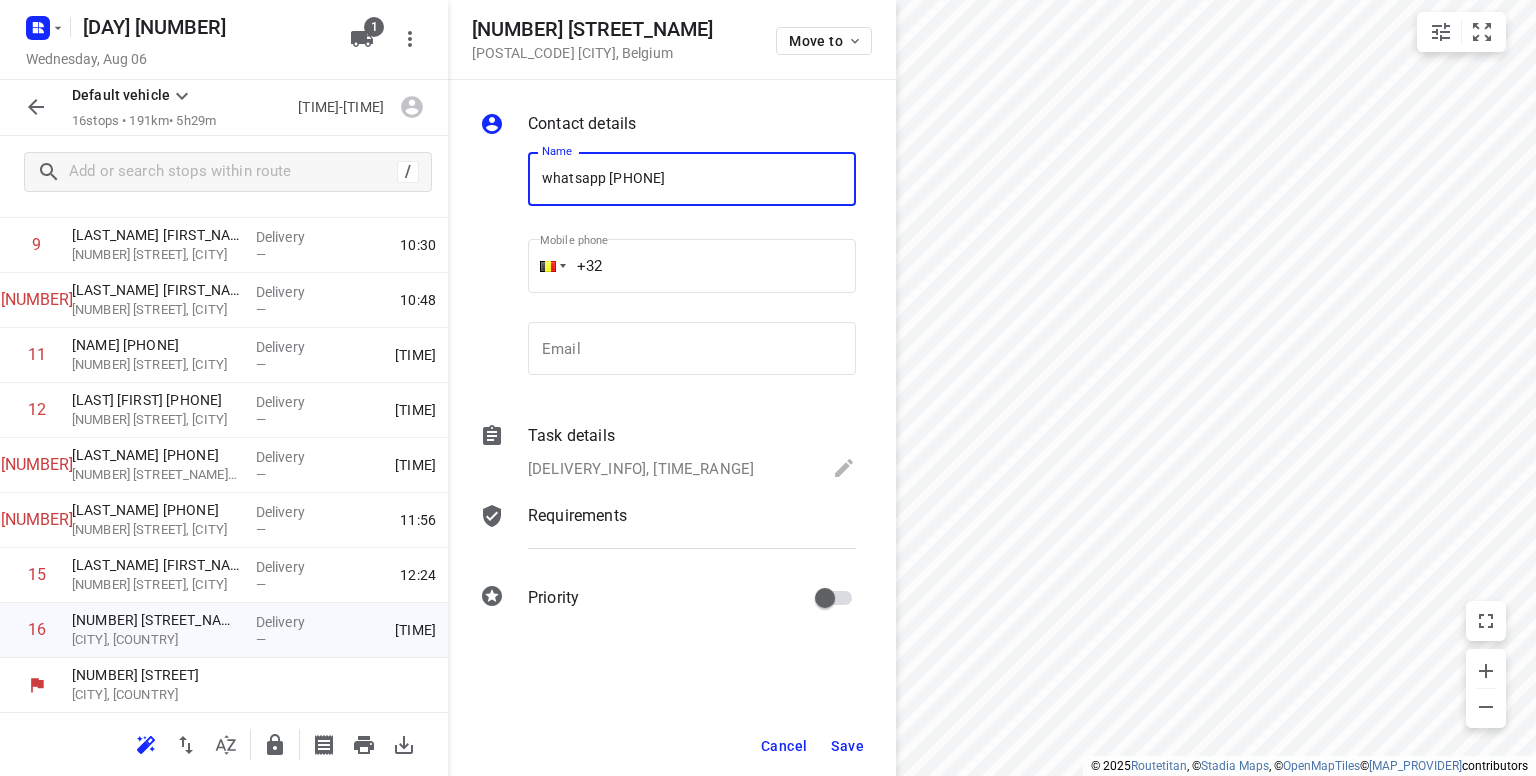 type on "whatsapp [PHONE]" 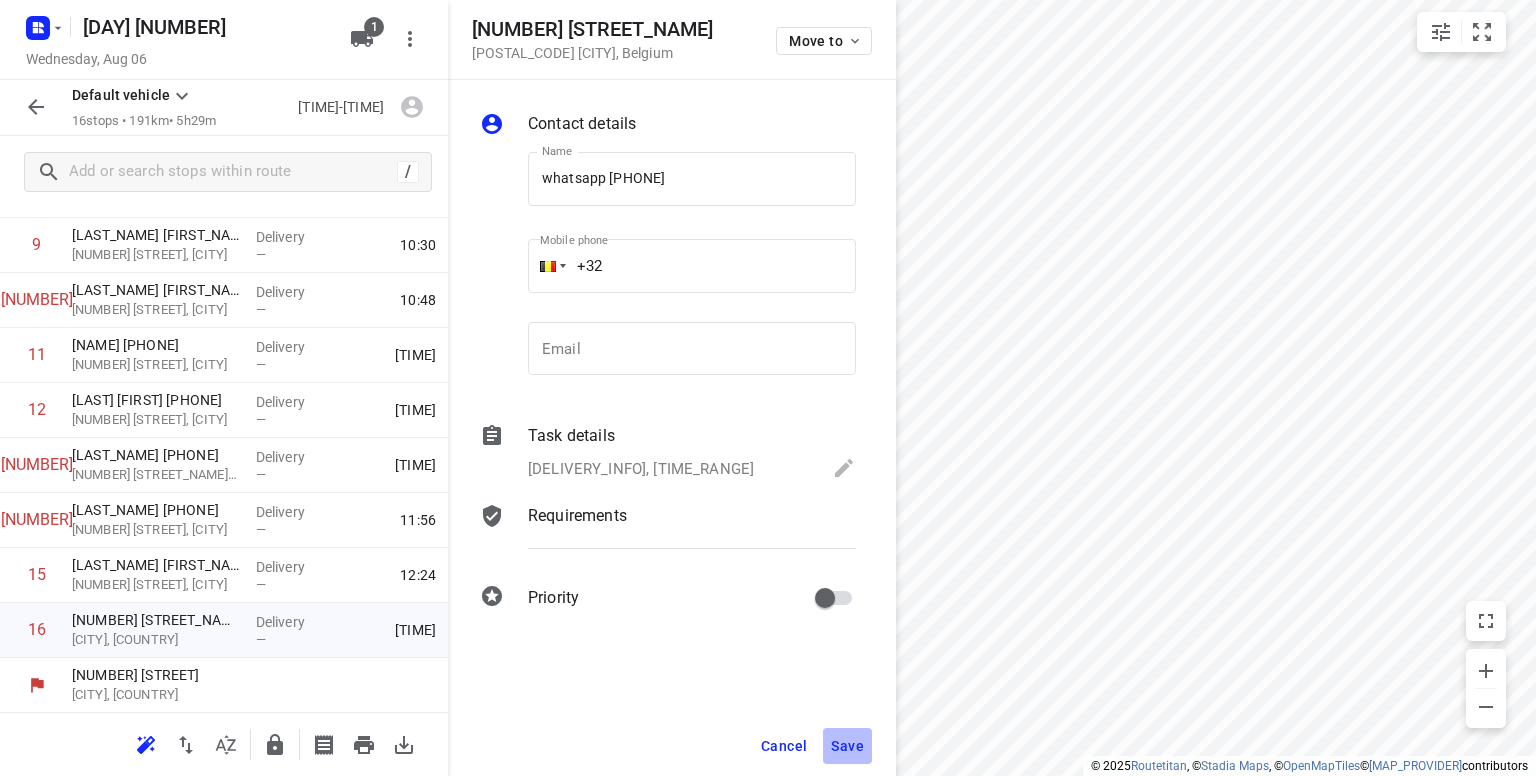 click on "Save" at bounding box center [847, 746] 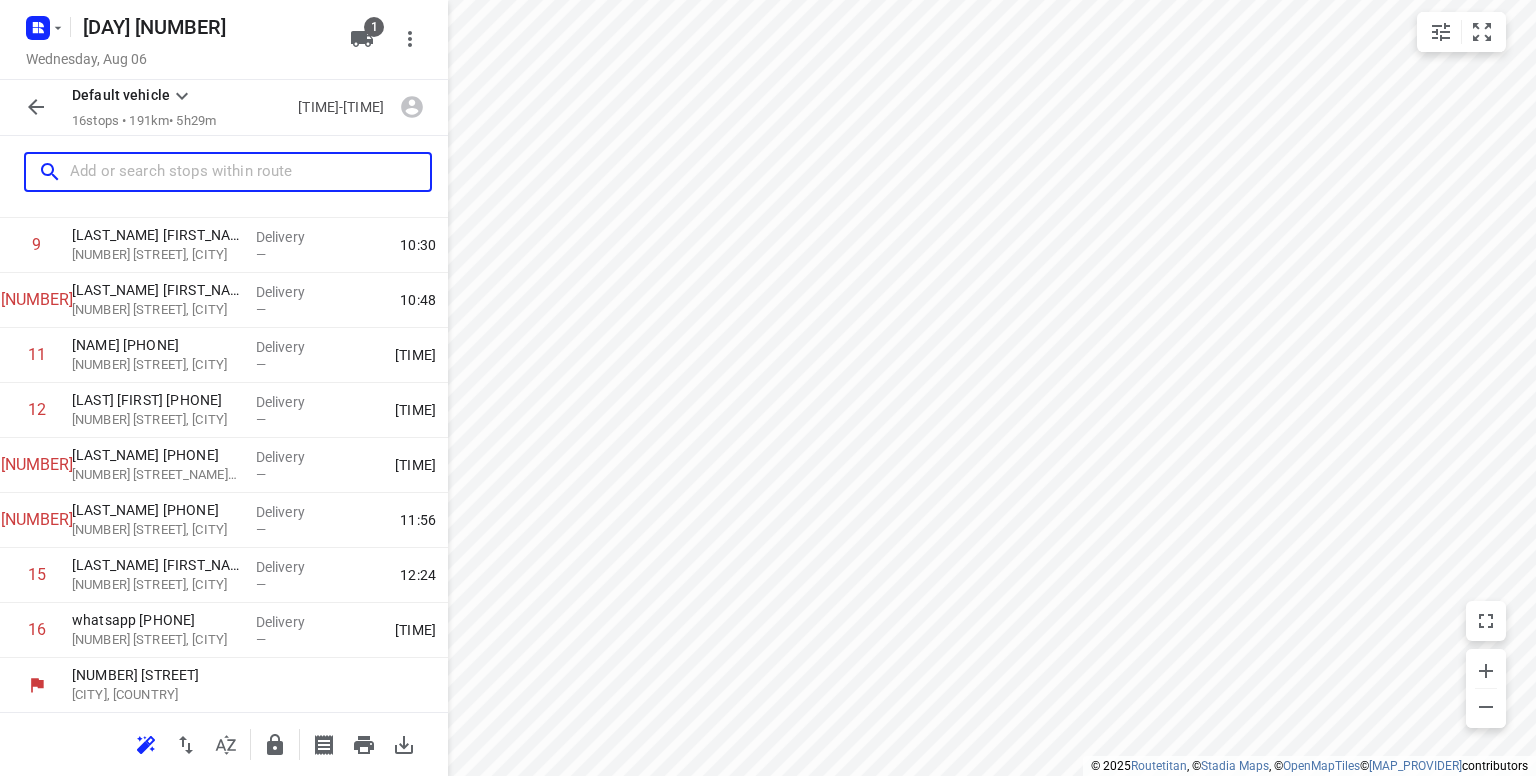 click at bounding box center (250, 172) 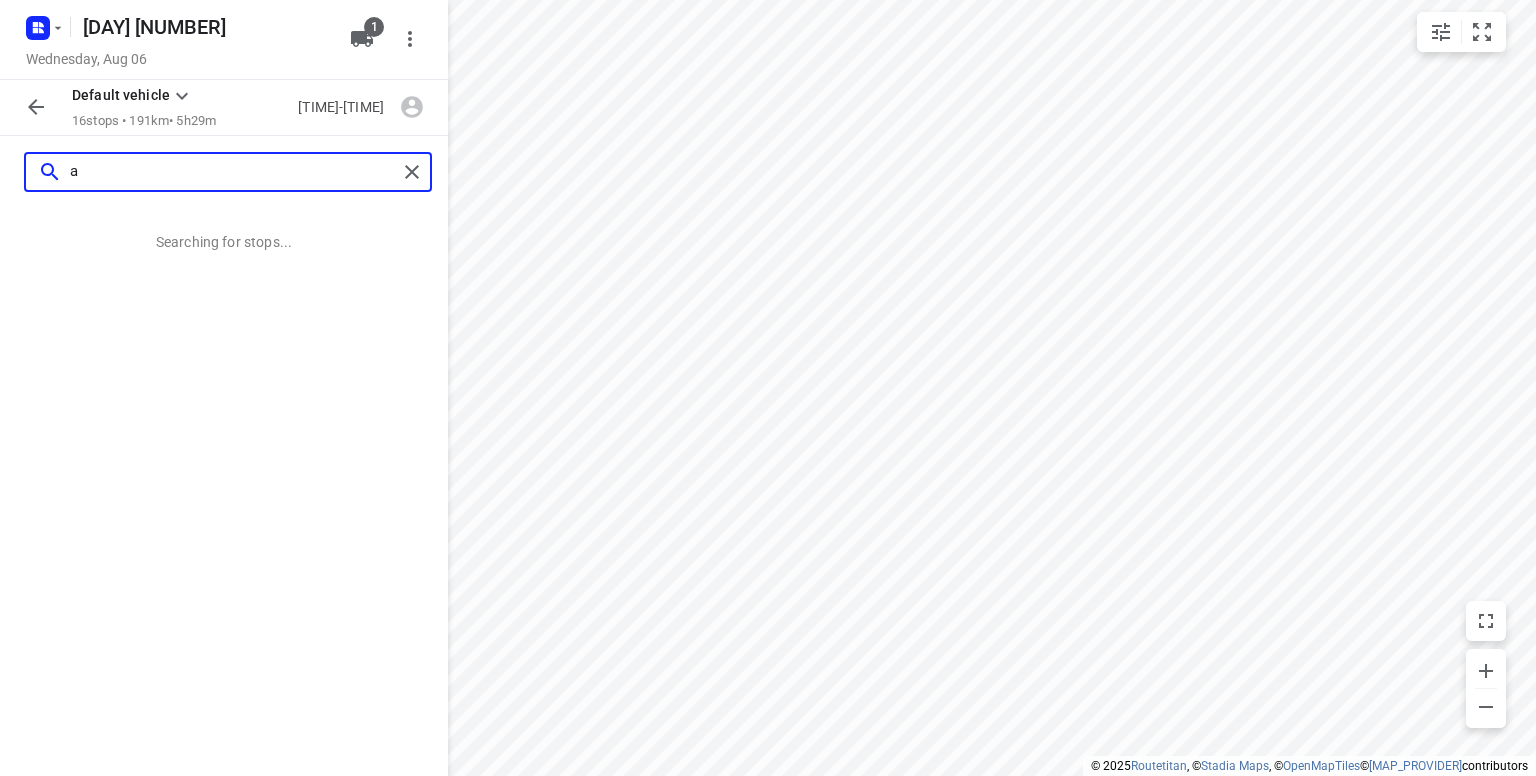 scroll, scrollTop: 0, scrollLeft: 0, axis: both 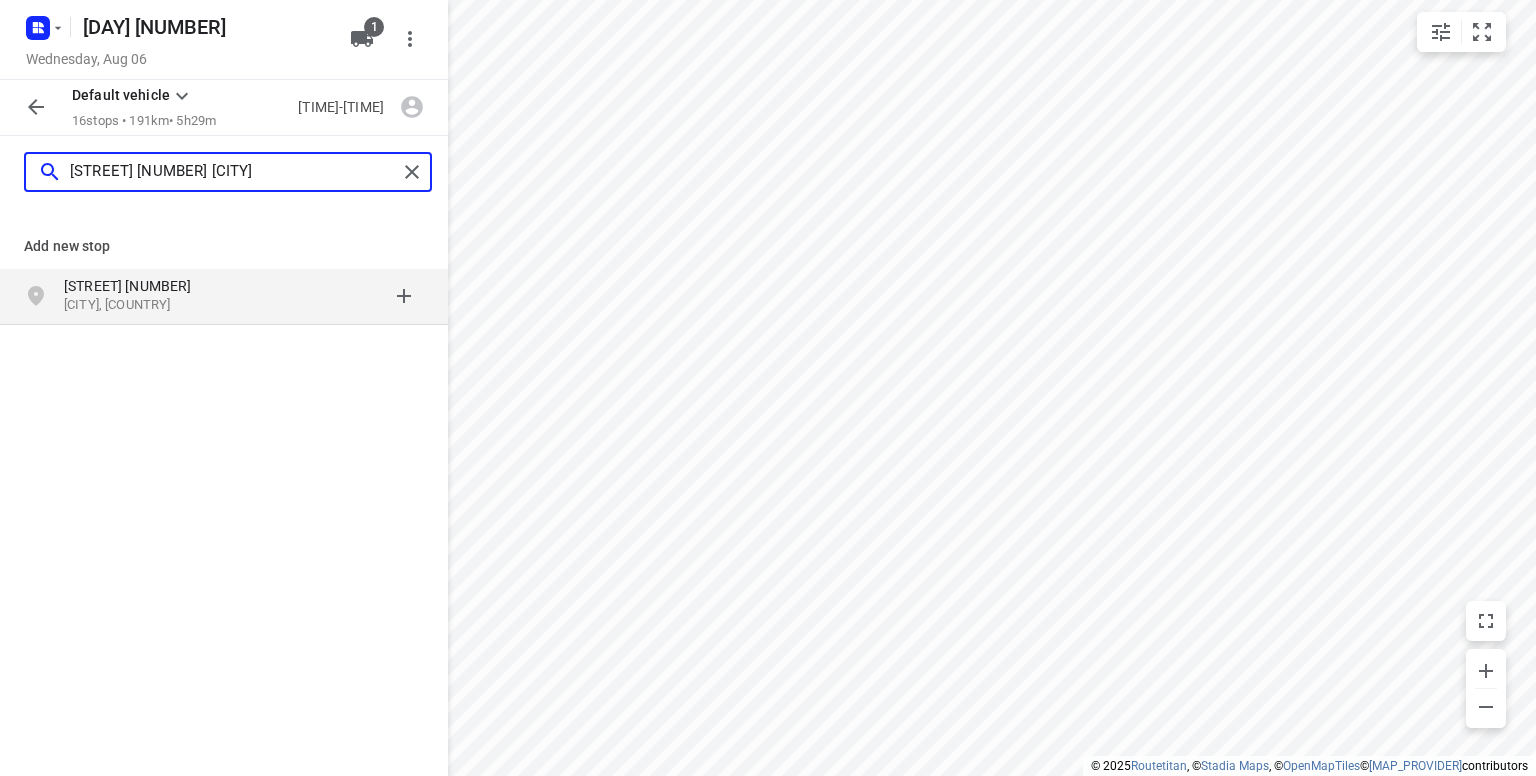 type on "[STREET] [NUMBER] [CITY]" 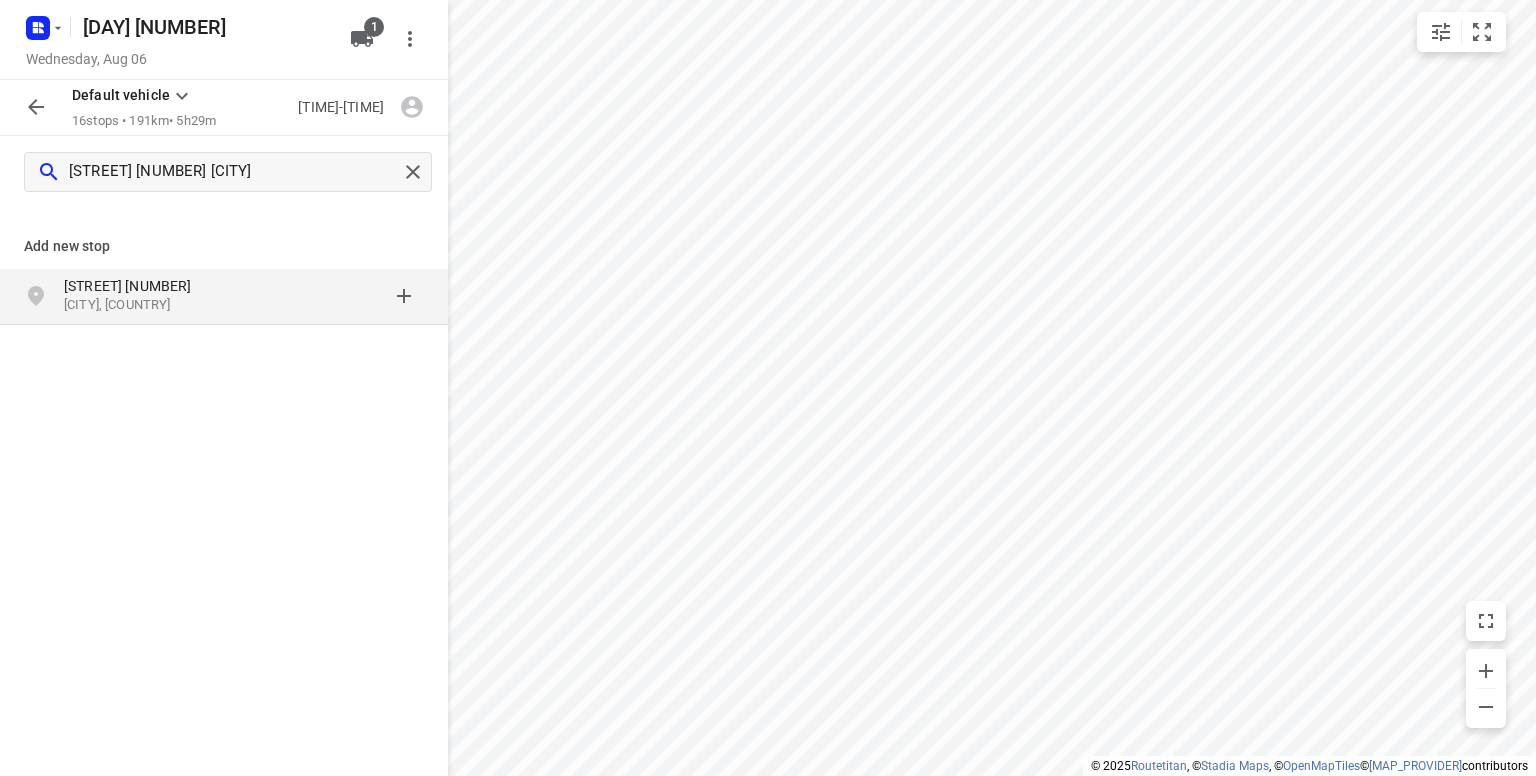 click on "[STREET] [NUMBER]" at bounding box center (156, 286) 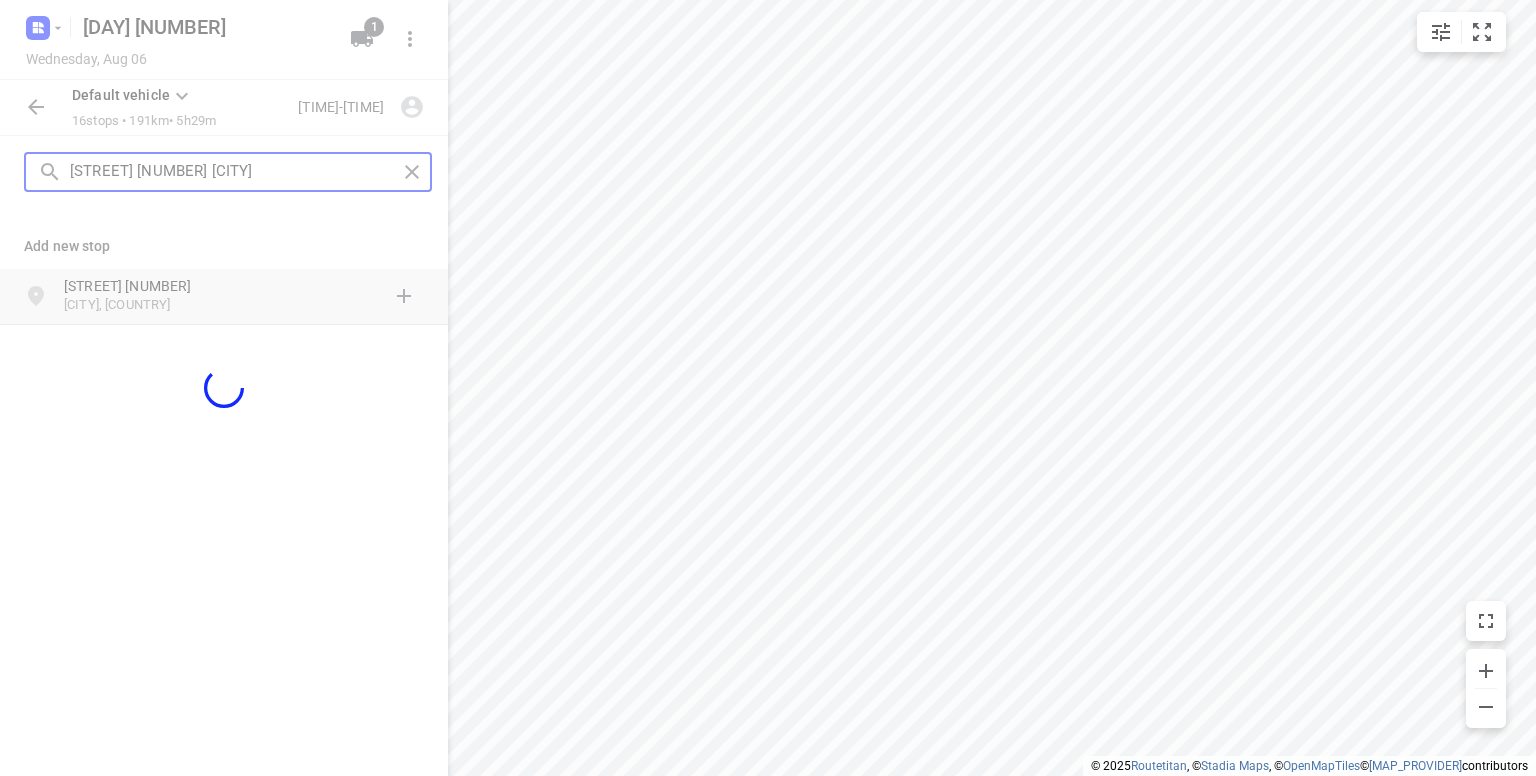 type 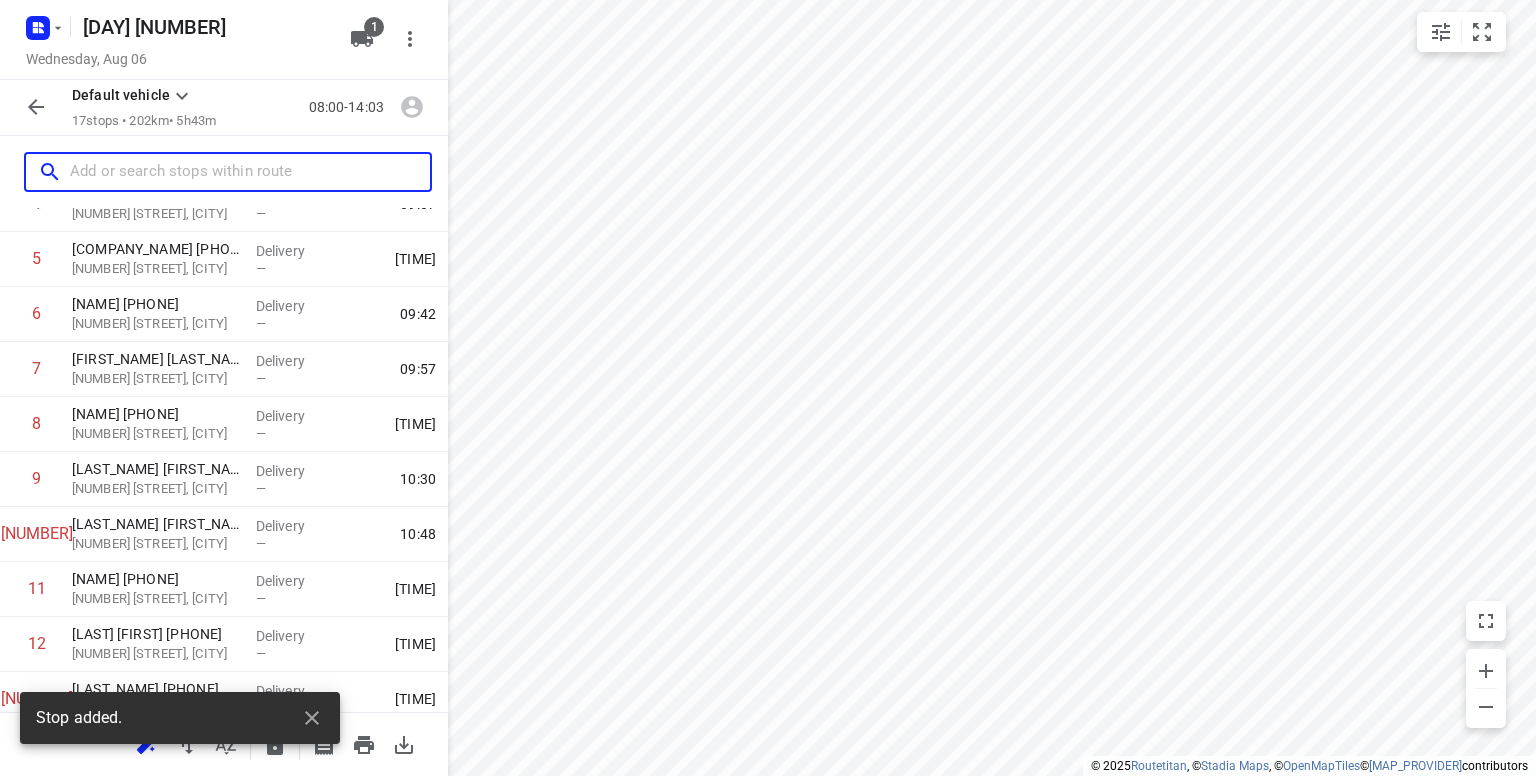 scroll, scrollTop: 585, scrollLeft: 0, axis: vertical 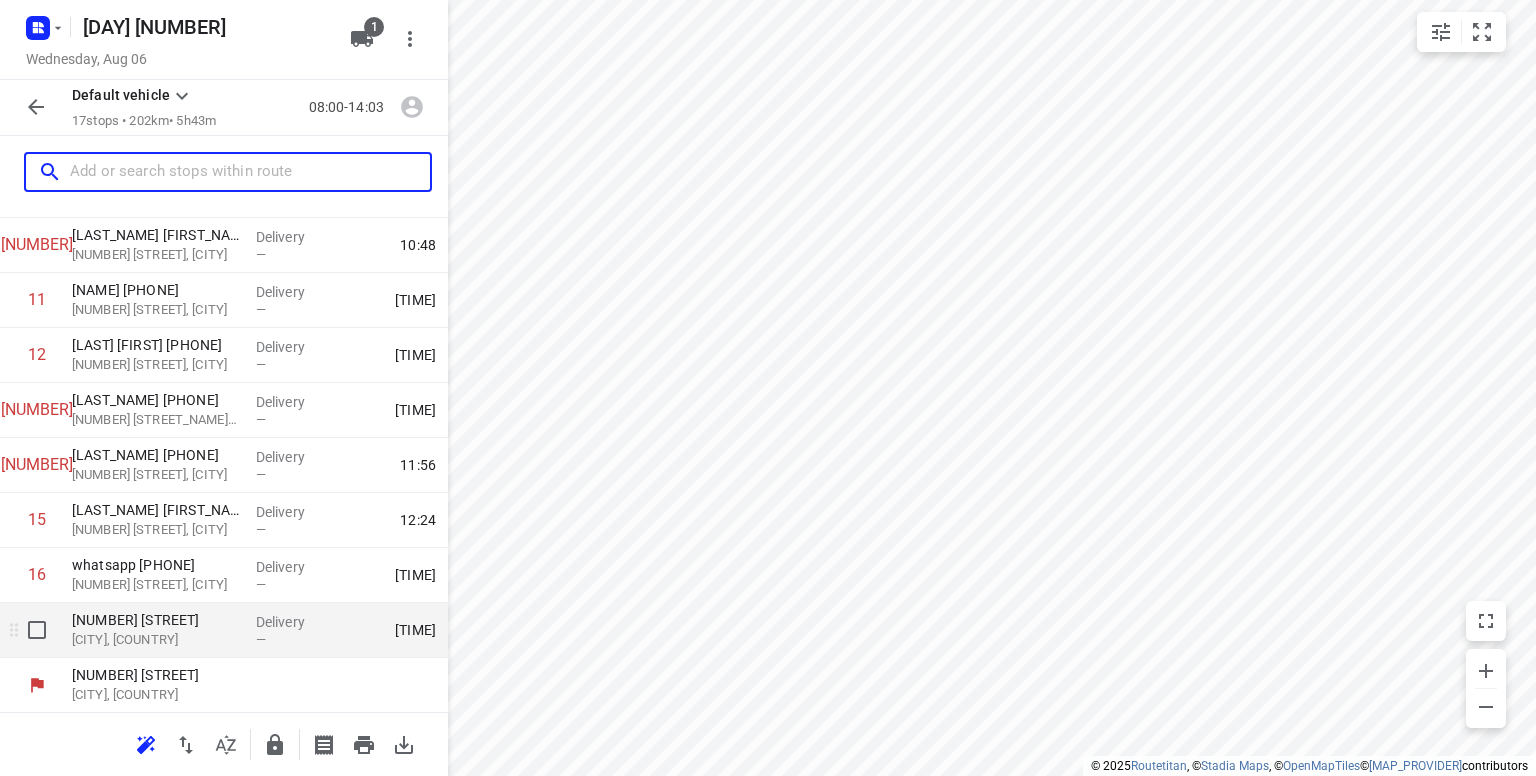 click on "[CITY], [COUNTRY]" at bounding box center [156, 640] 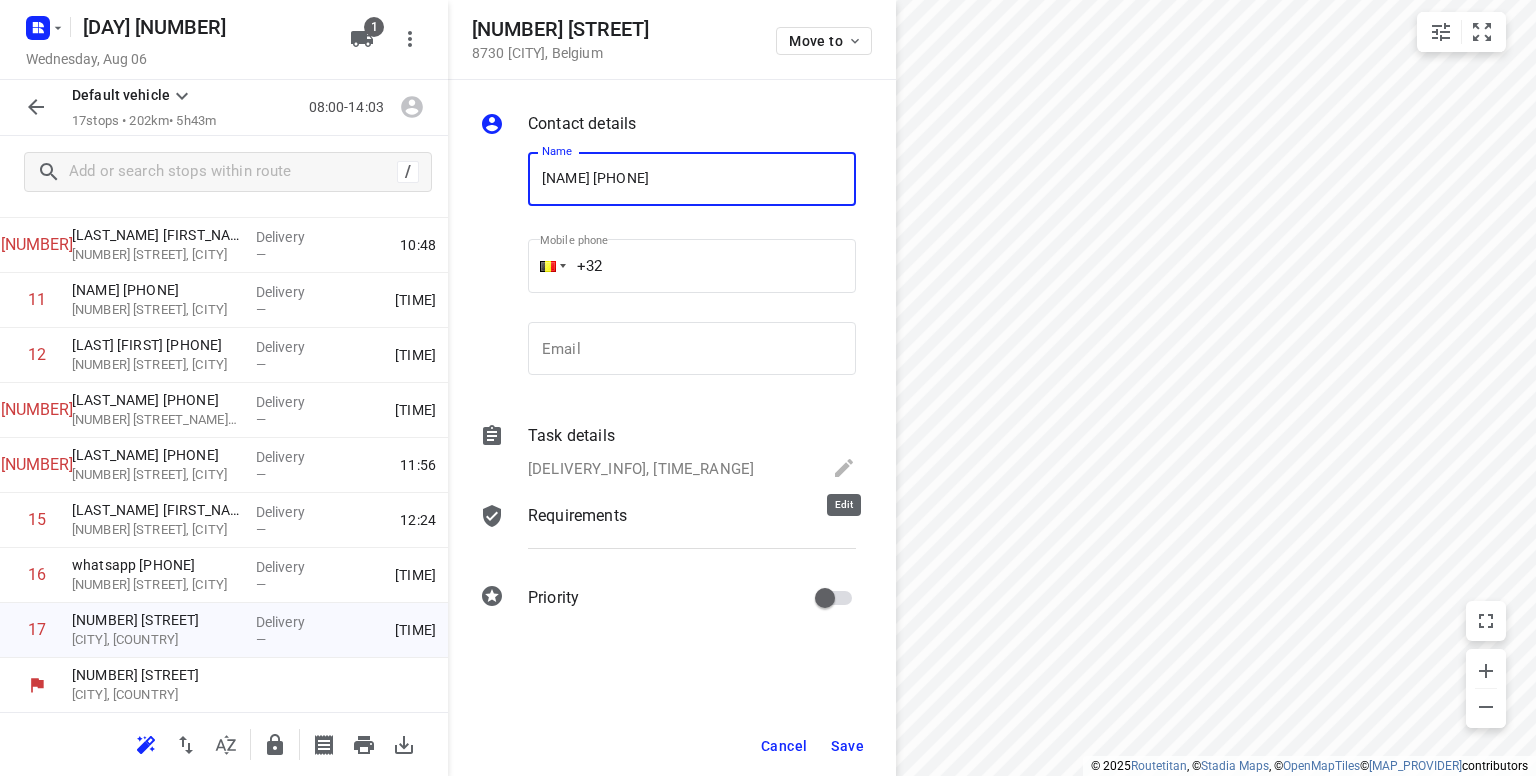 type on "[NAME] [PHONE]" 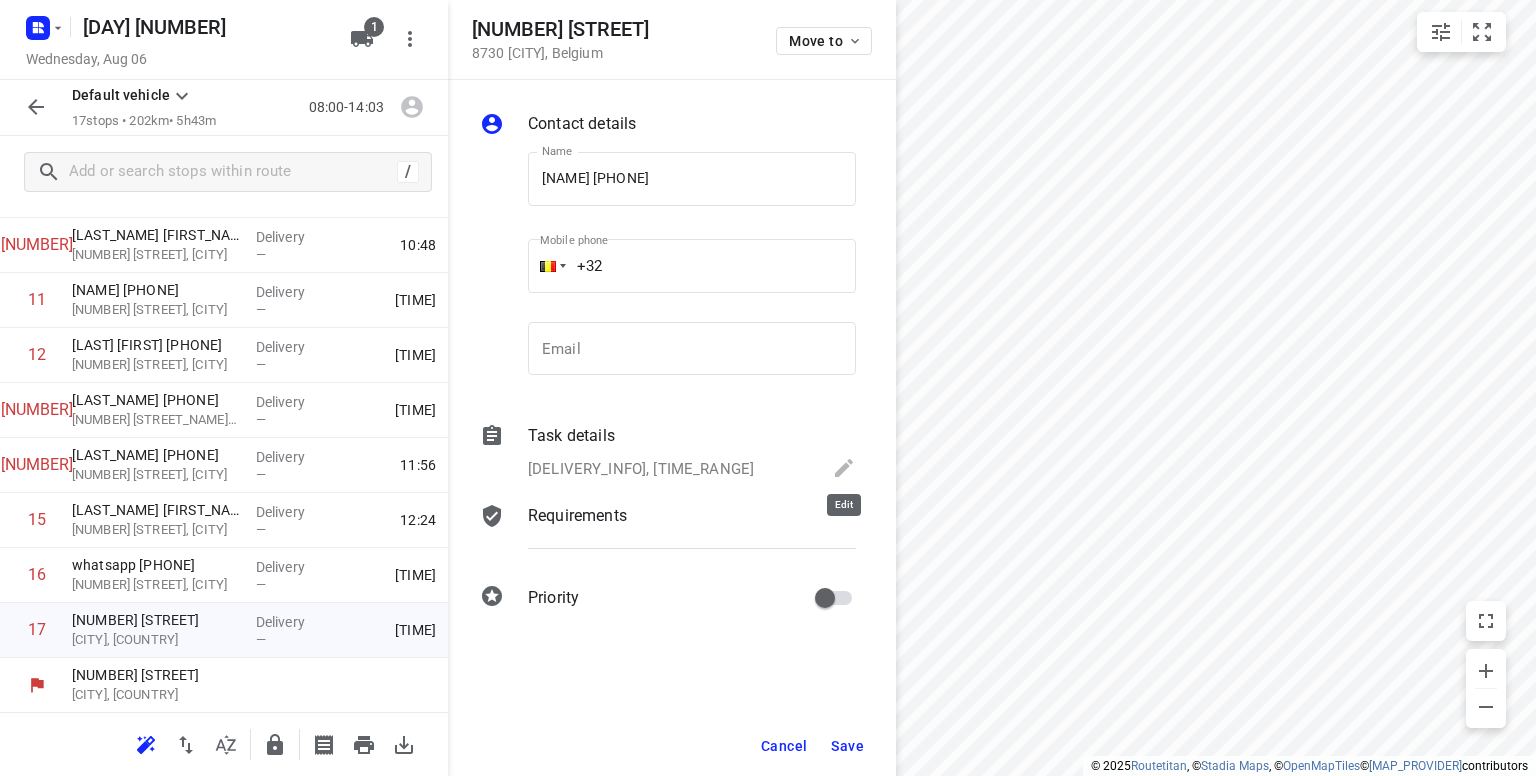 click 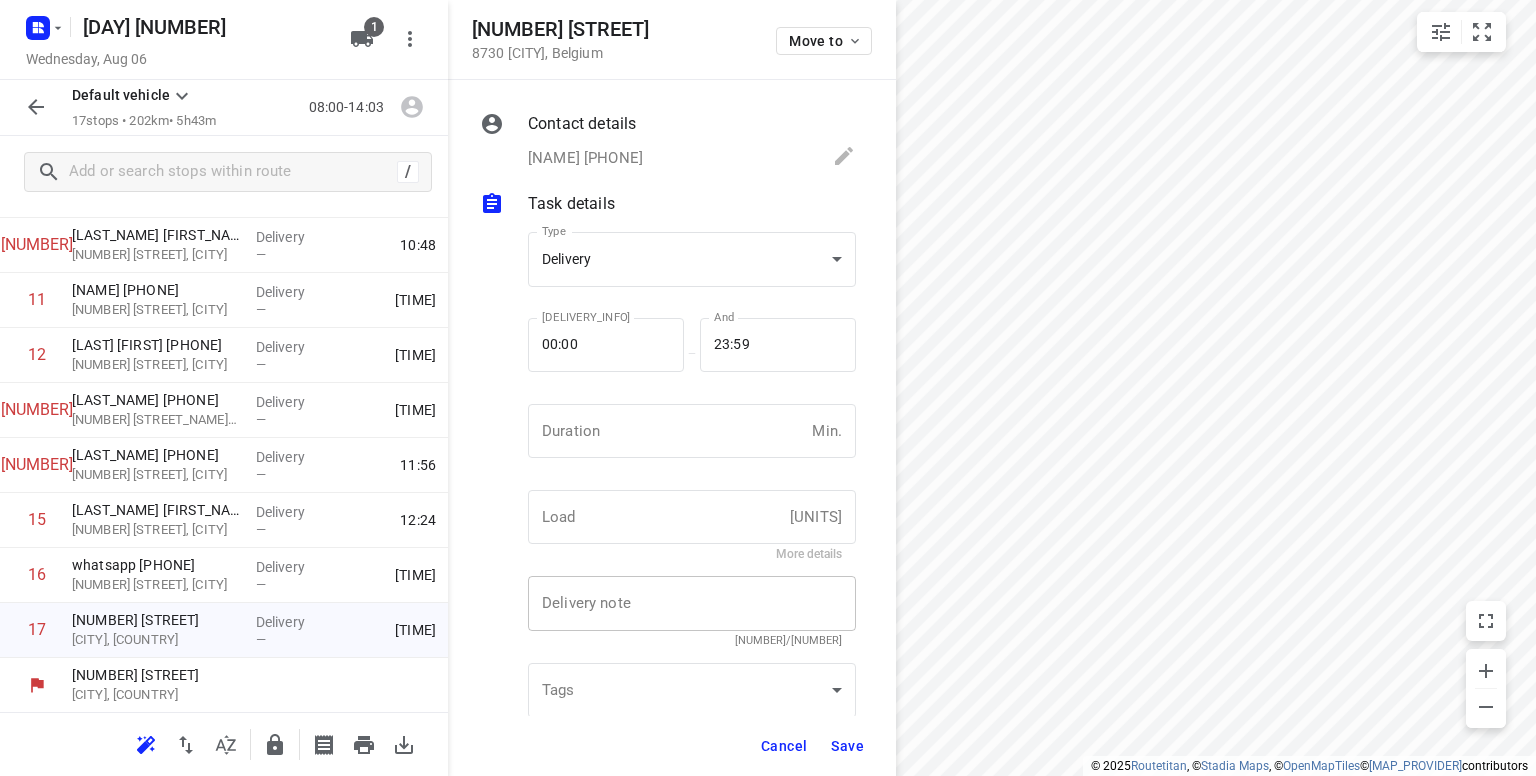click on "x Delivery note" at bounding box center (692, 603) 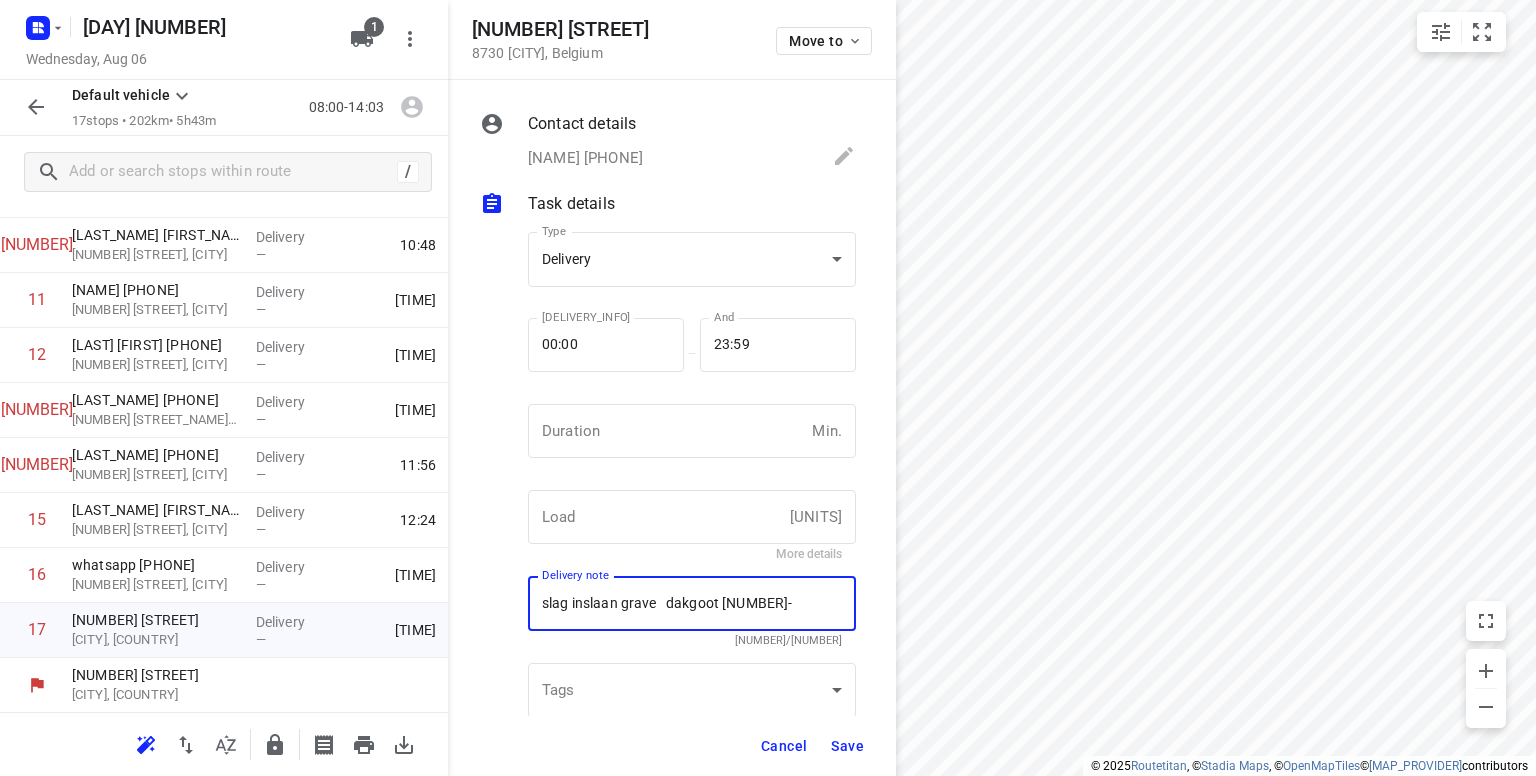 type on "slag inslaan grave   dakgoot [NUMBER]-[NUMBER]m" 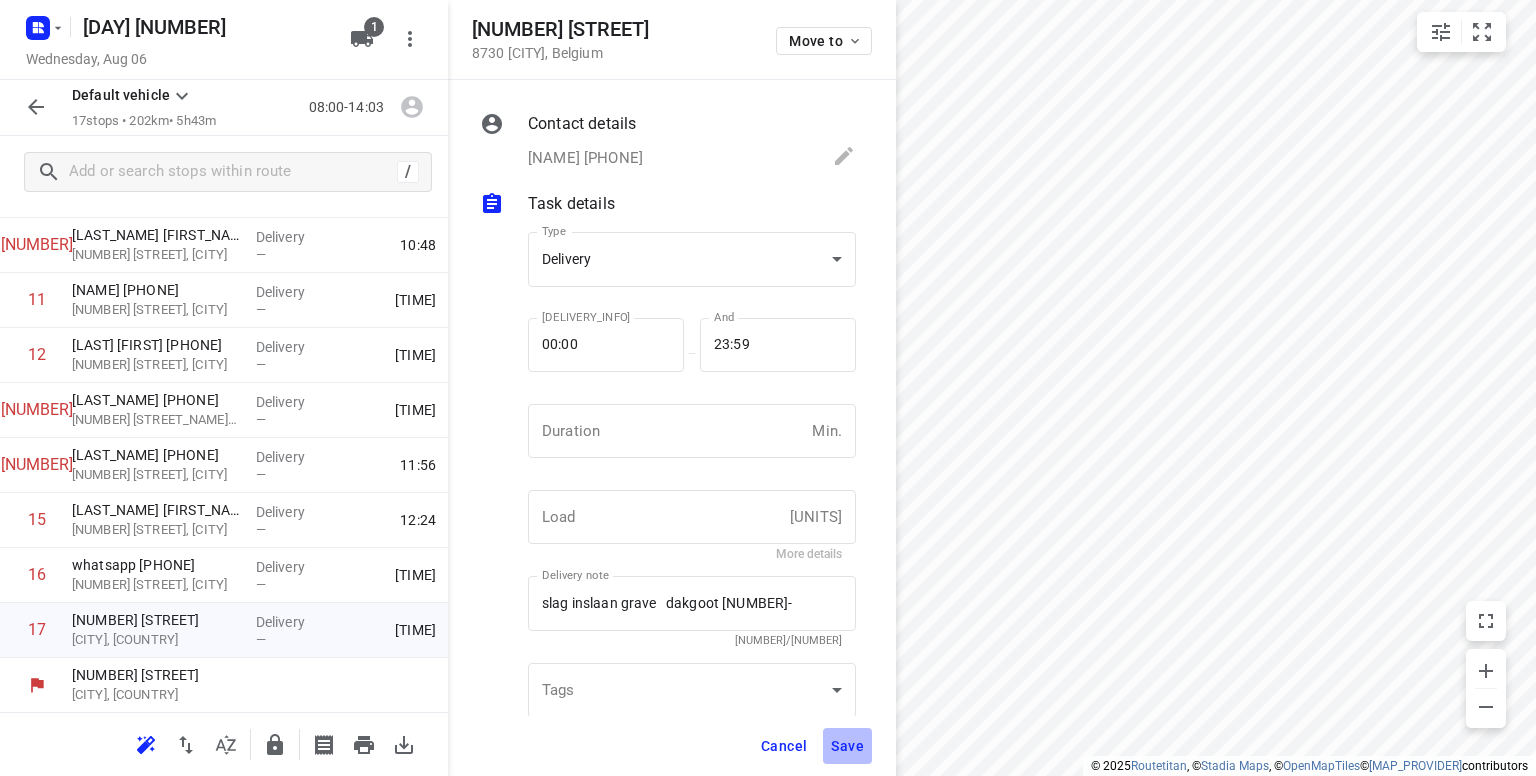 click on "Save" at bounding box center (847, 746) 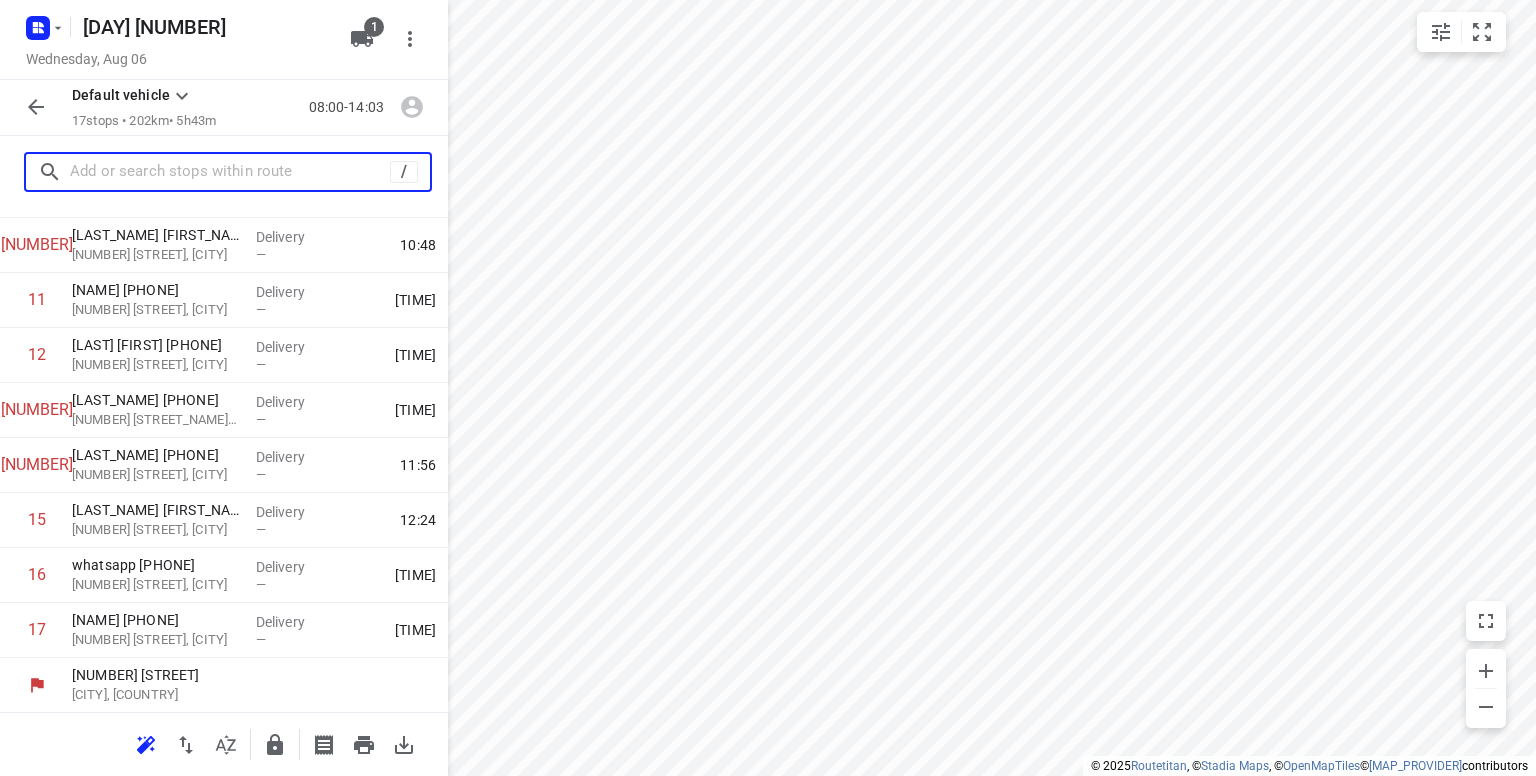 click at bounding box center [230, 172] 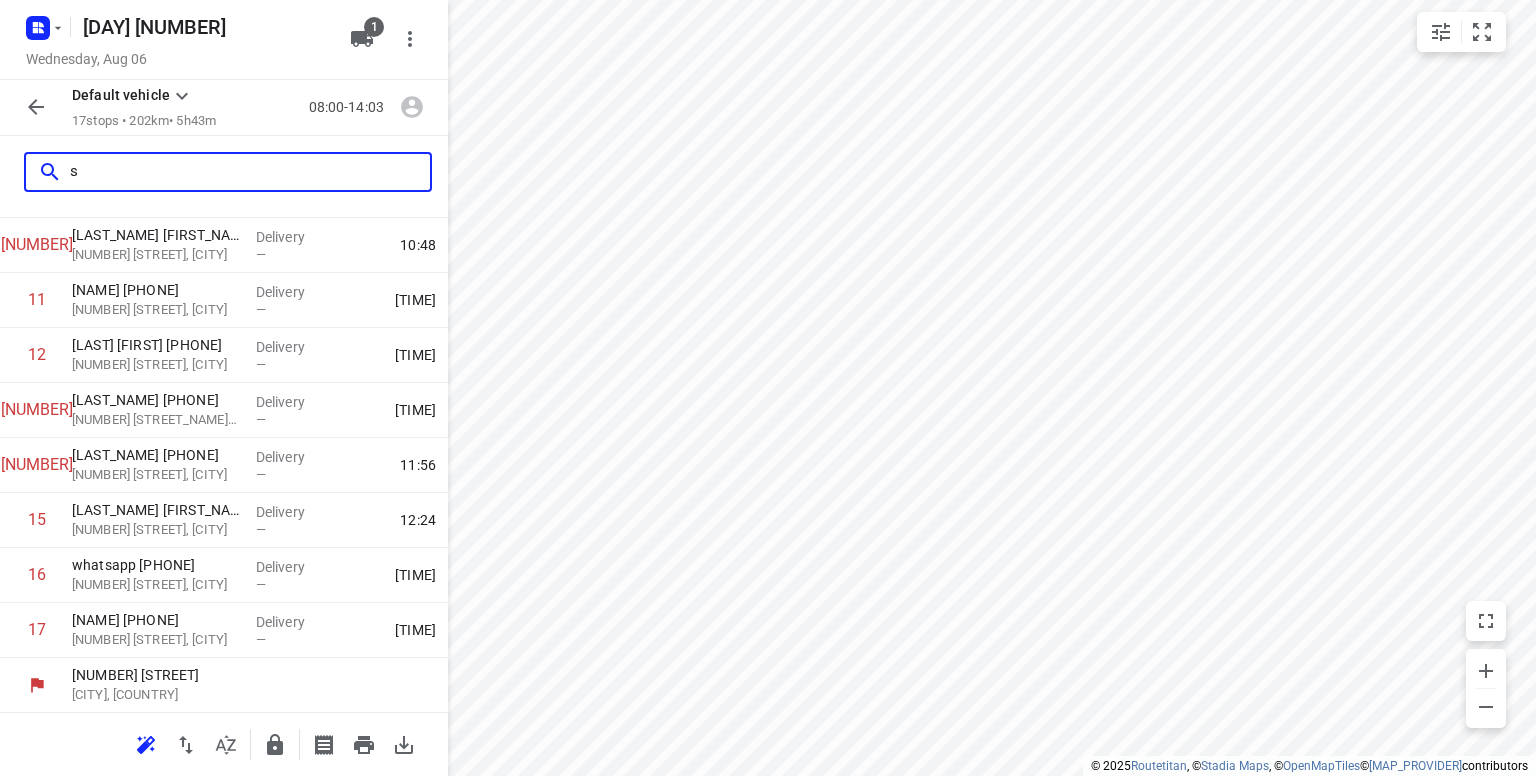 scroll, scrollTop: 0, scrollLeft: 0, axis: both 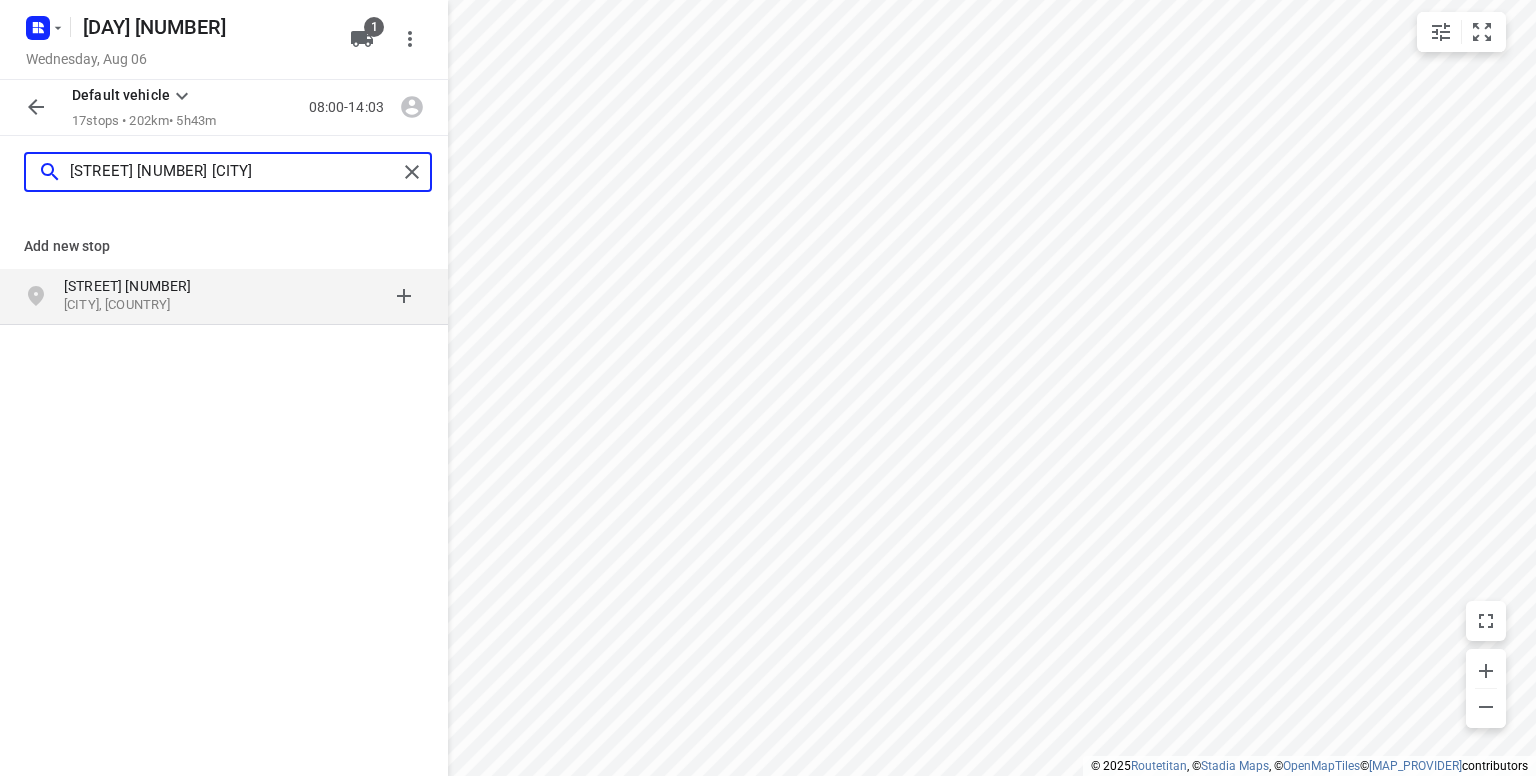 type on "[STREET] [NUMBER] [CITY]" 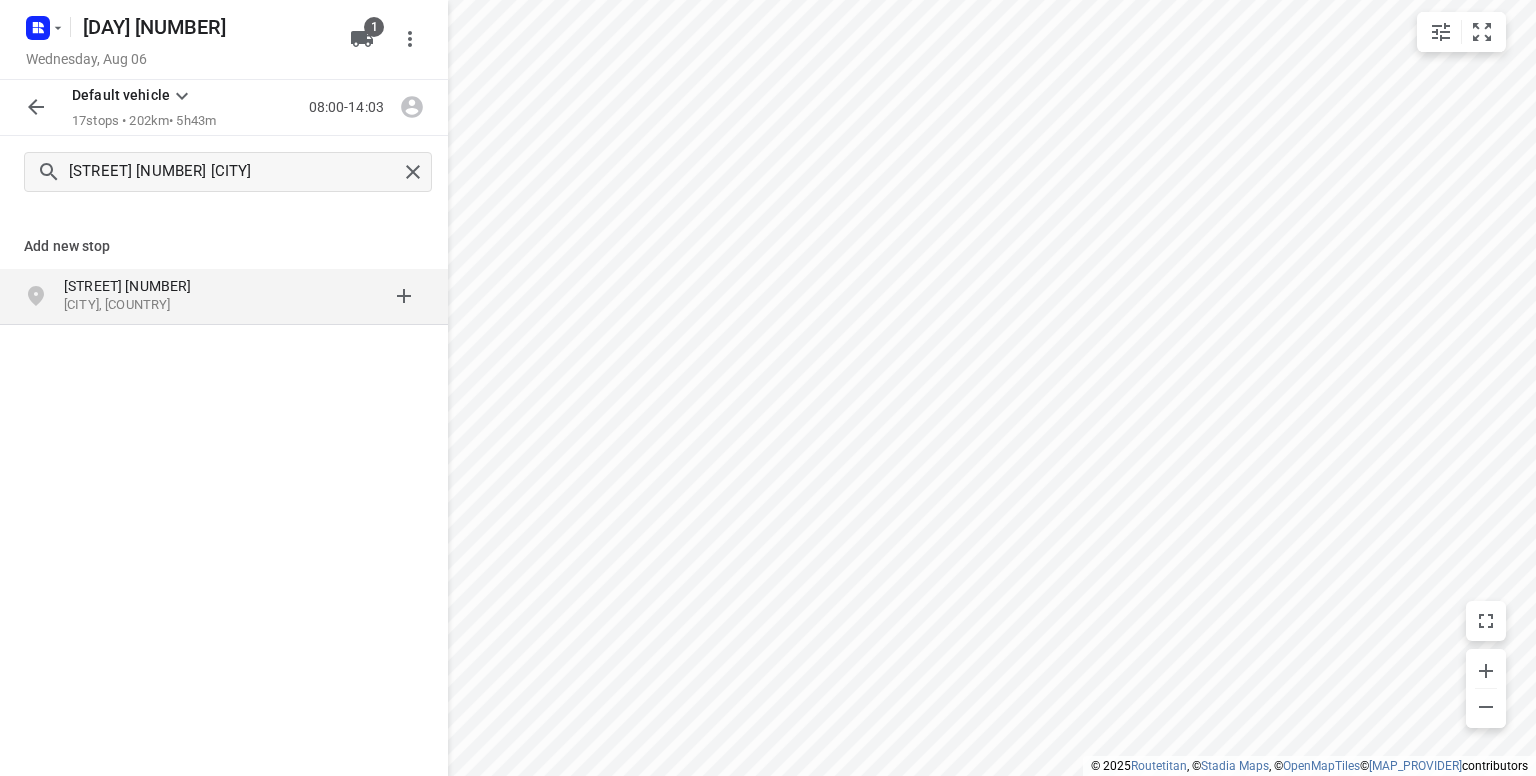 click on "[STREET] [NUMBER]" at bounding box center (156, 286) 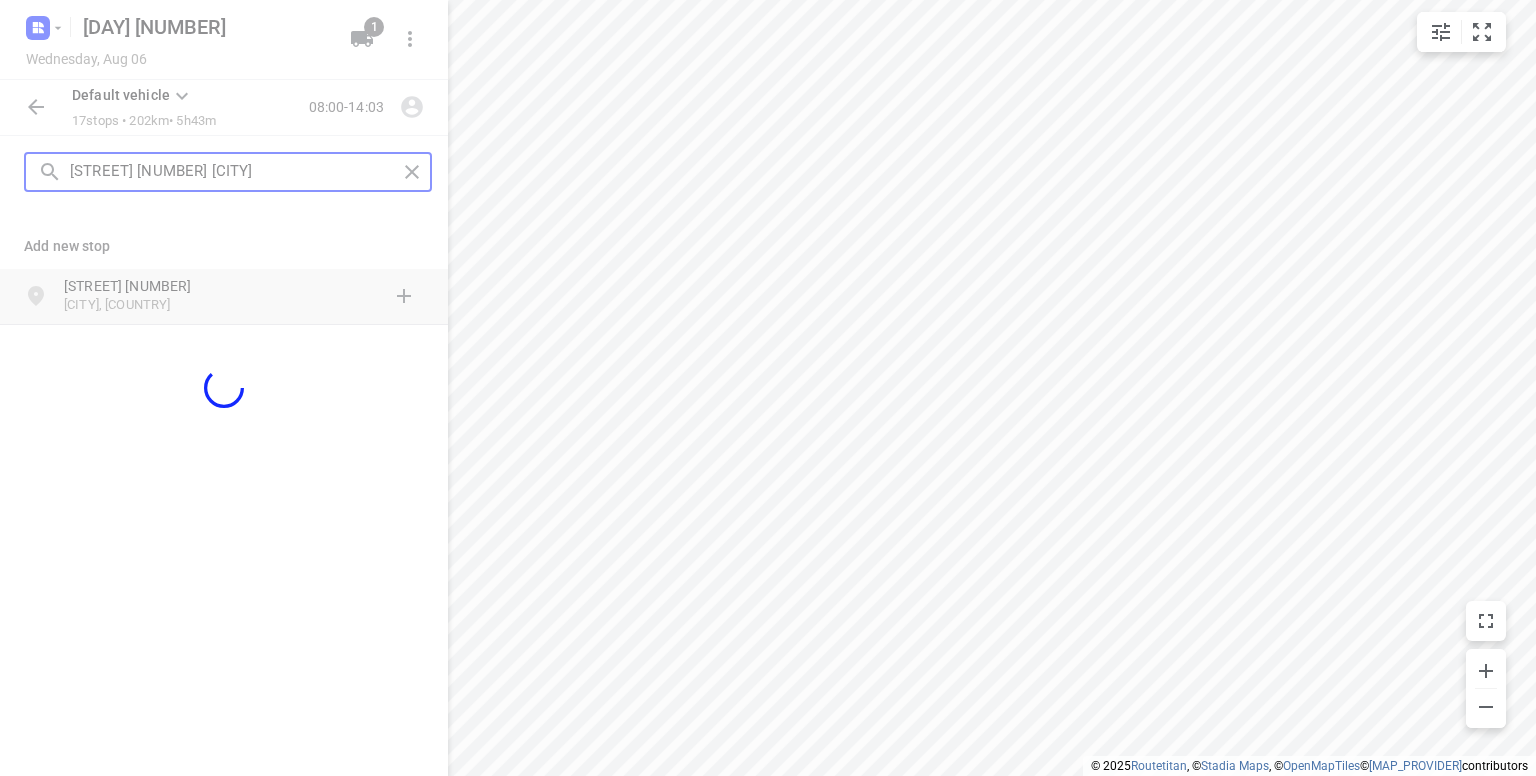 type 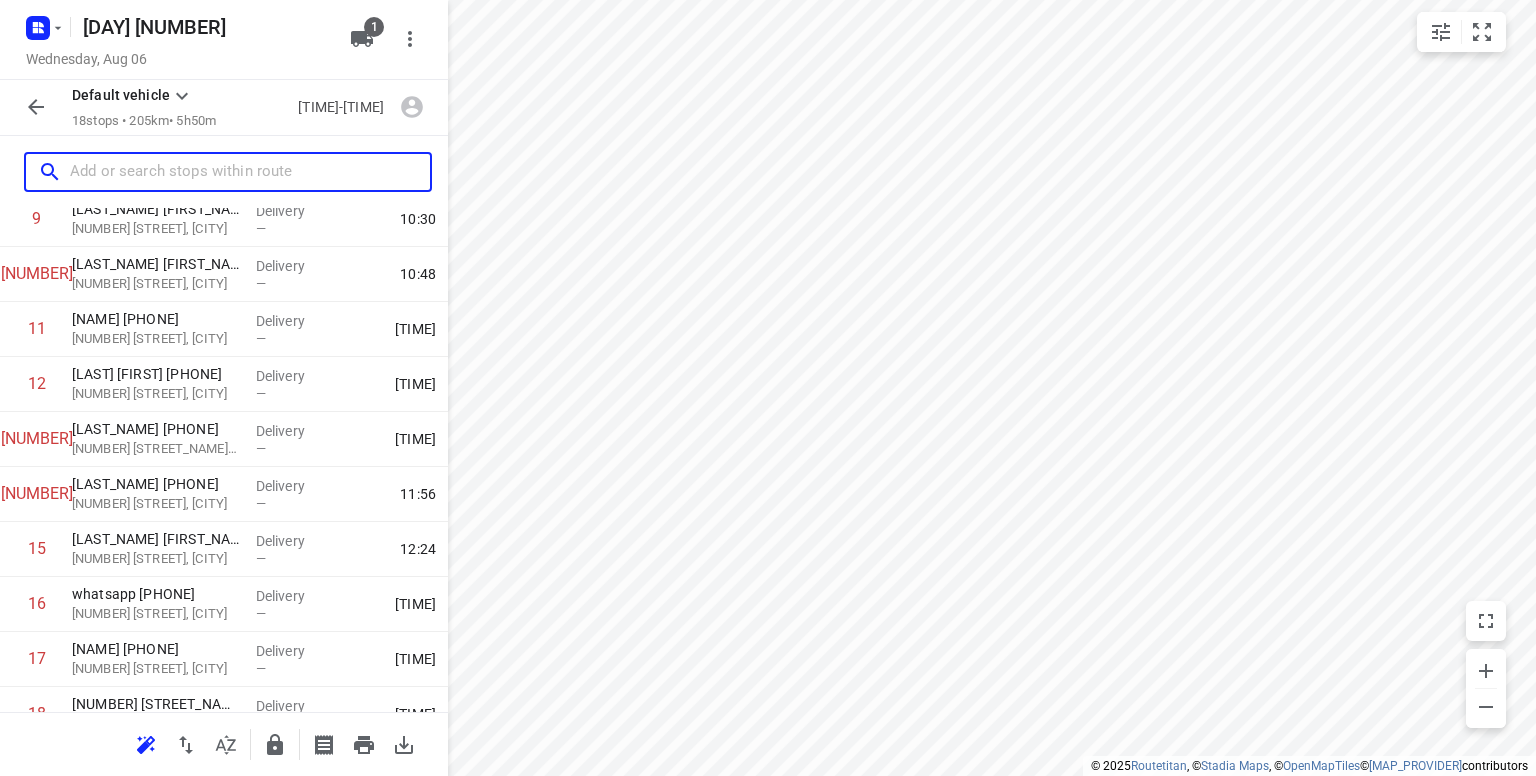 scroll, scrollTop: 640, scrollLeft: 0, axis: vertical 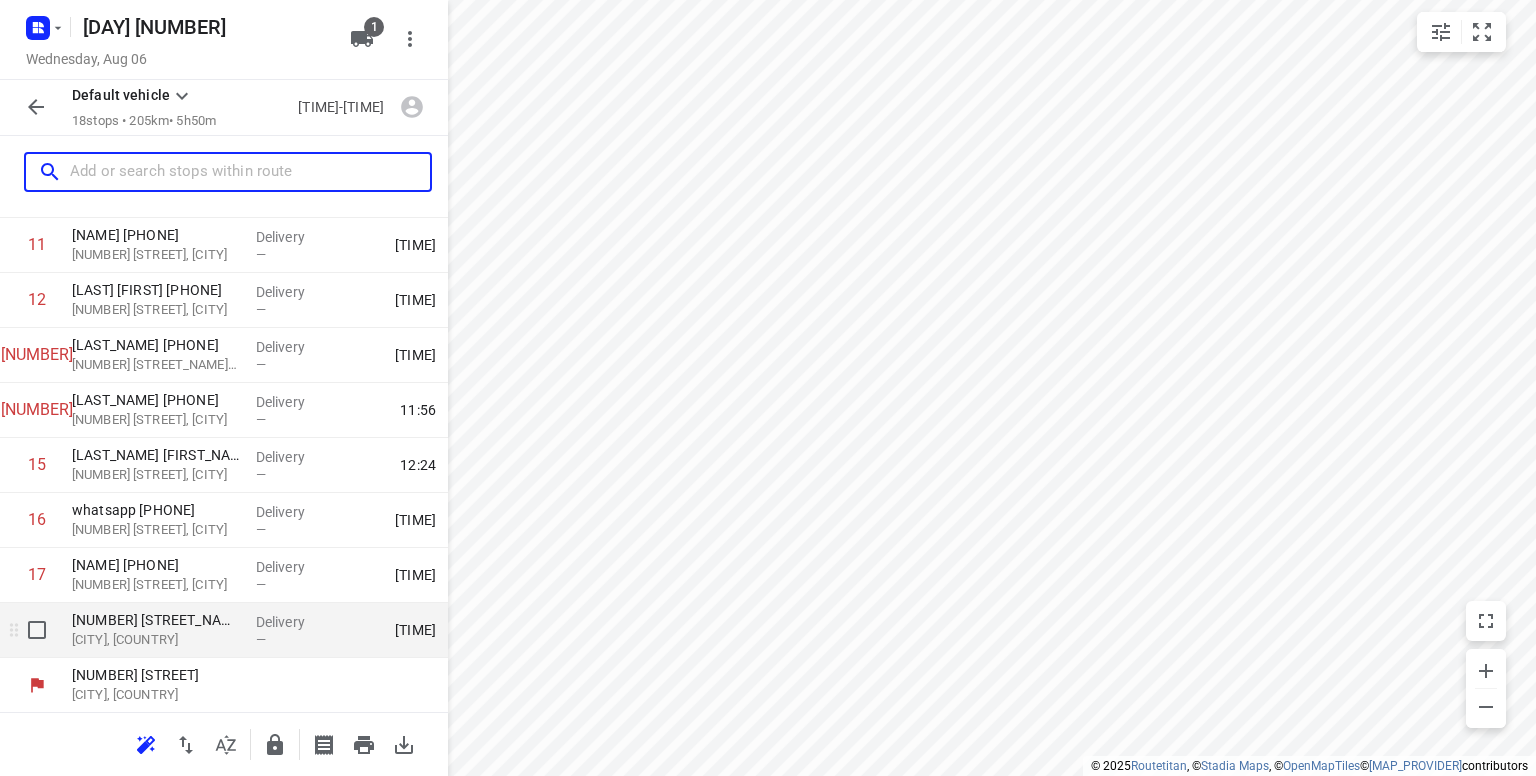 click on "[CITY], [COUNTRY]" at bounding box center [156, 640] 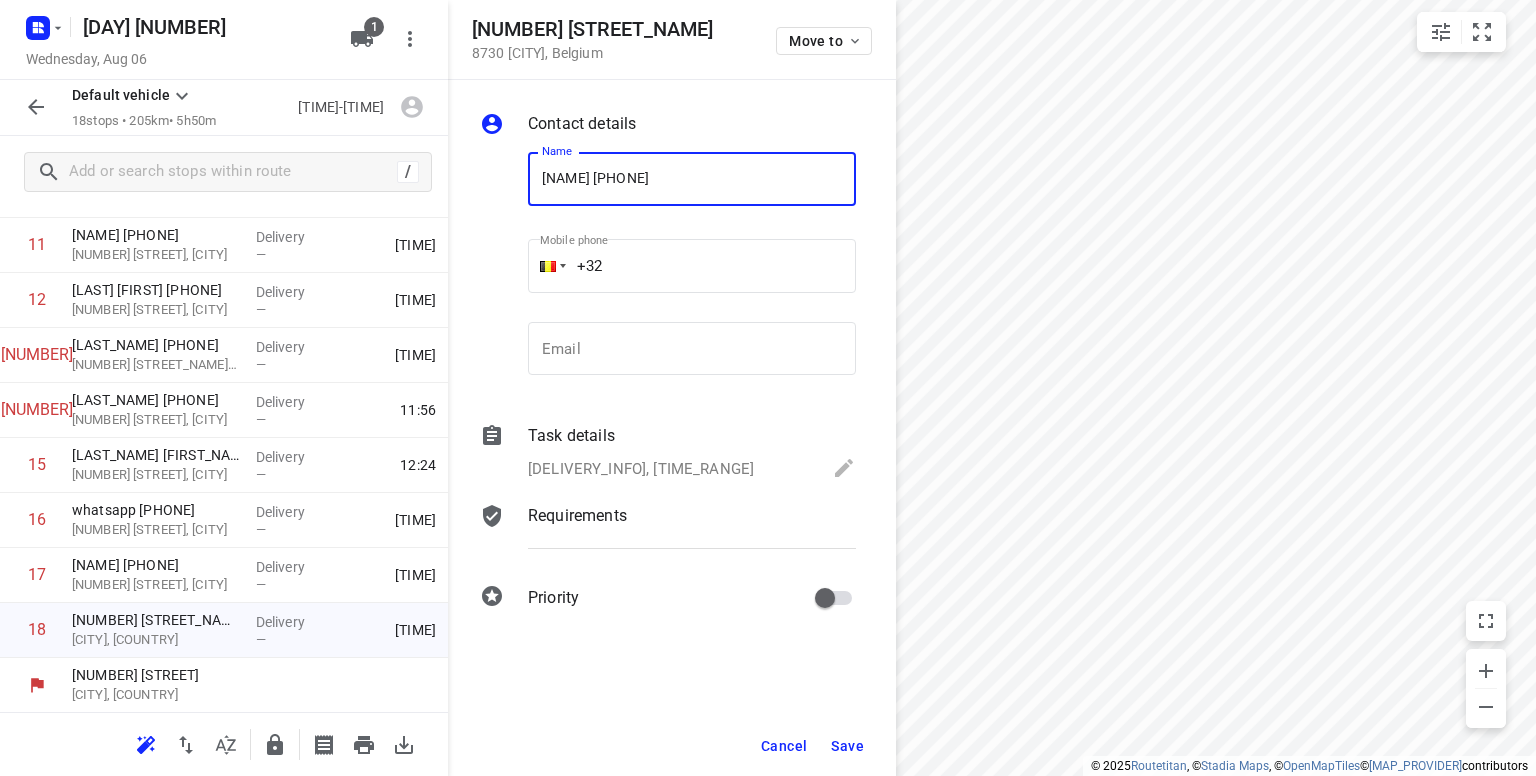 click on "[NAME] [PHONE]" at bounding box center (692, 179) 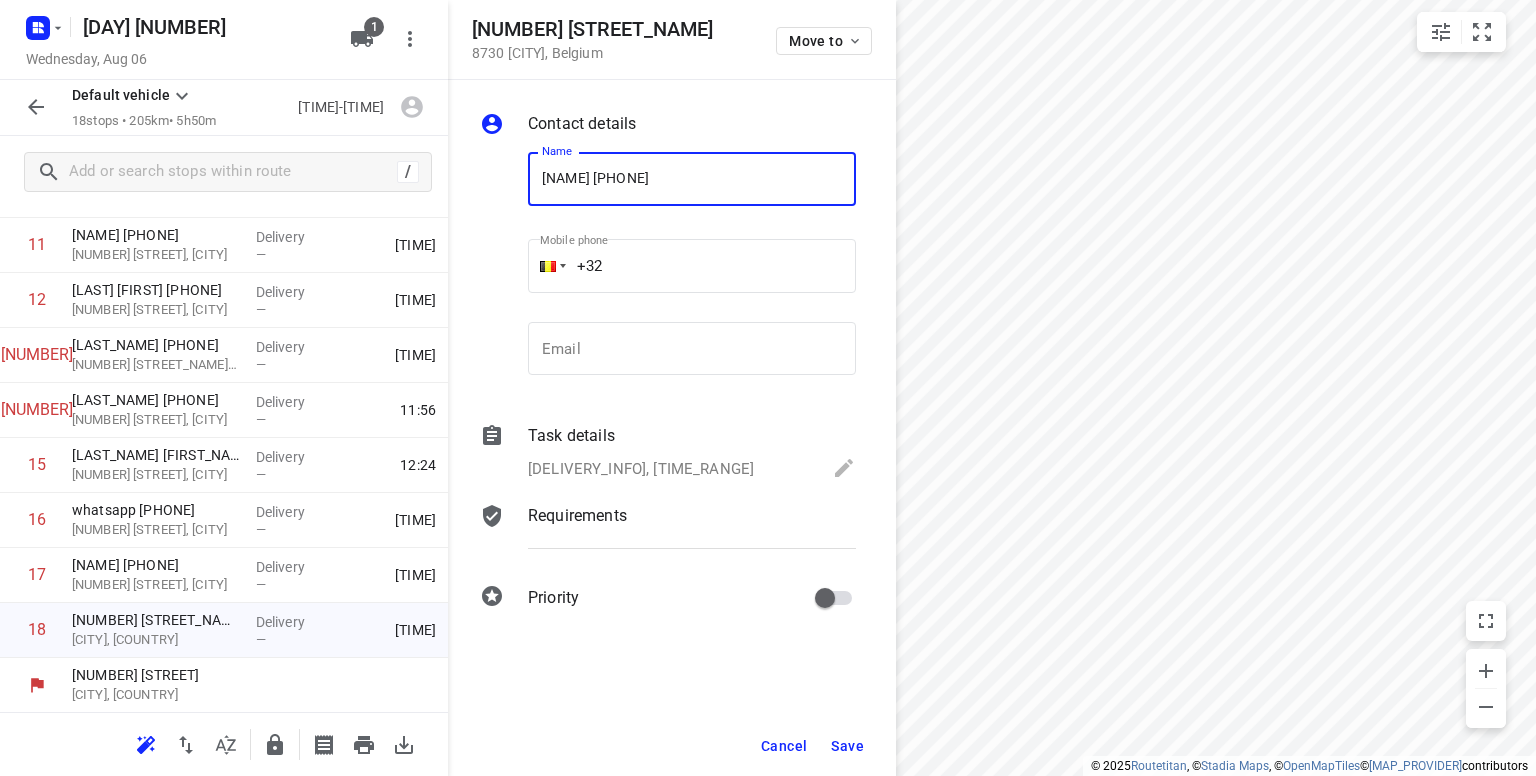 click on "[NAME] [PHONE]" at bounding box center (692, 179) 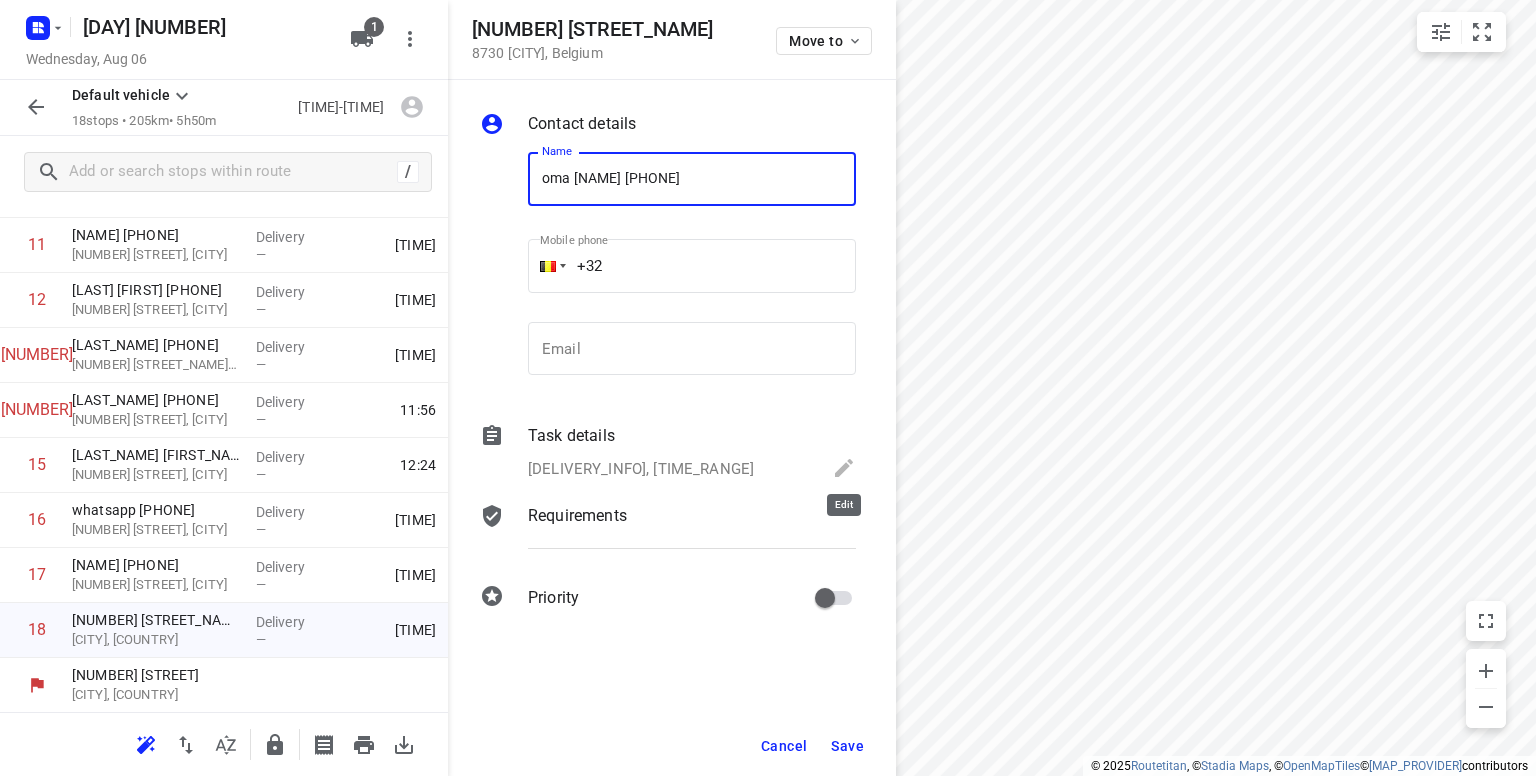 type on "oma [NAME] [PHONE]" 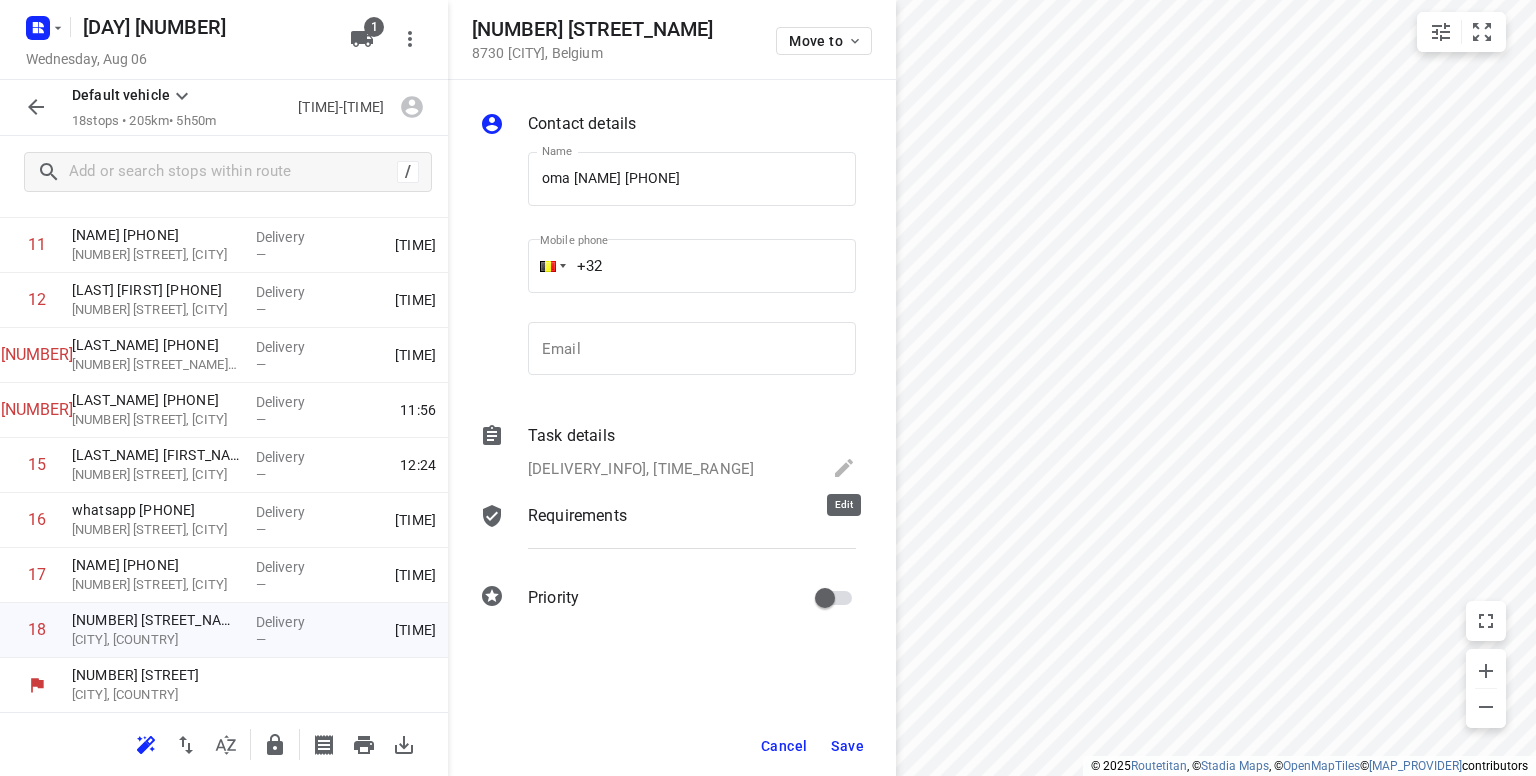 click 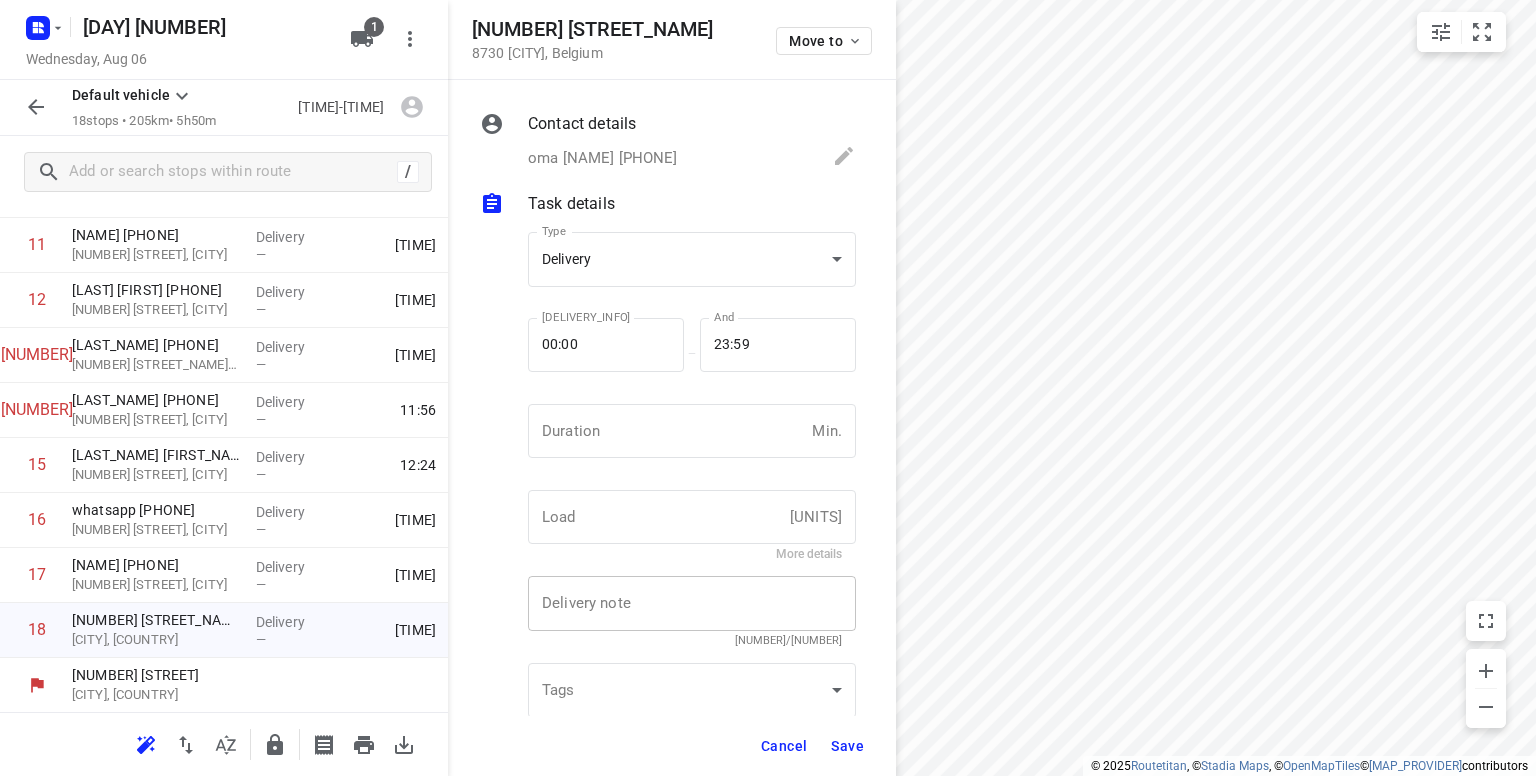 click at bounding box center [692, 604] 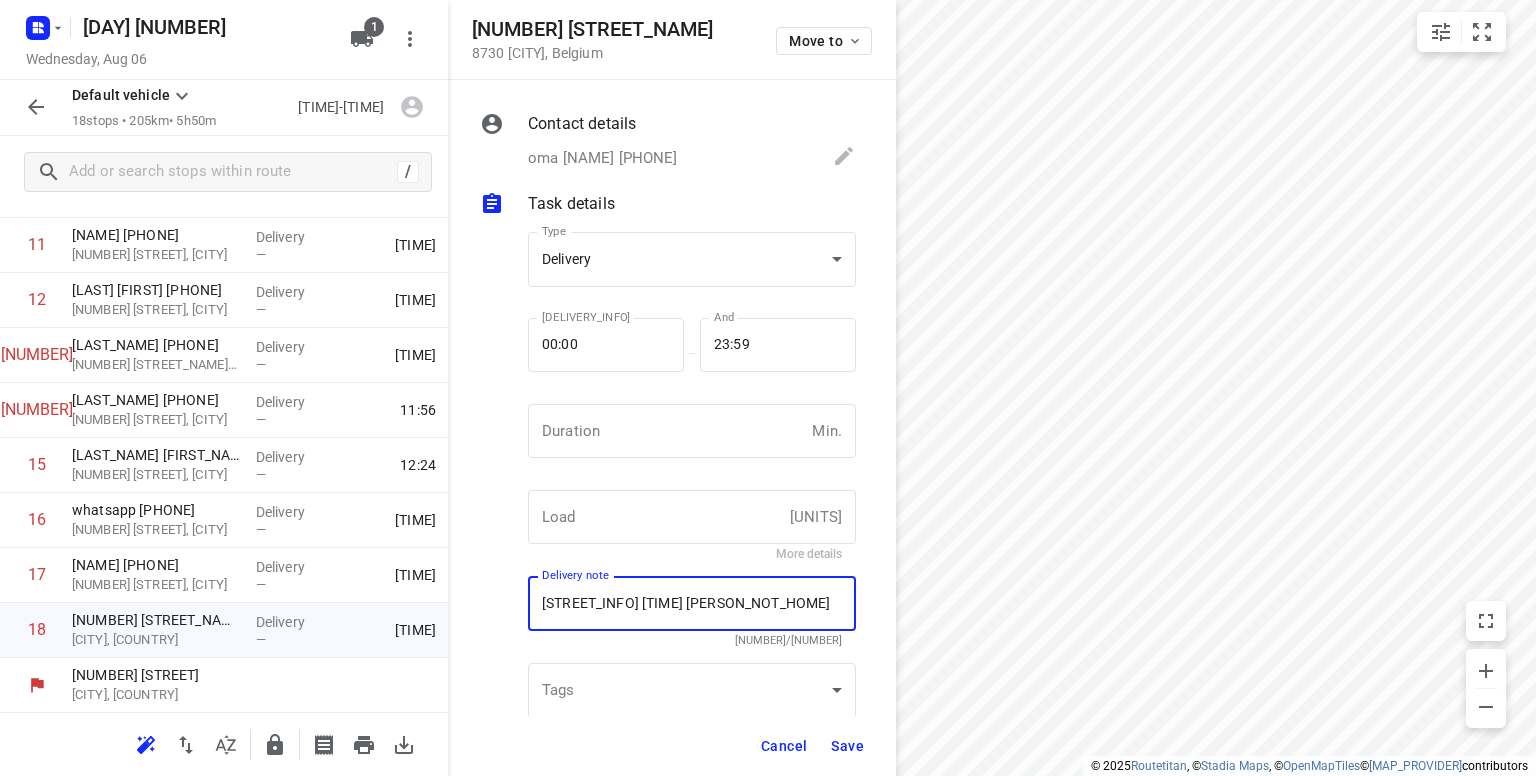 click on "[STREET_INFO] [TIME] [PERSON_NOT_HOME] [DELIVERY_INFO]" at bounding box center [692, 603] 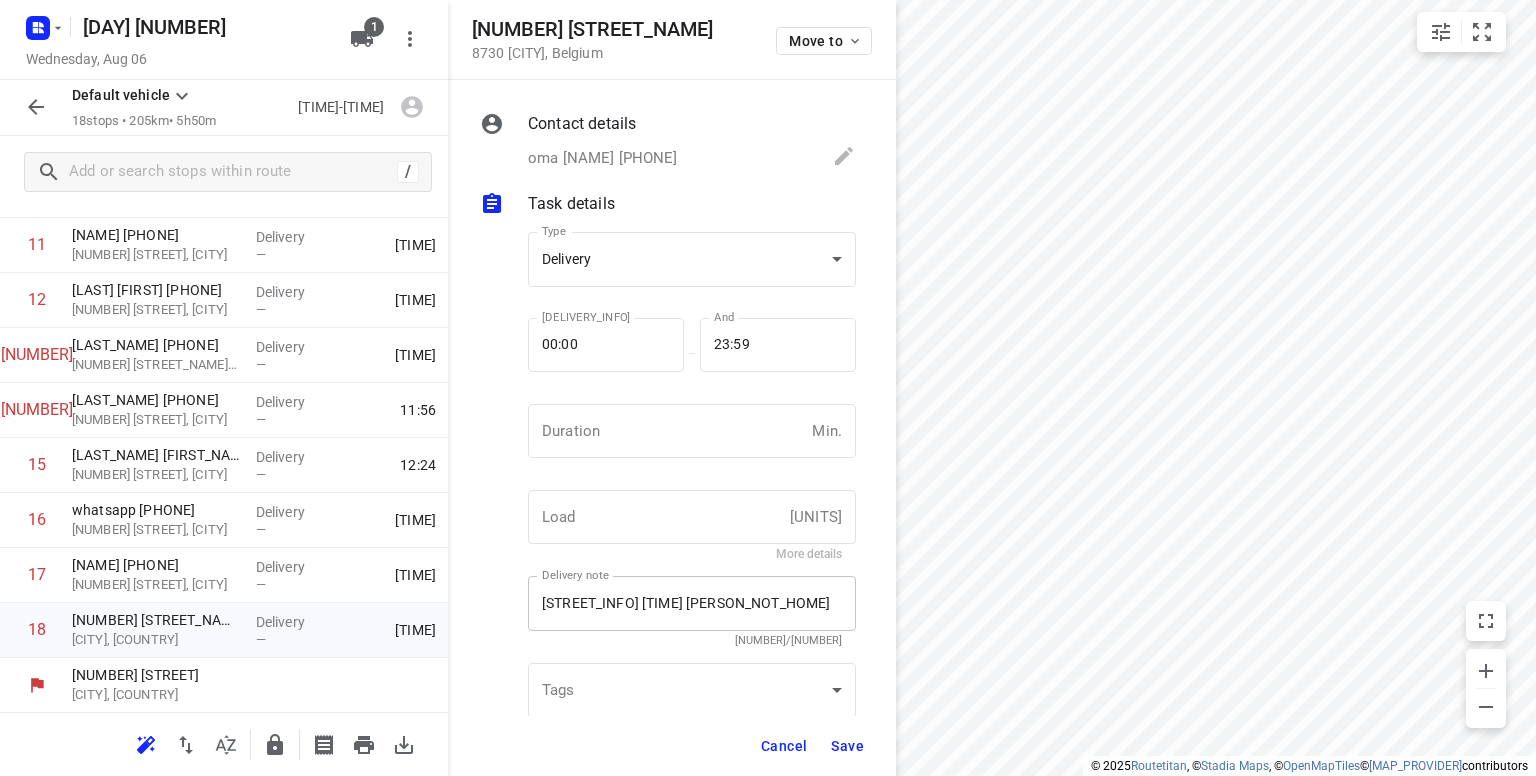 click on "[STREET_INFO] [TIME] [PERSON_NOT_HOME] [DELIVERY_INFO]" at bounding box center [692, 603] 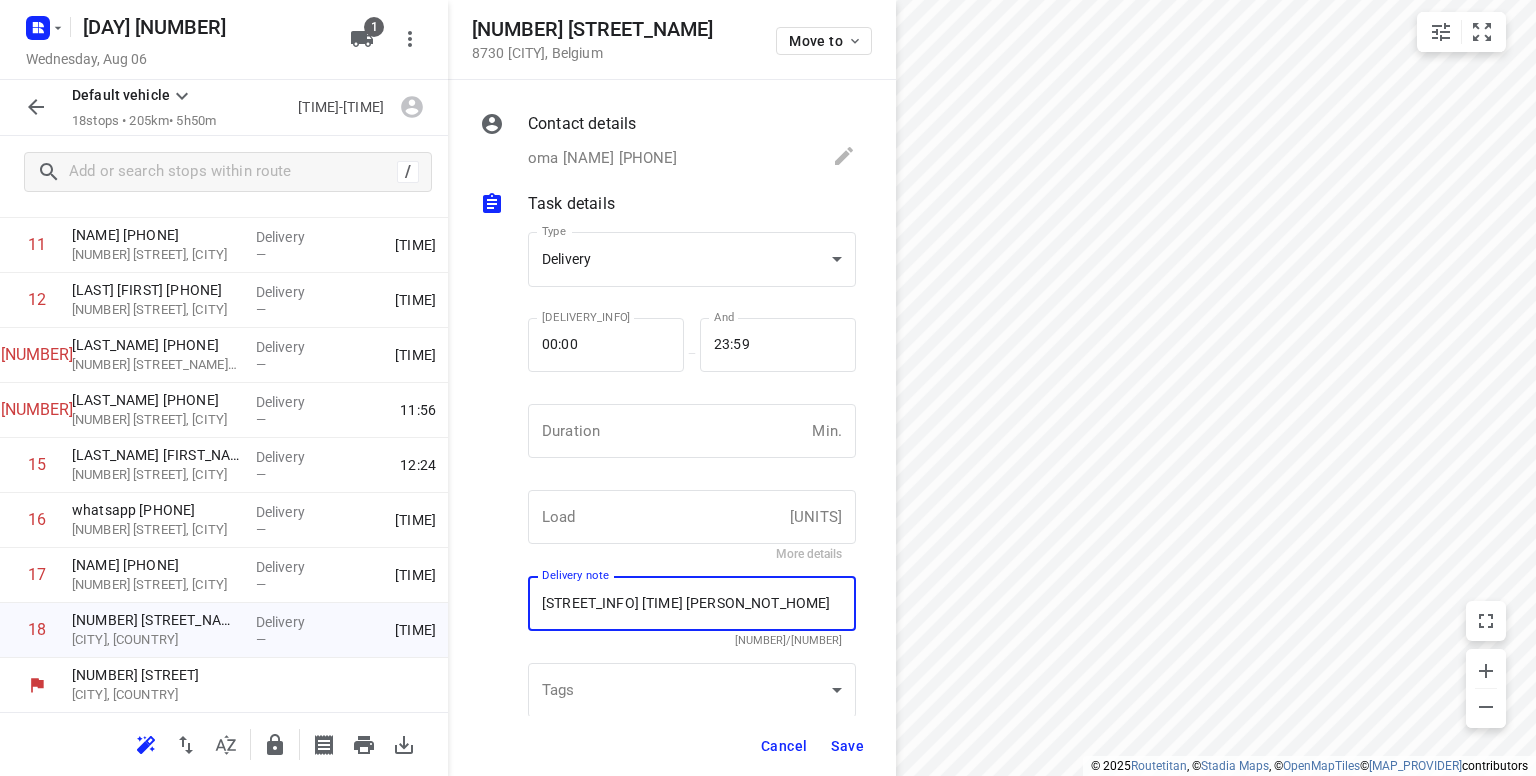 click on "[STREET_INFO] [TIME] [PERSON_NOT_HOME]" at bounding box center [692, 604] 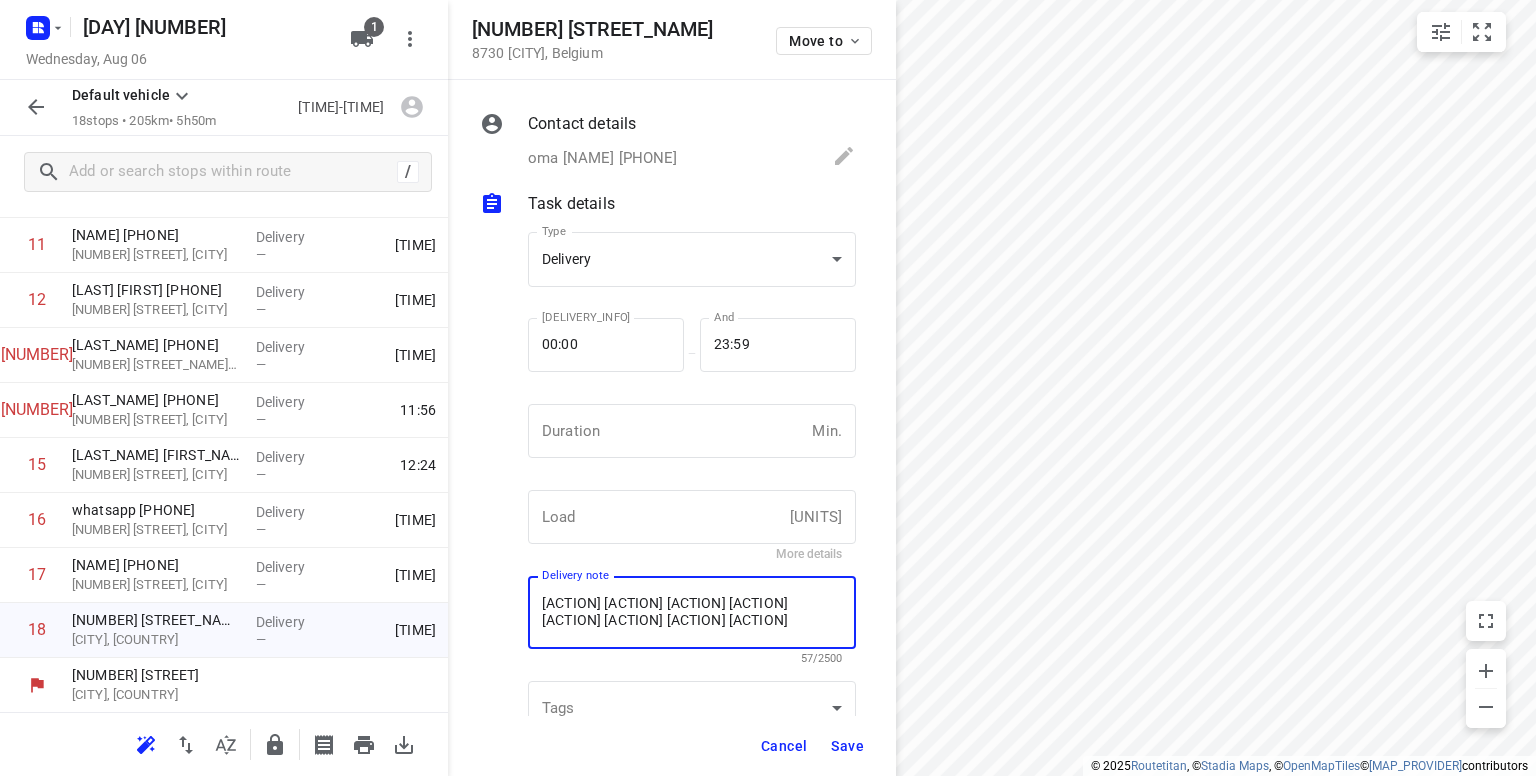 type on "[ACTION] [ACTION] [ACTION] [ACTION] [ACTION] [ACTION] [ACTION] [ACTION] [ACTION] [ACTION] [ACTION]" 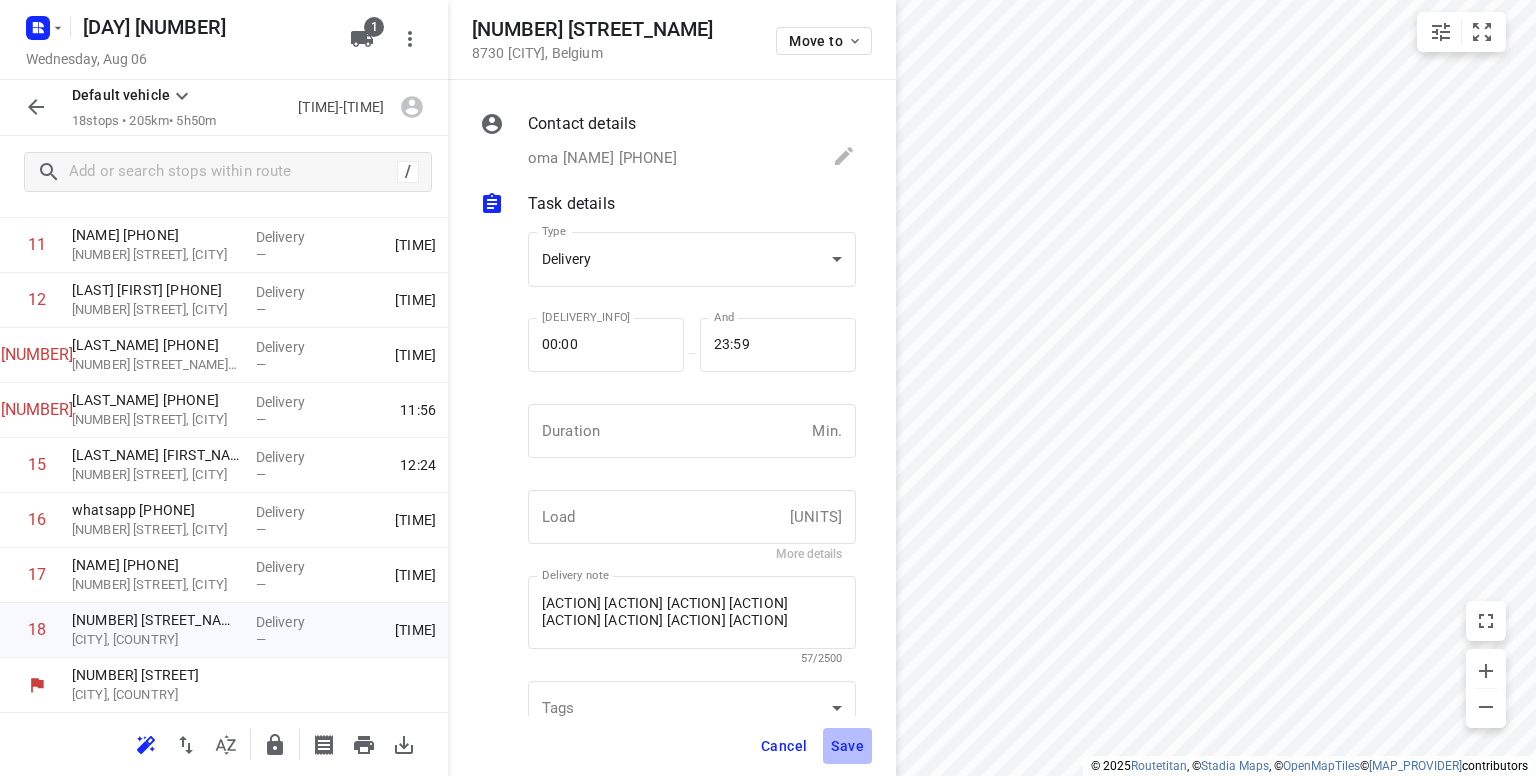 click on "Save" at bounding box center [847, 746] 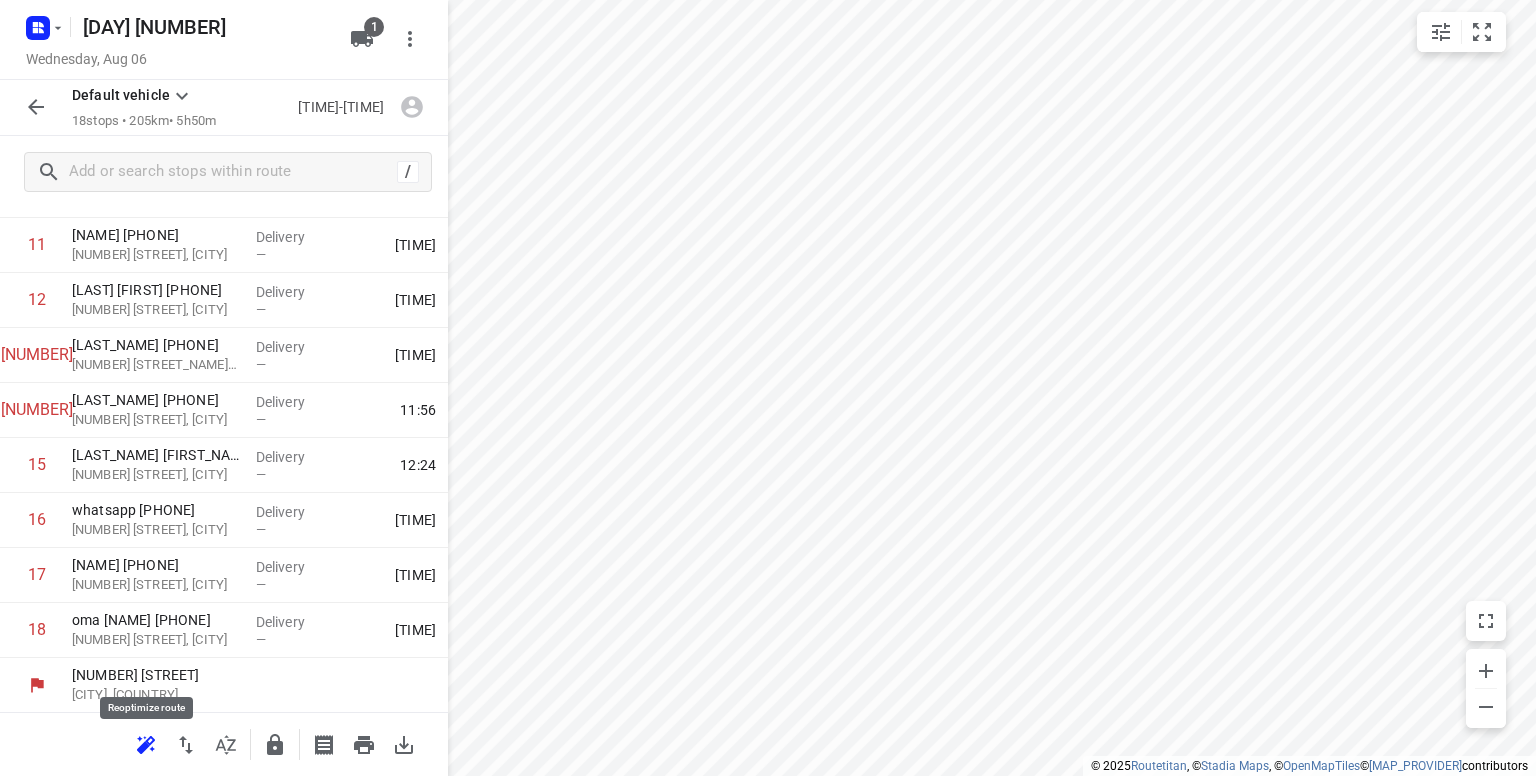 click 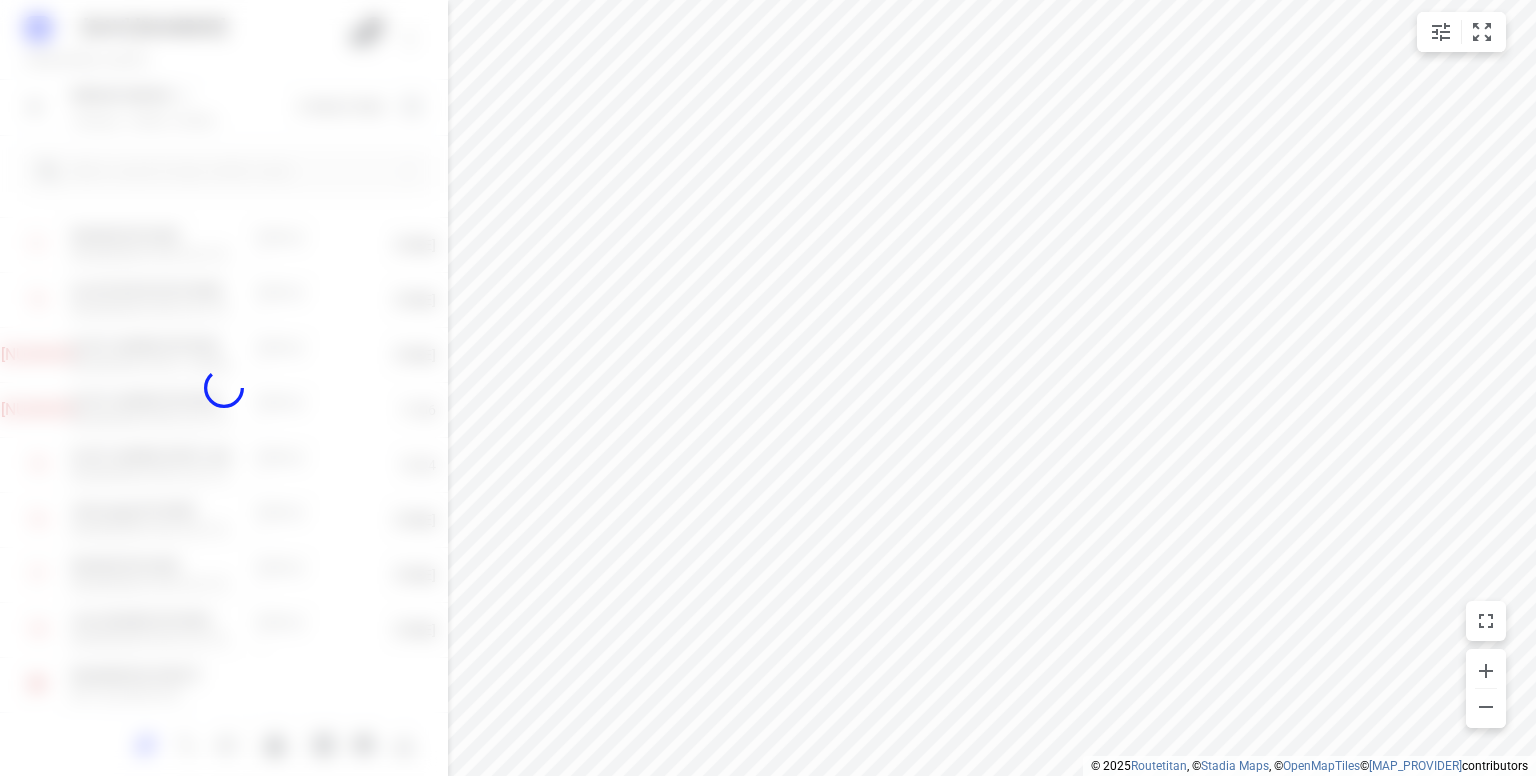 click at bounding box center (224, 388) 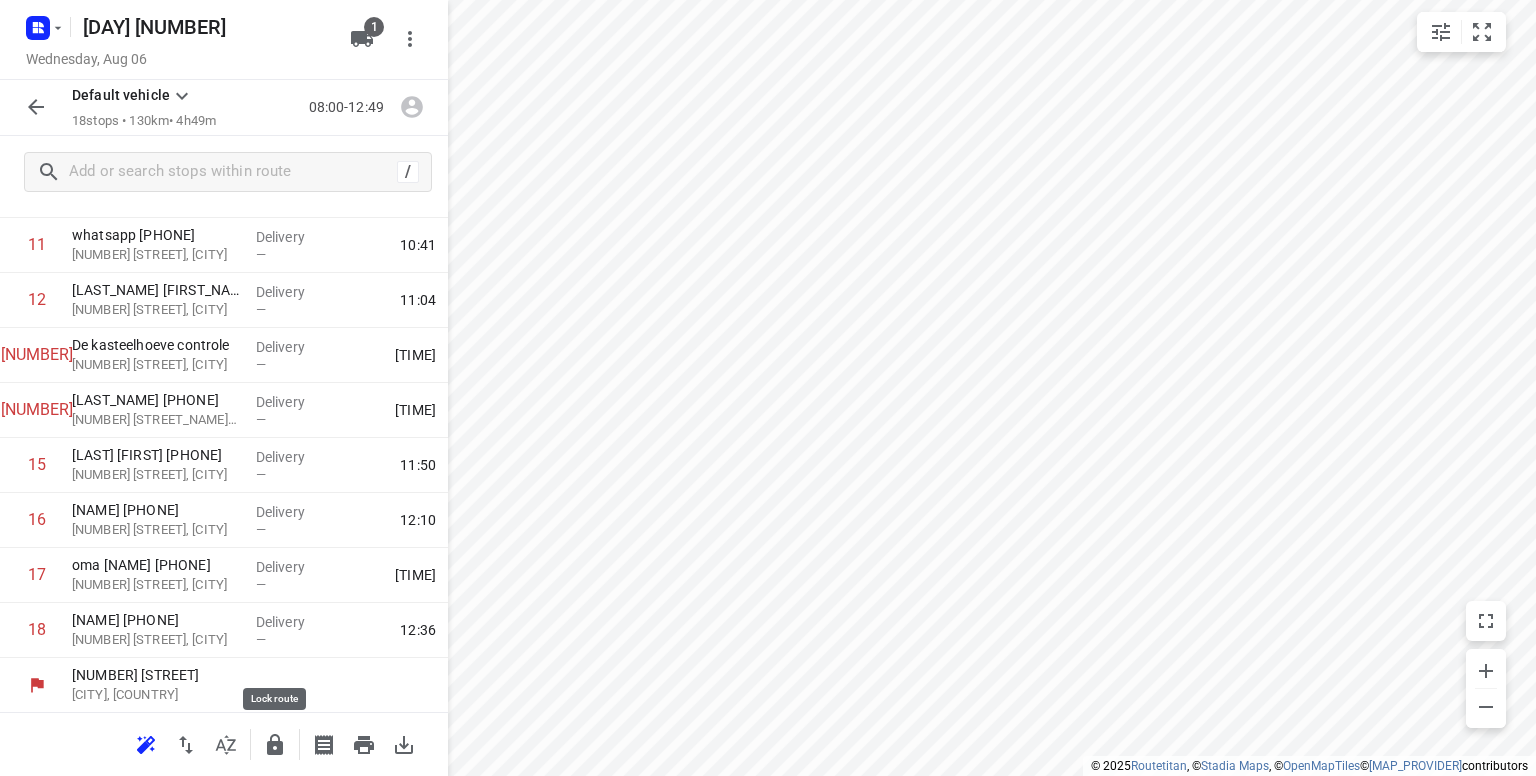 click 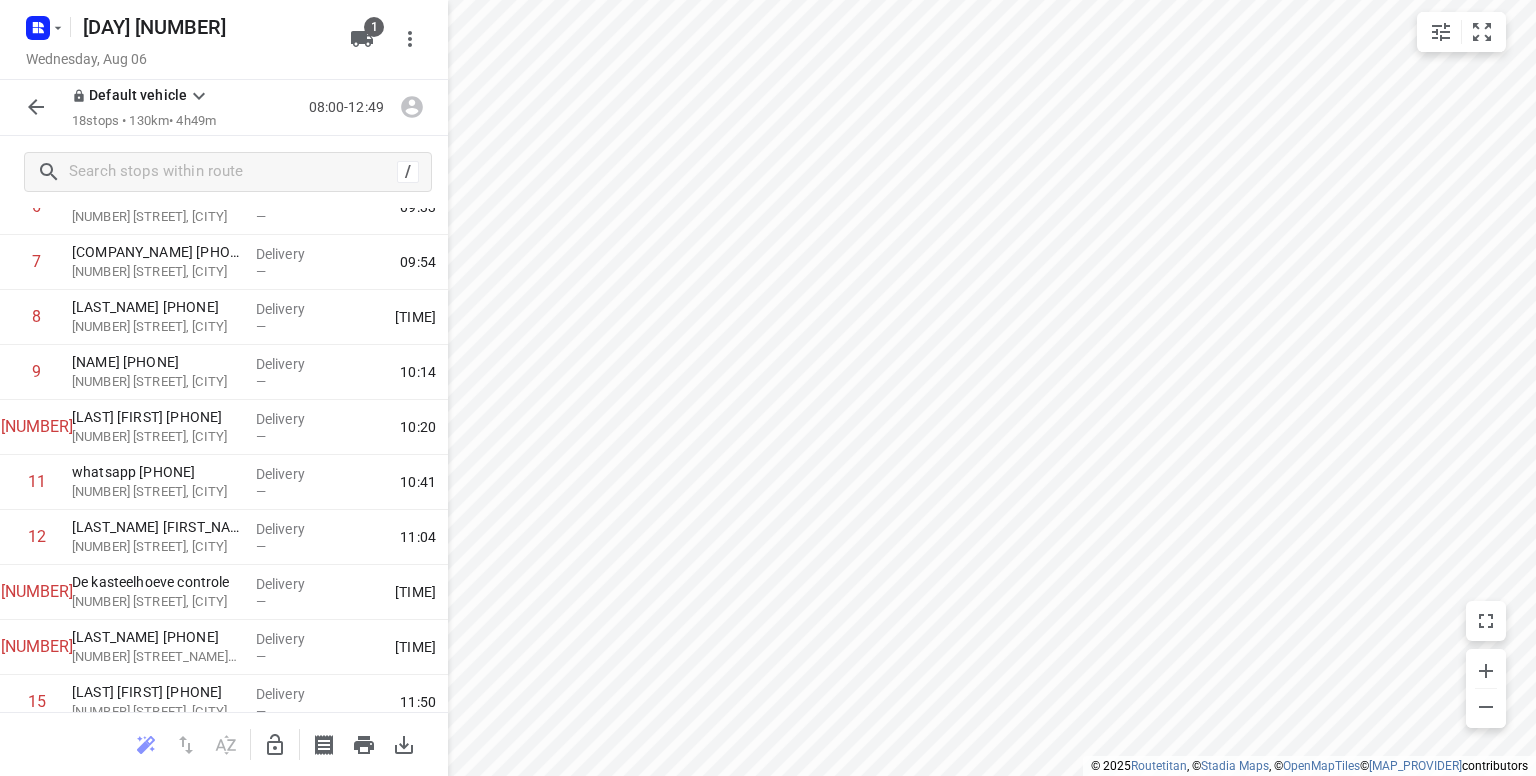 scroll, scrollTop: 401, scrollLeft: 0, axis: vertical 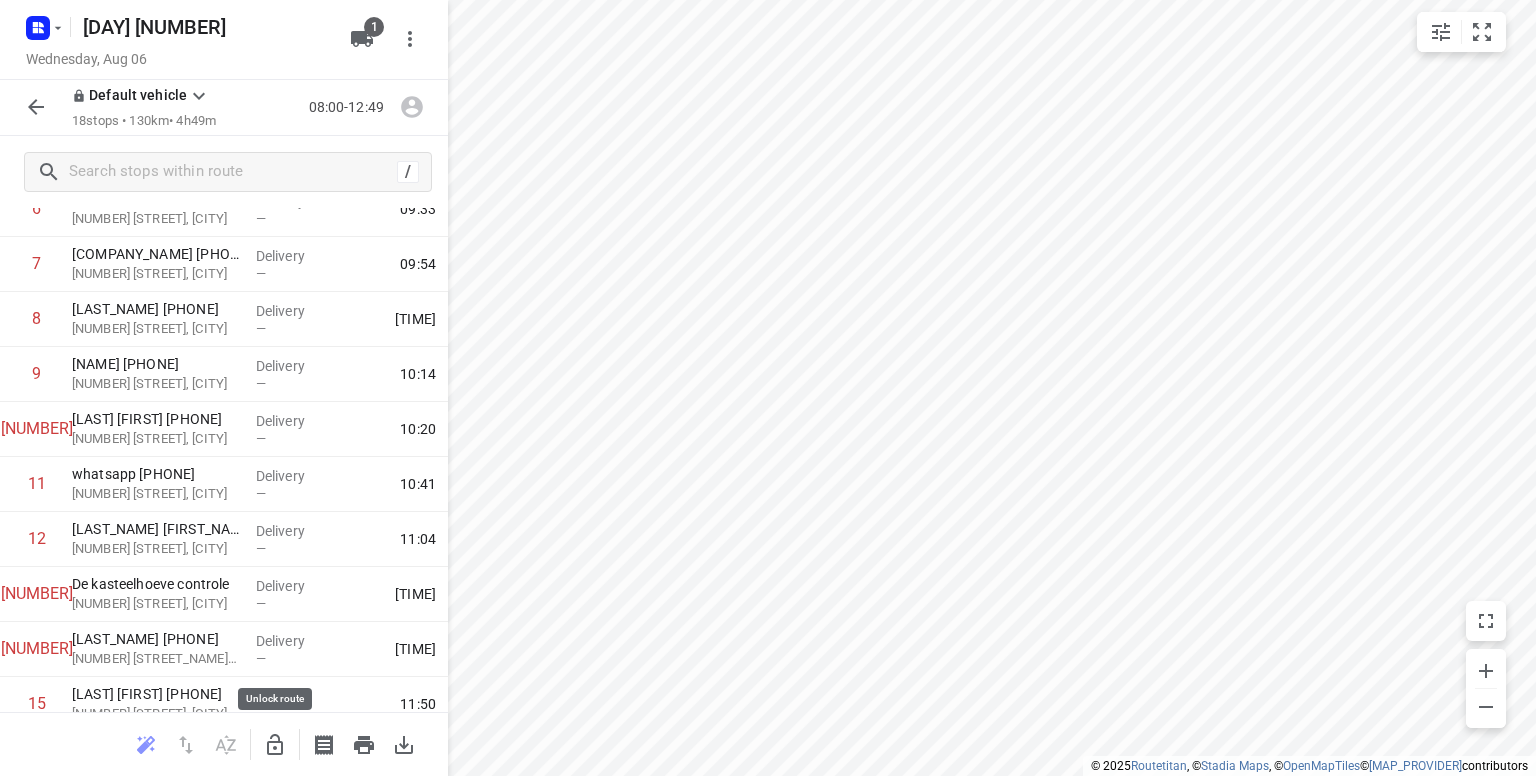 click 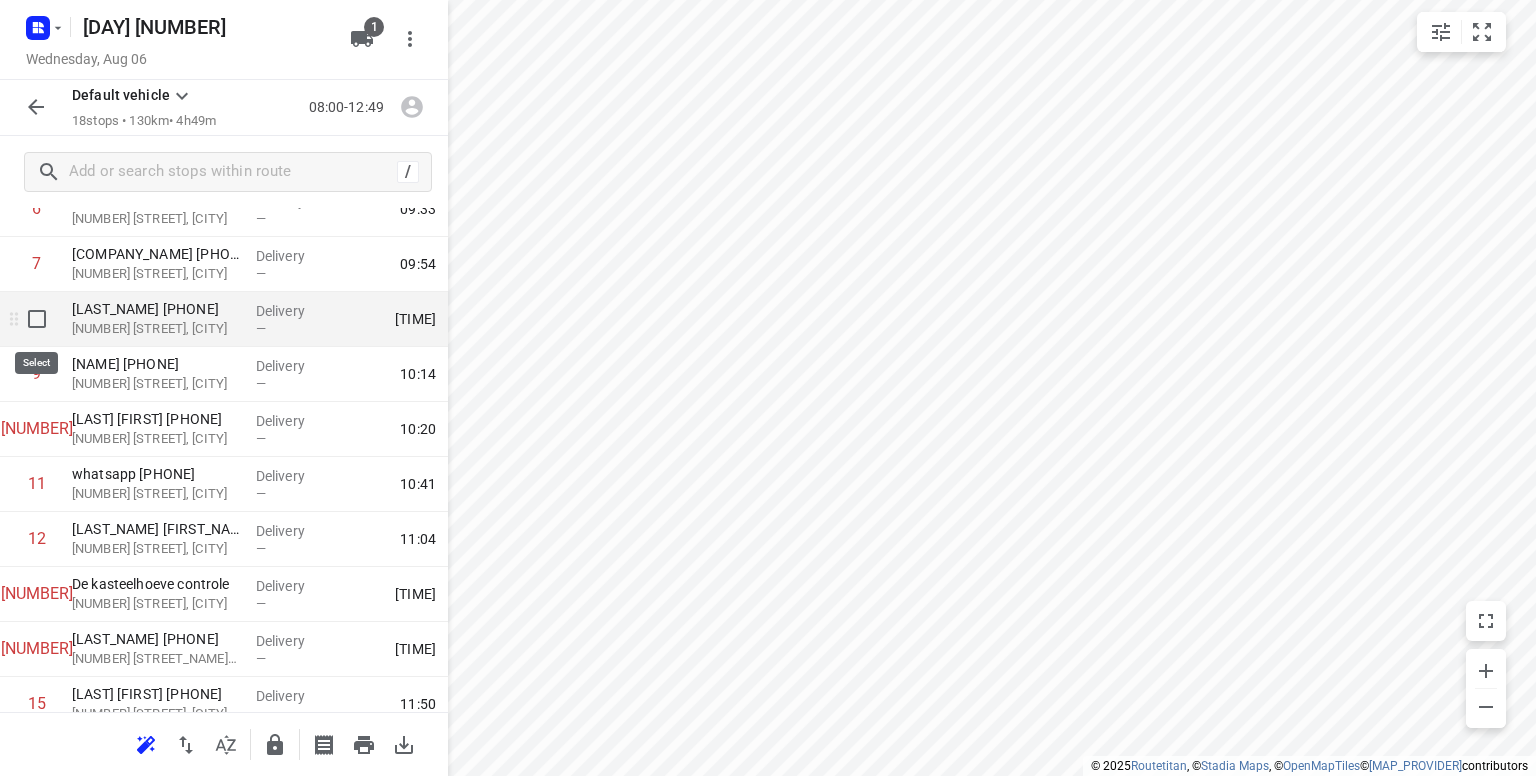click at bounding box center [37, 319] 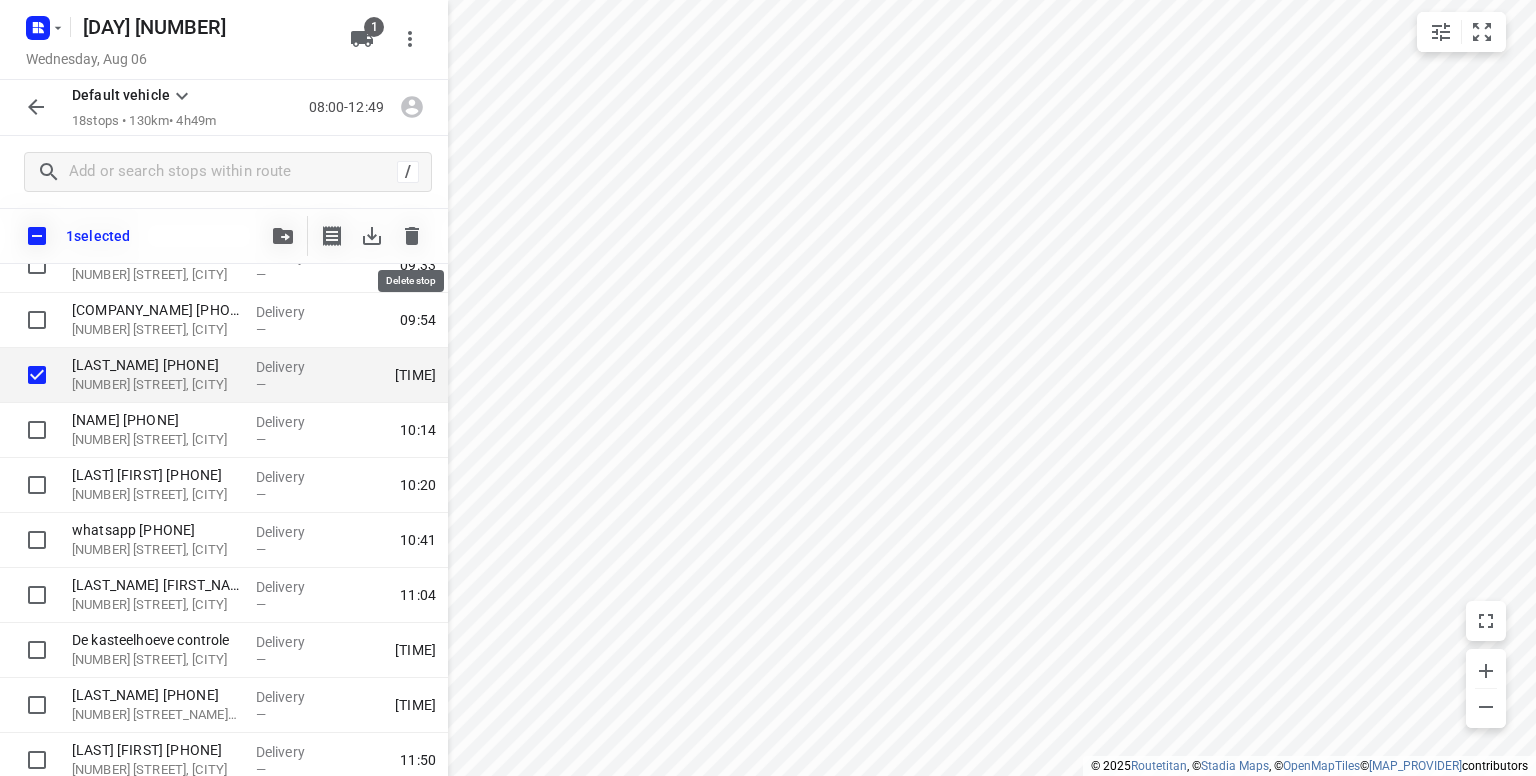 click 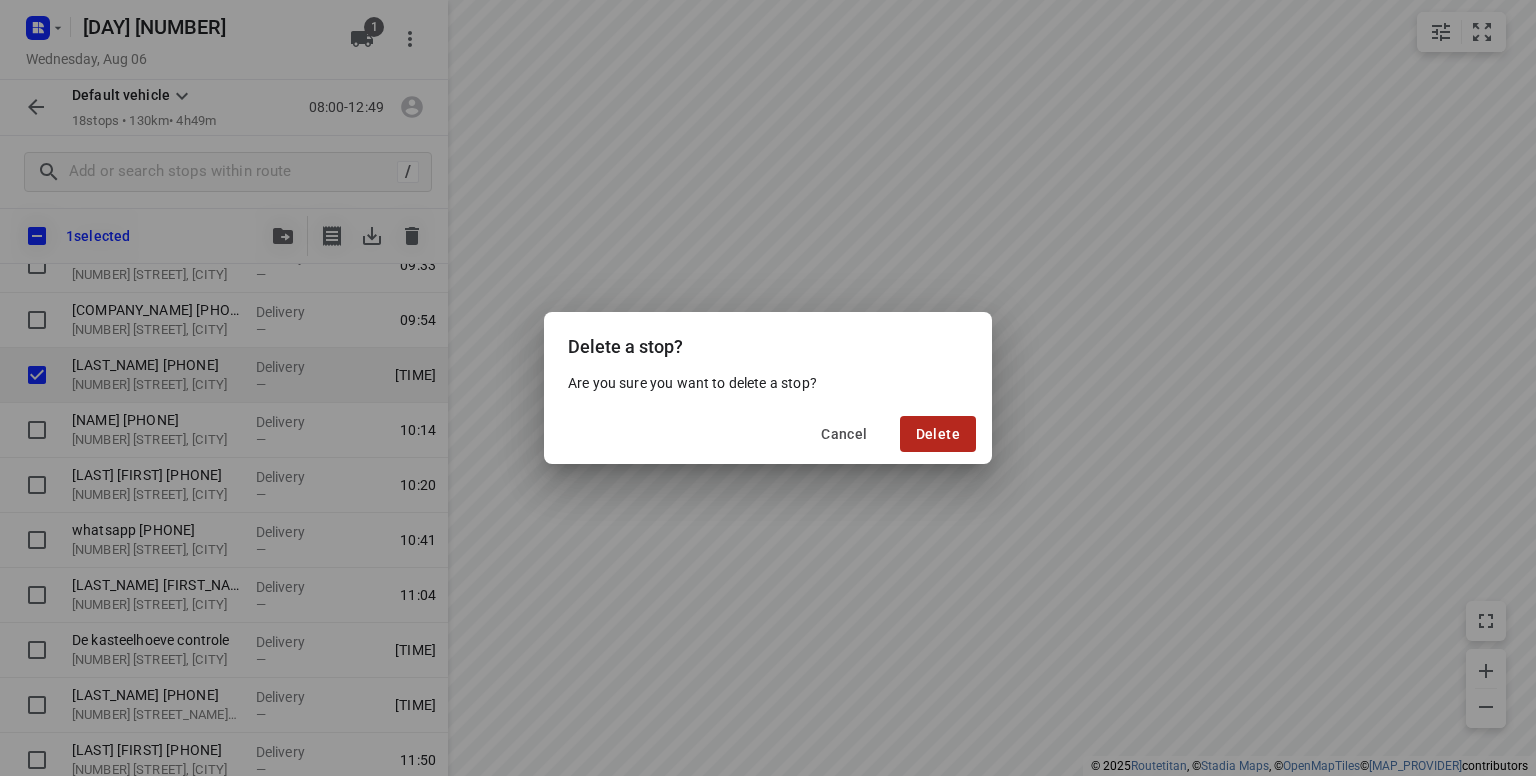 click on "Delete" at bounding box center (938, 434) 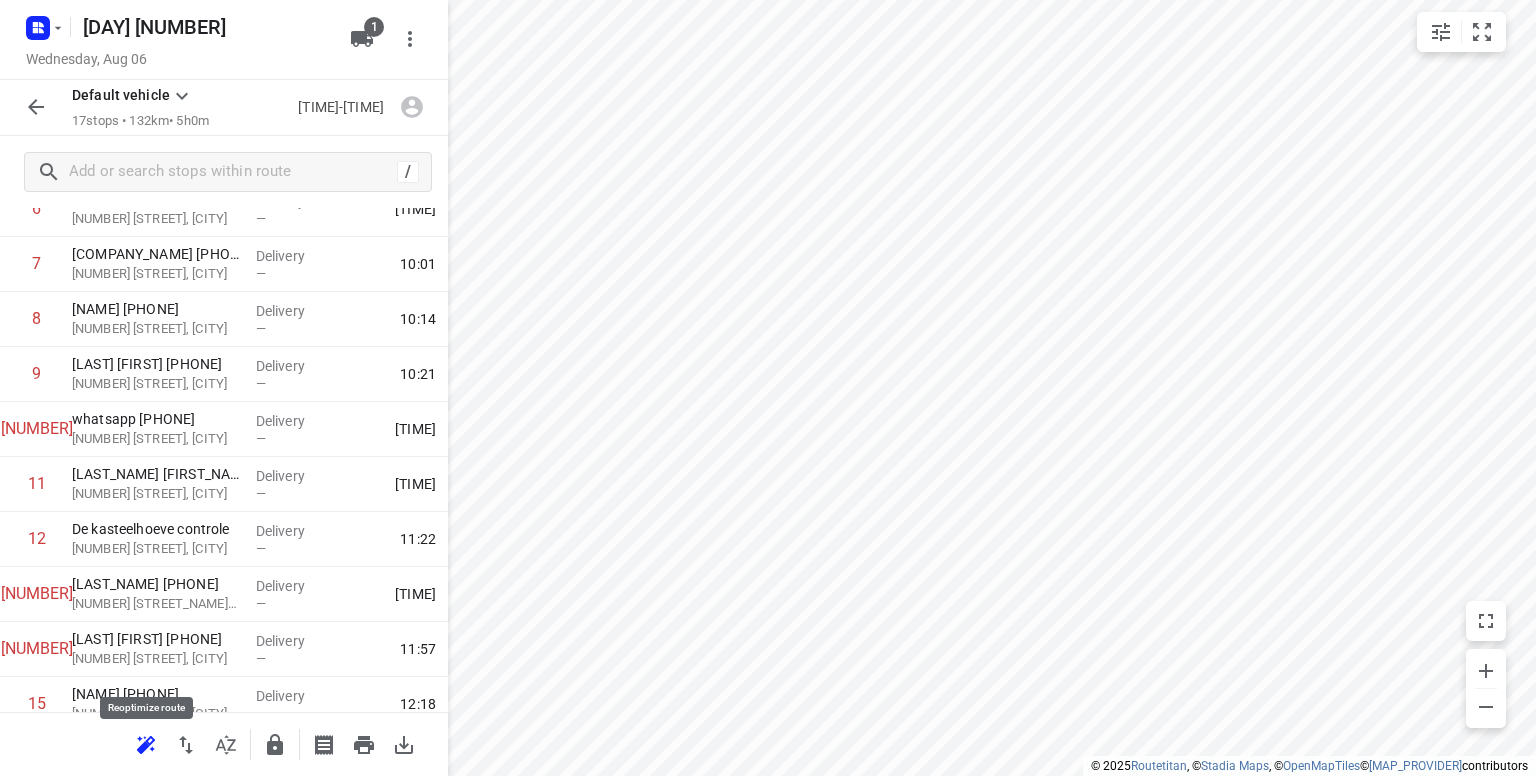 click 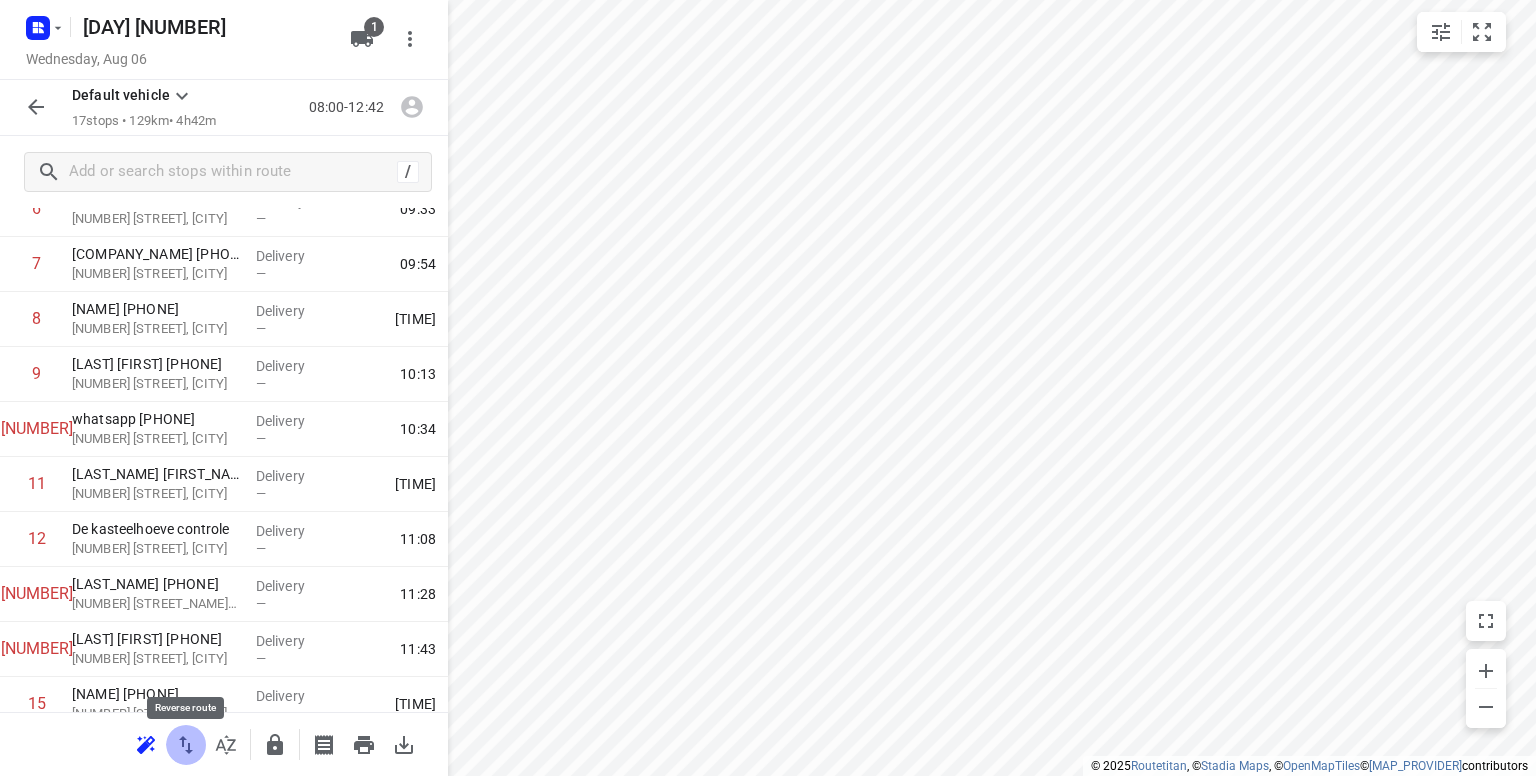 click 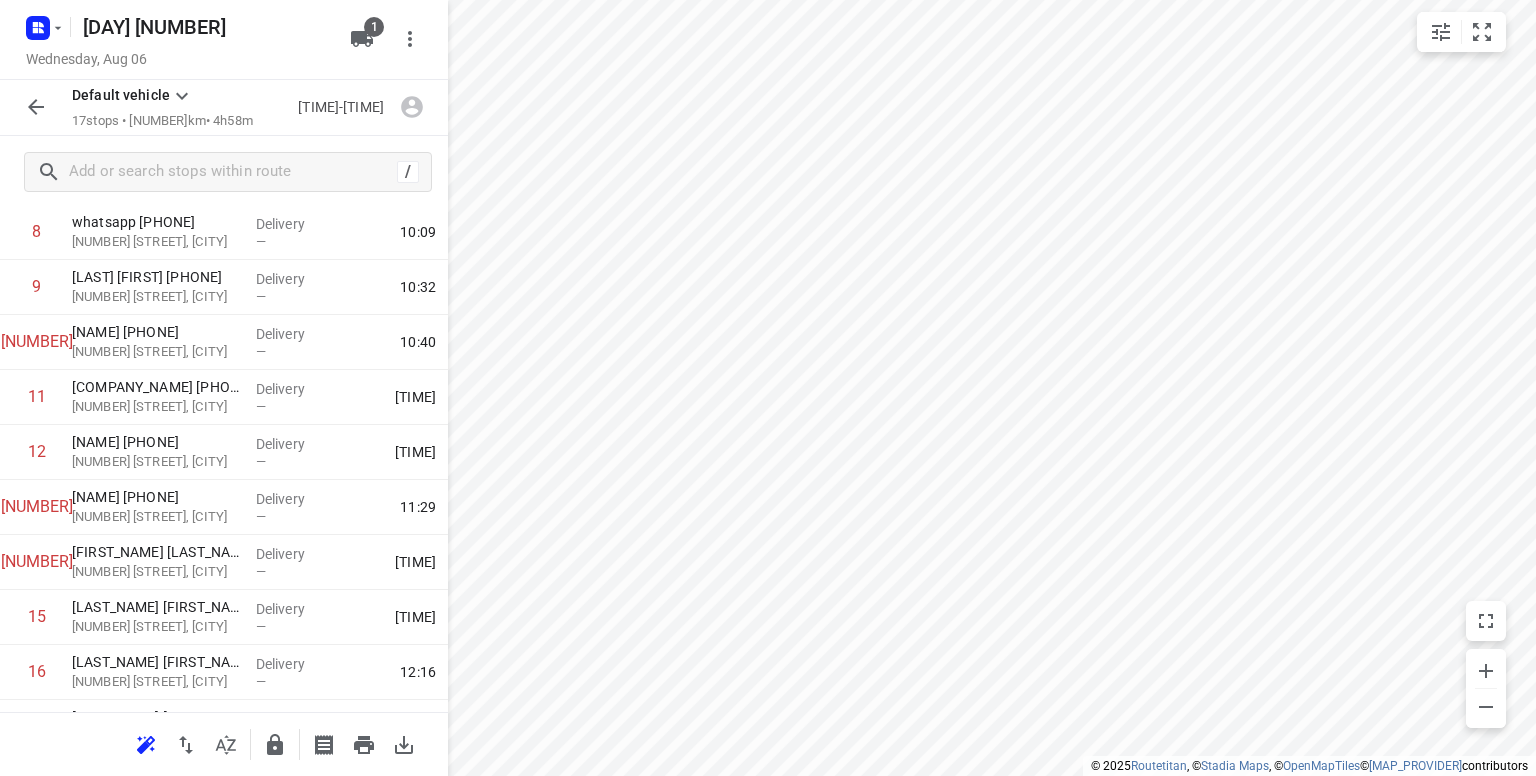 scroll, scrollTop: 585, scrollLeft: 0, axis: vertical 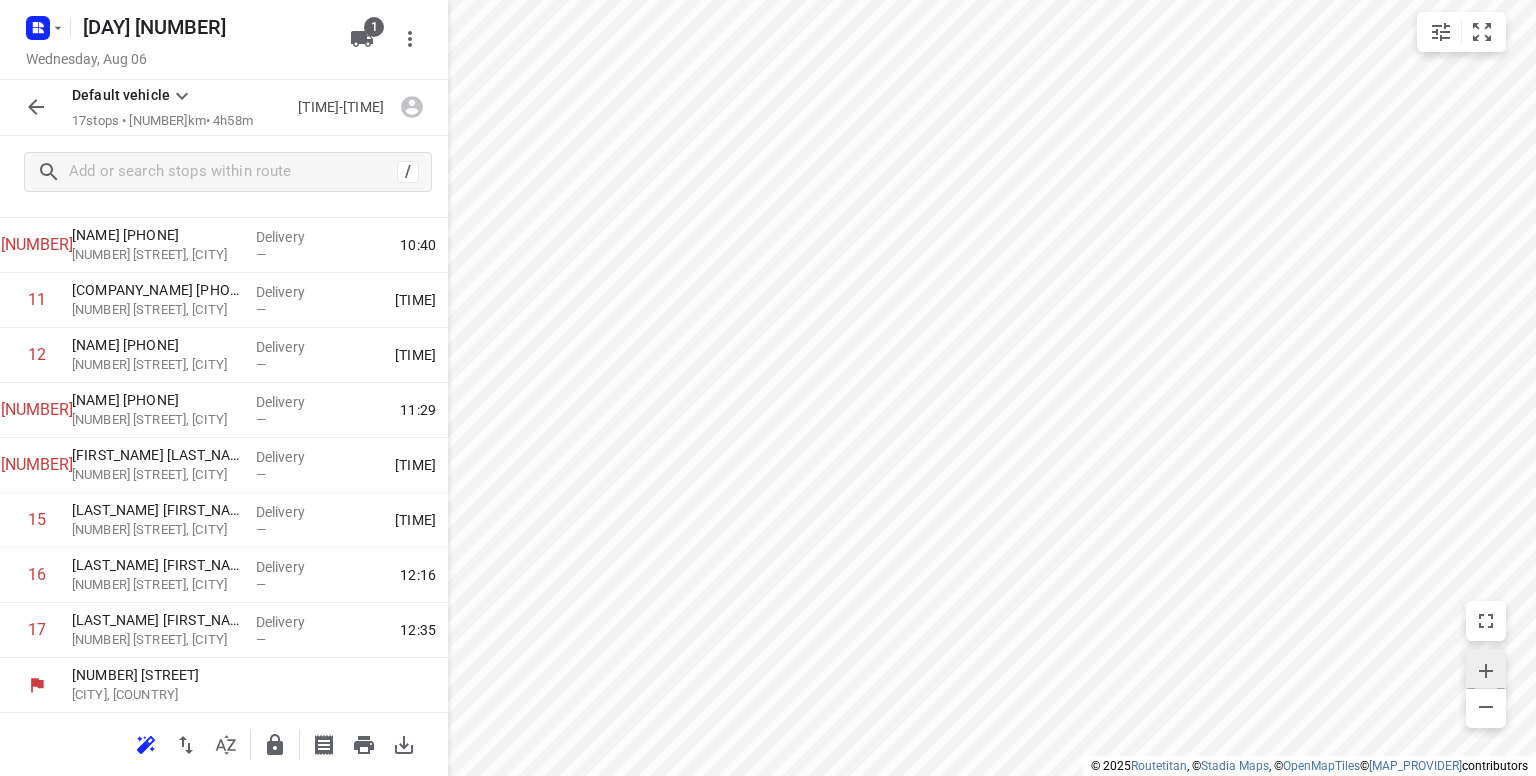 click 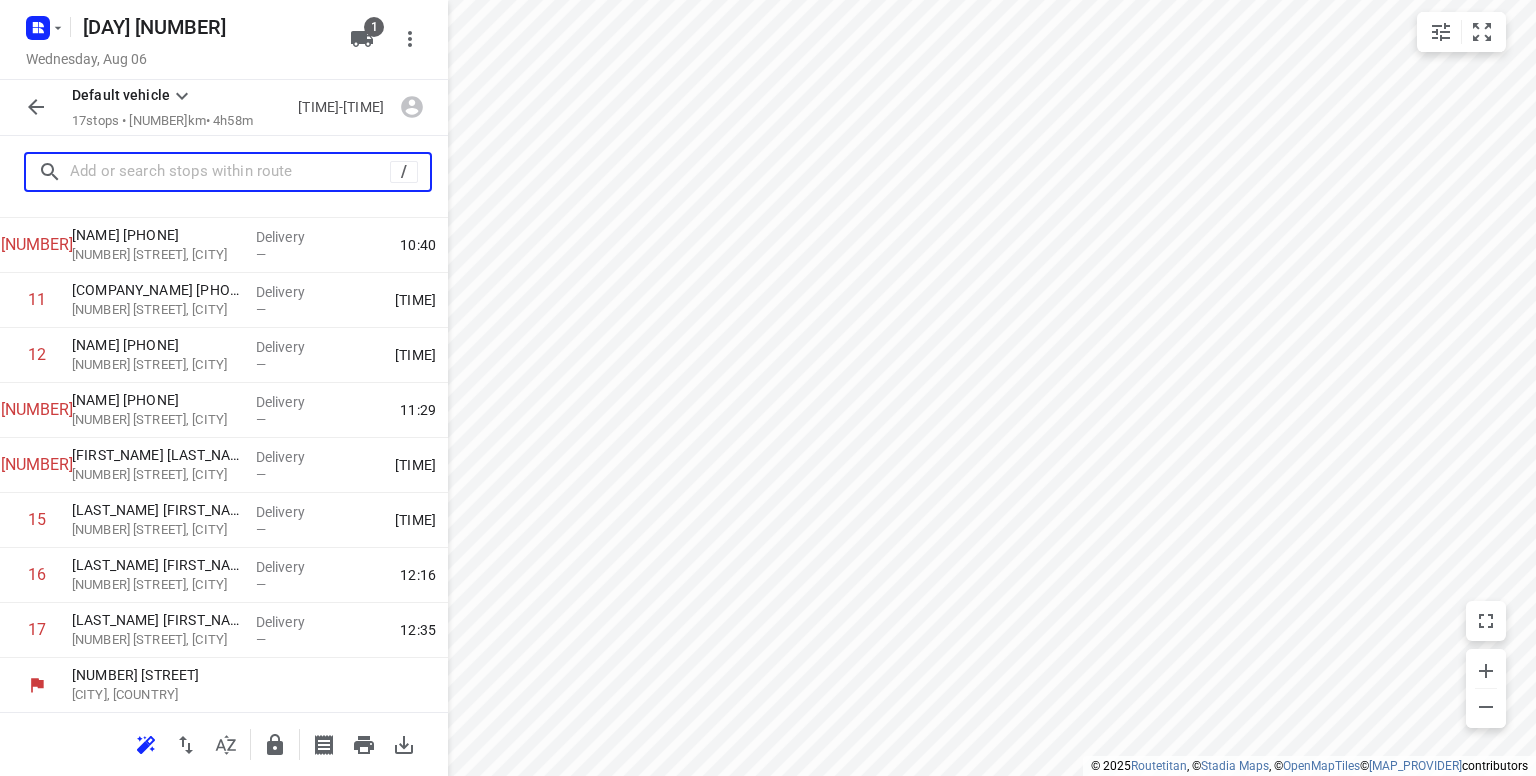 click at bounding box center (230, 172) 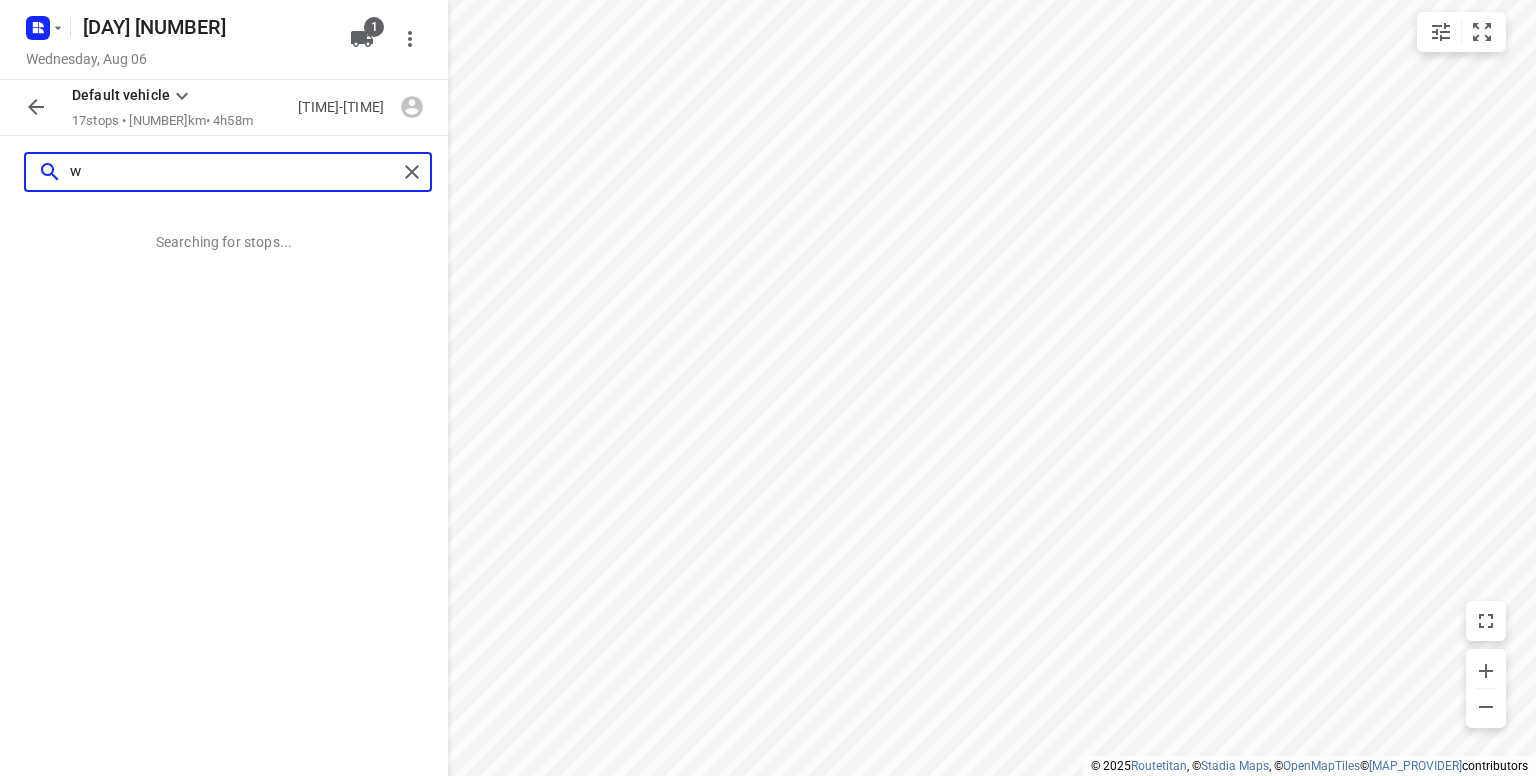 scroll, scrollTop: 0, scrollLeft: 0, axis: both 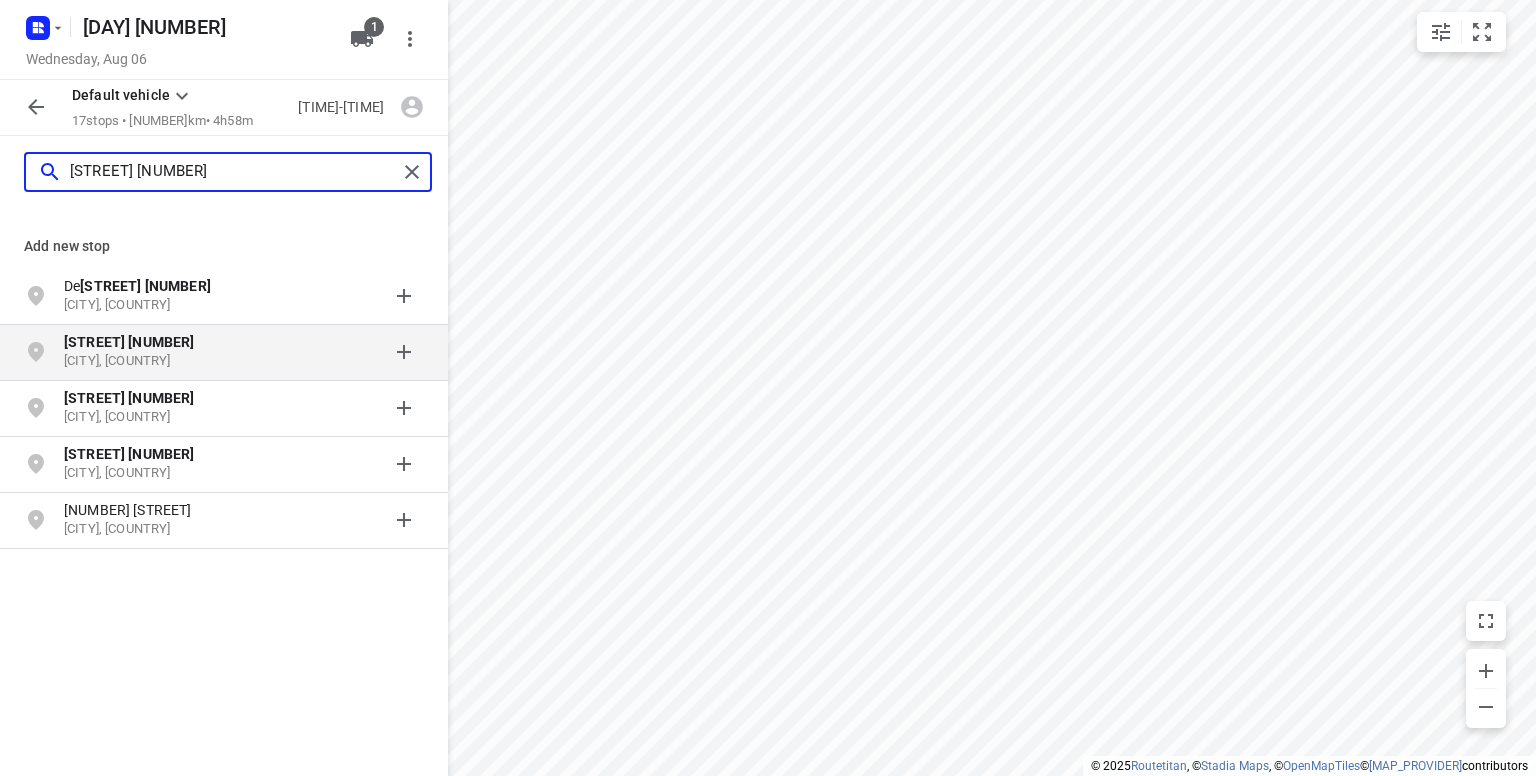 type on "[STREET] [NUMBER]" 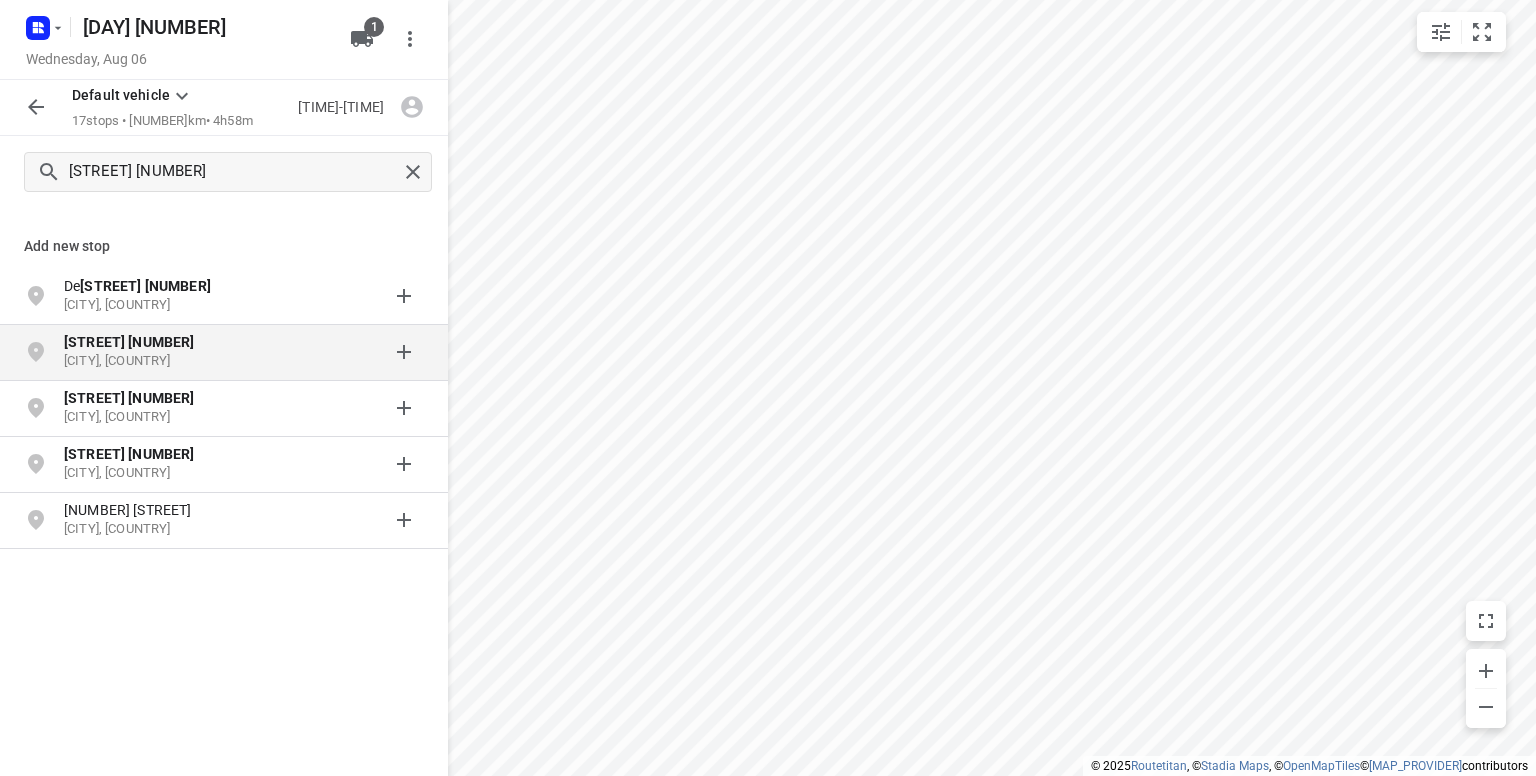 click on "[STREET] [NUMBER]" 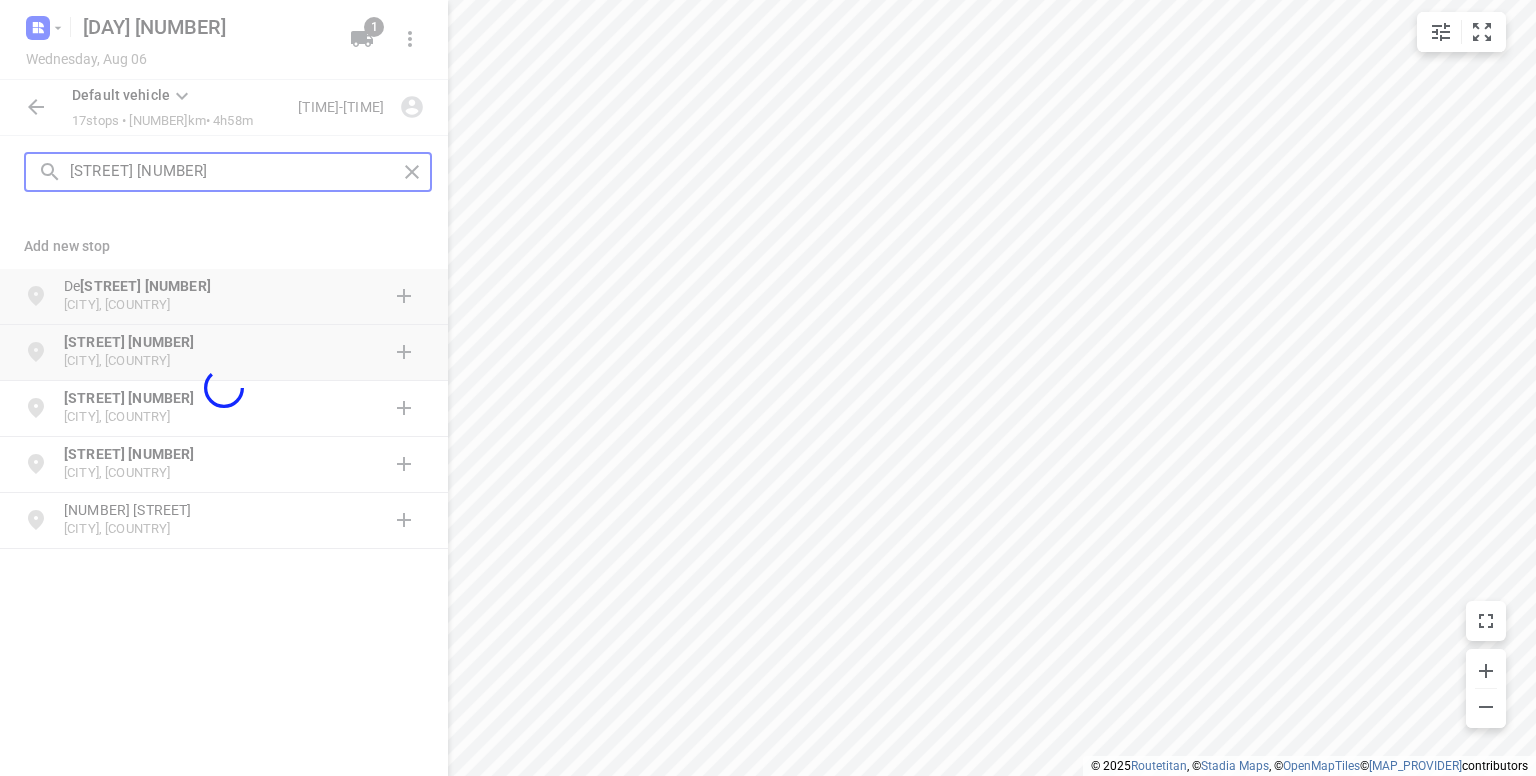type 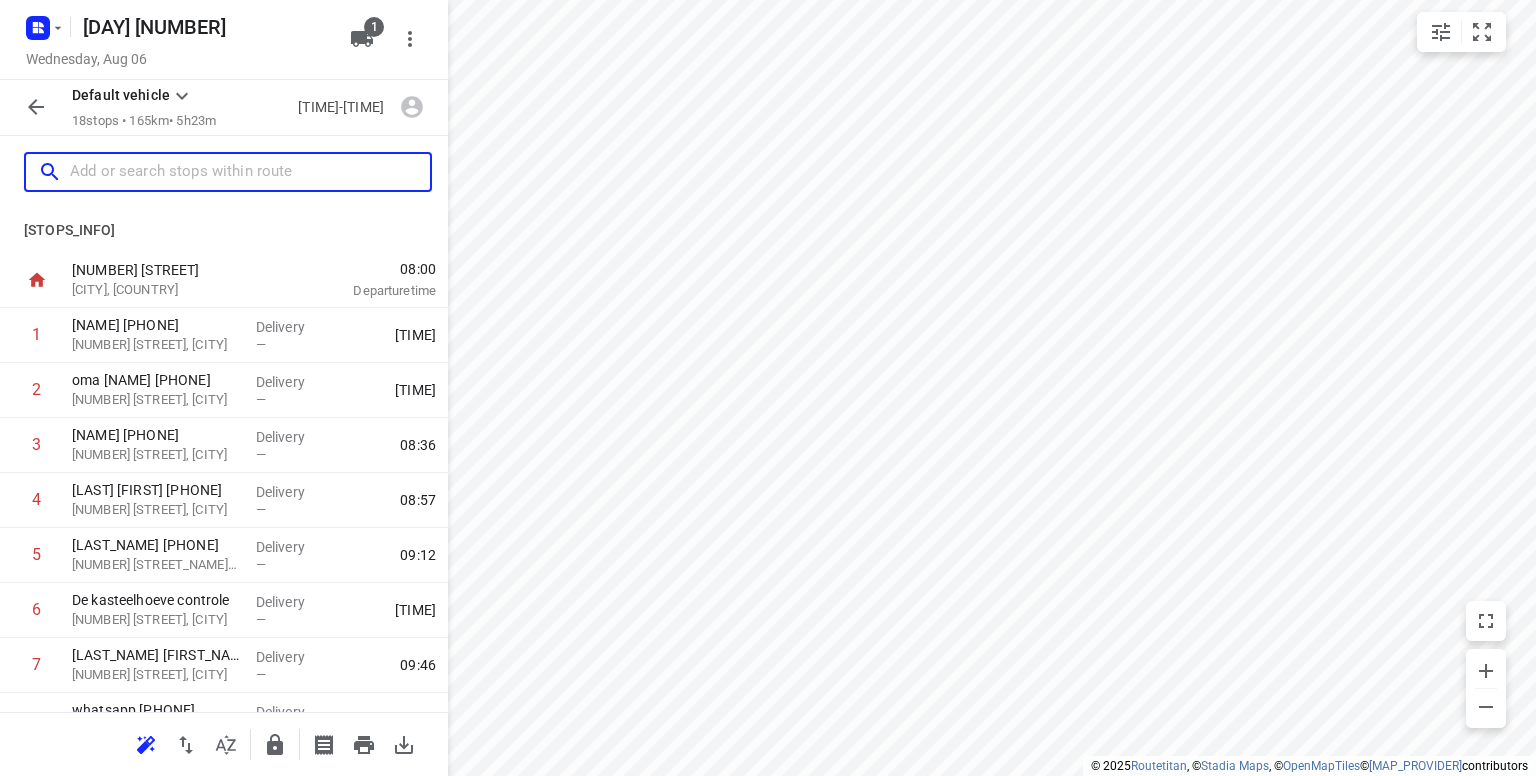 scroll, scrollTop: 640, scrollLeft: 0, axis: vertical 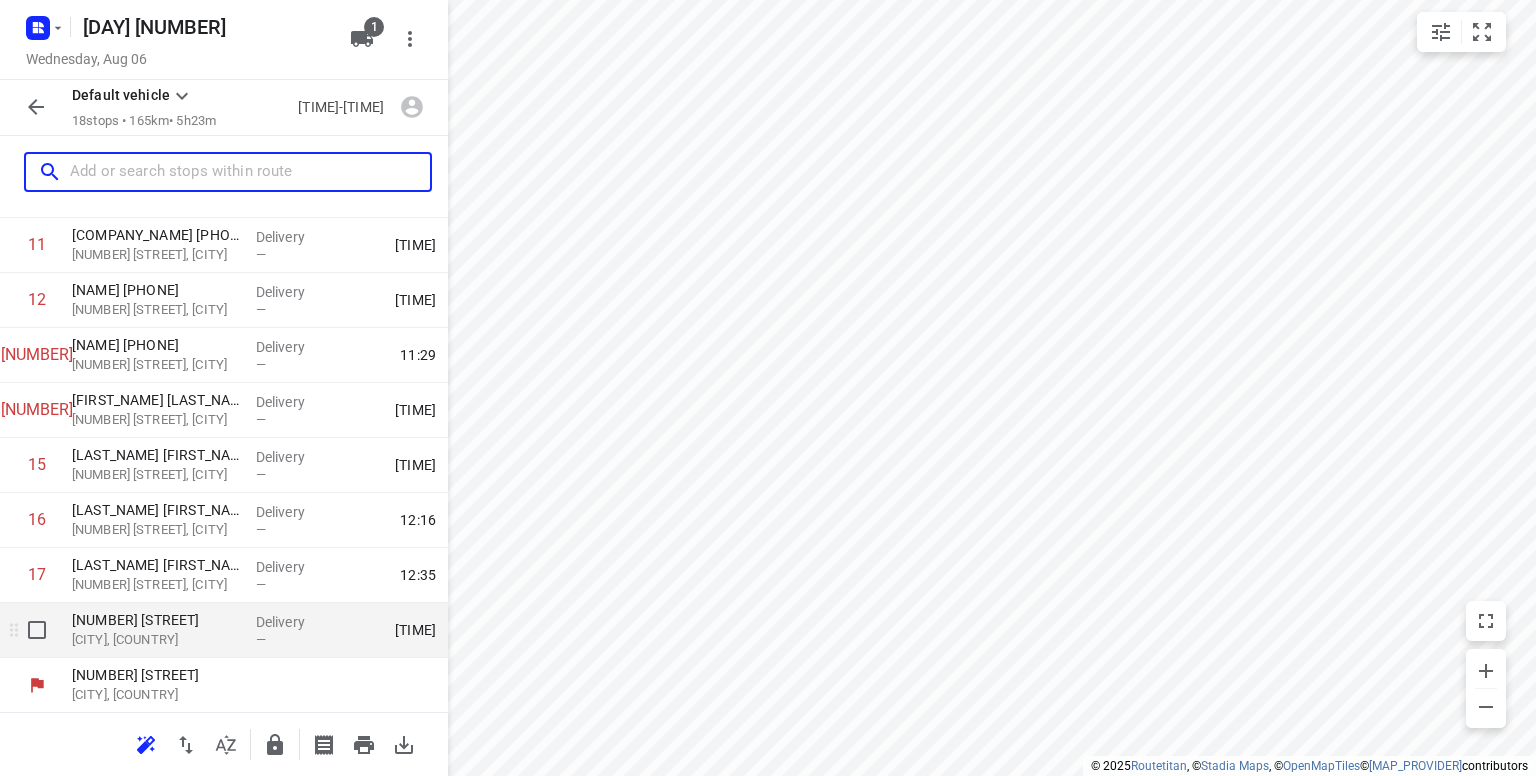 click on "[CITY], [COUNTRY]" at bounding box center [156, 640] 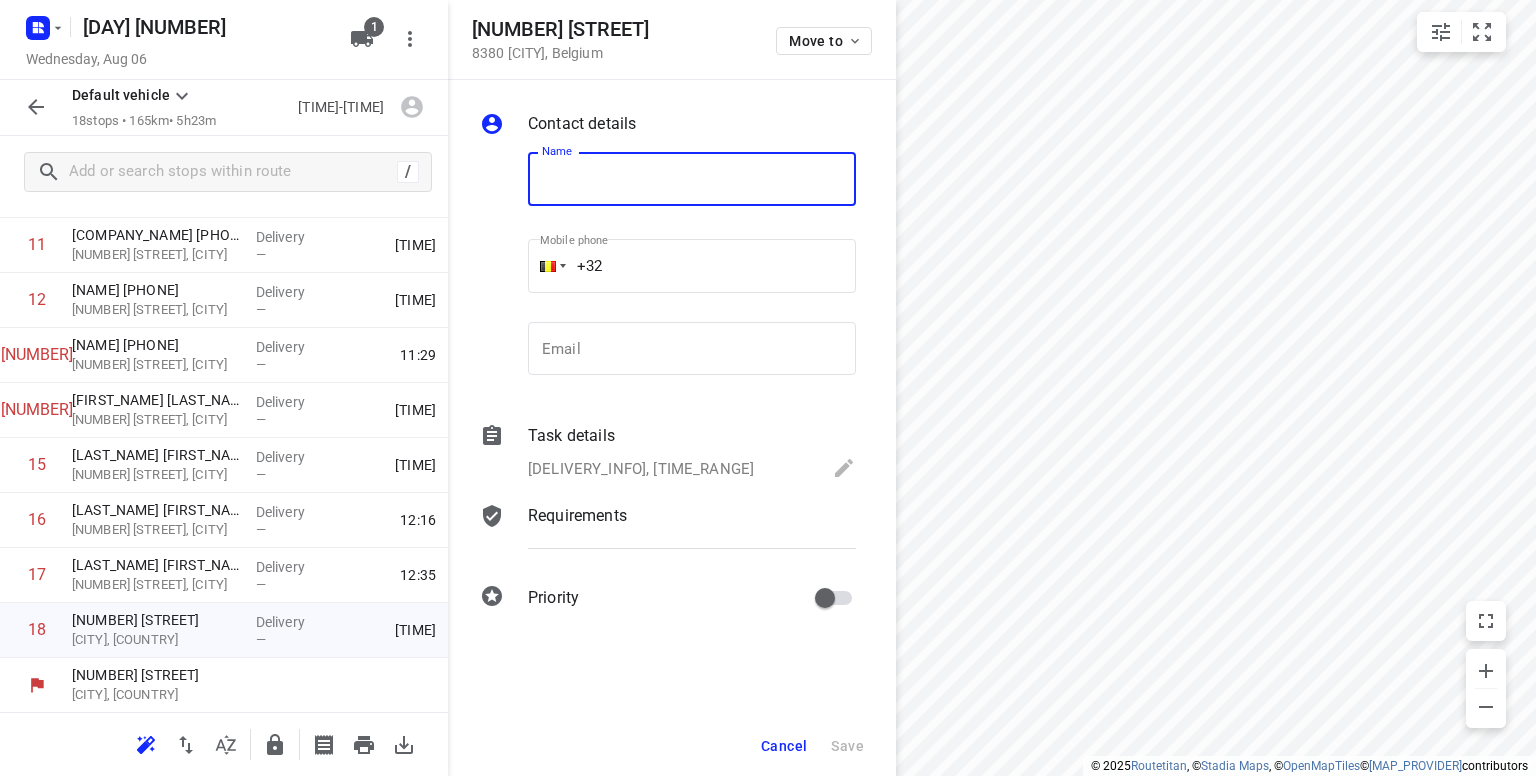 click at bounding box center (692, 179) 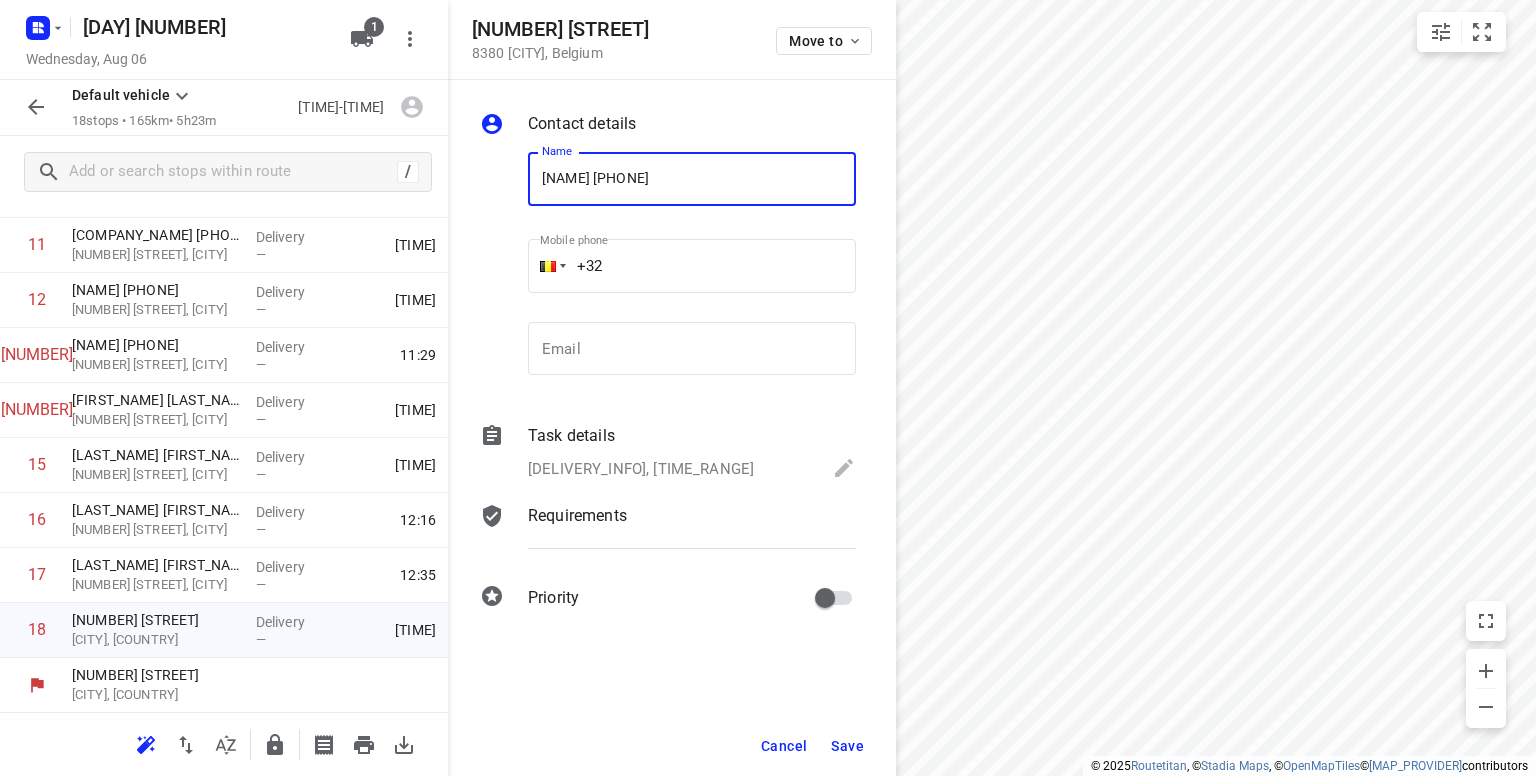 type on "[NAME] [PHONE]" 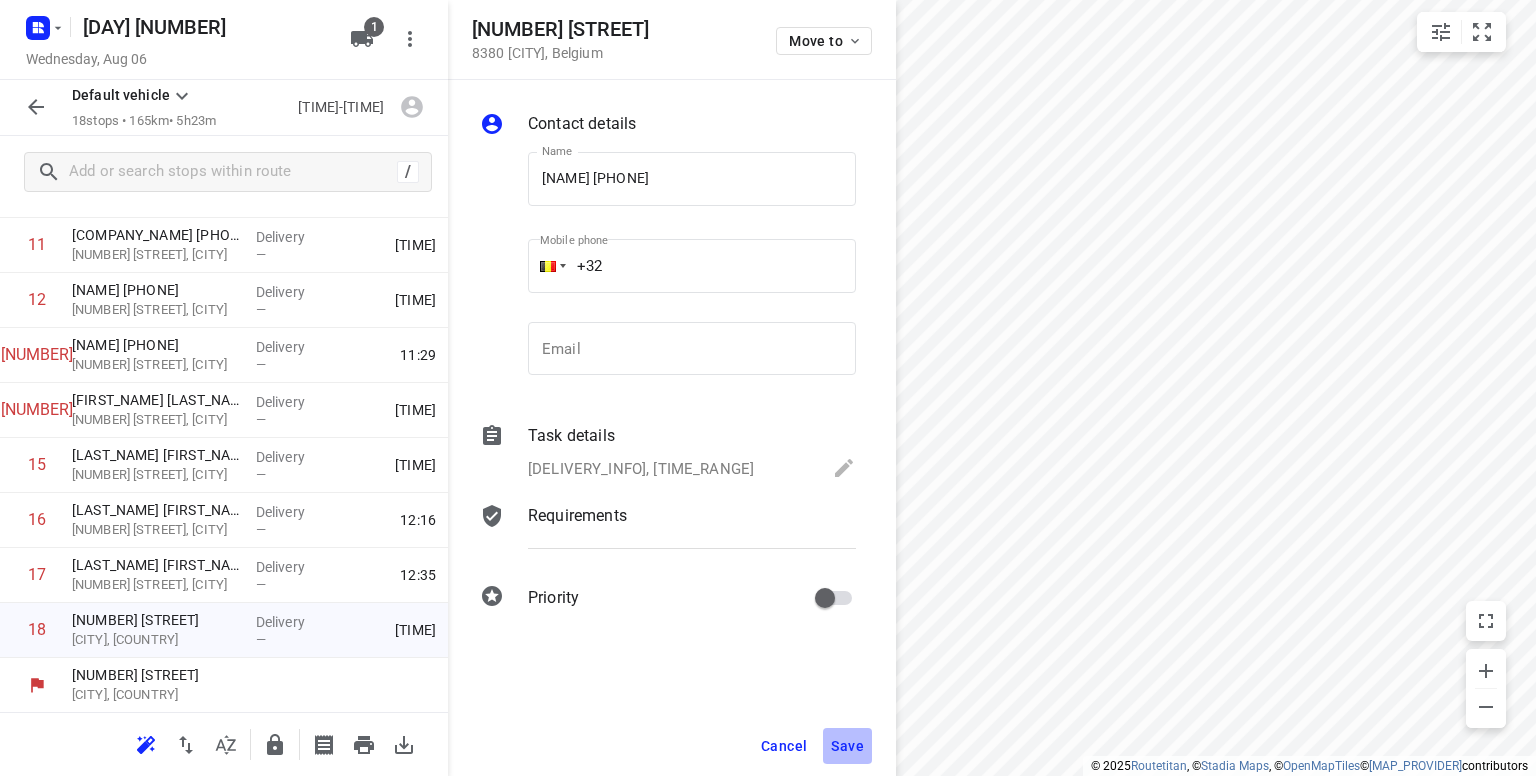 click on "Save" at bounding box center (847, 746) 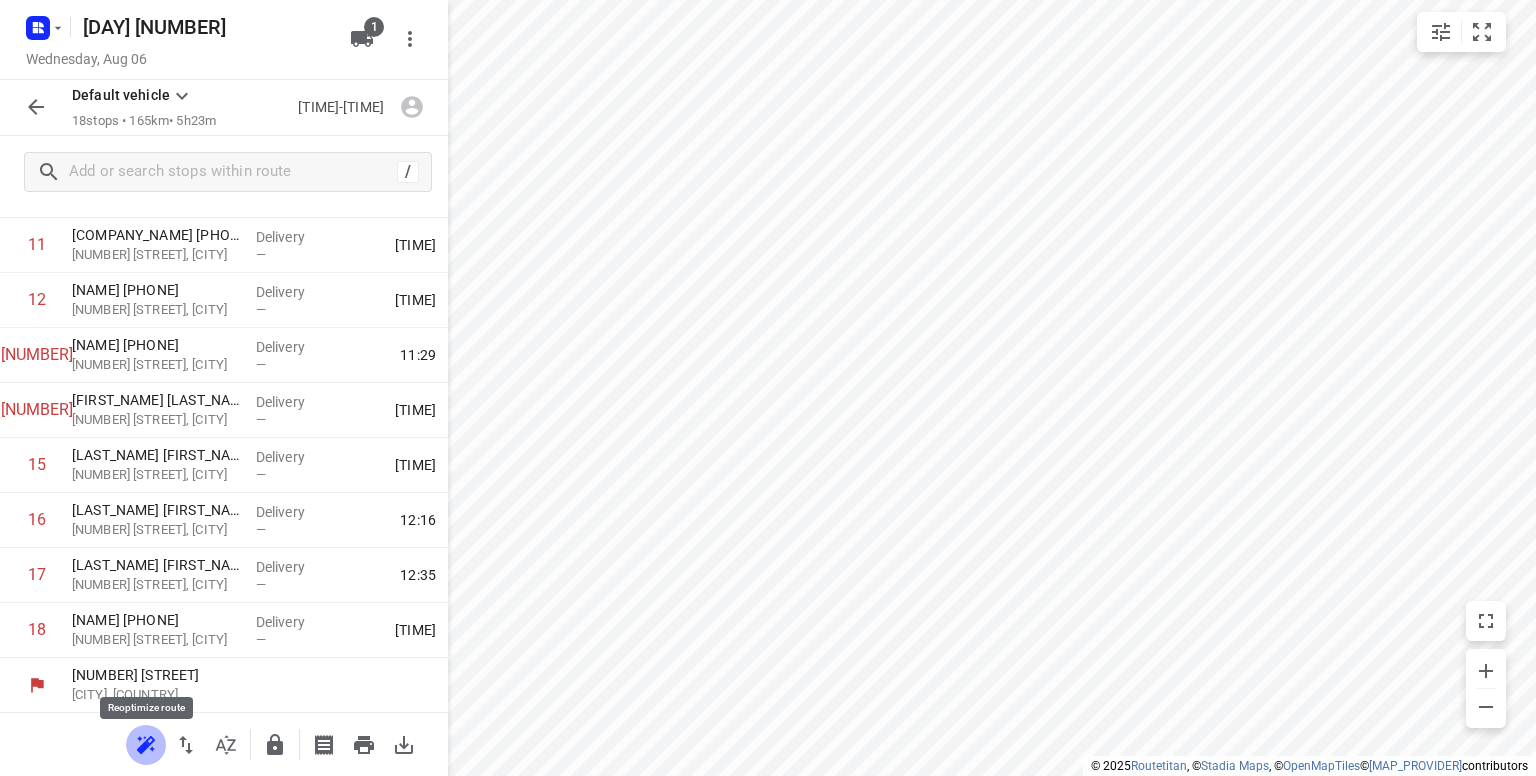 click 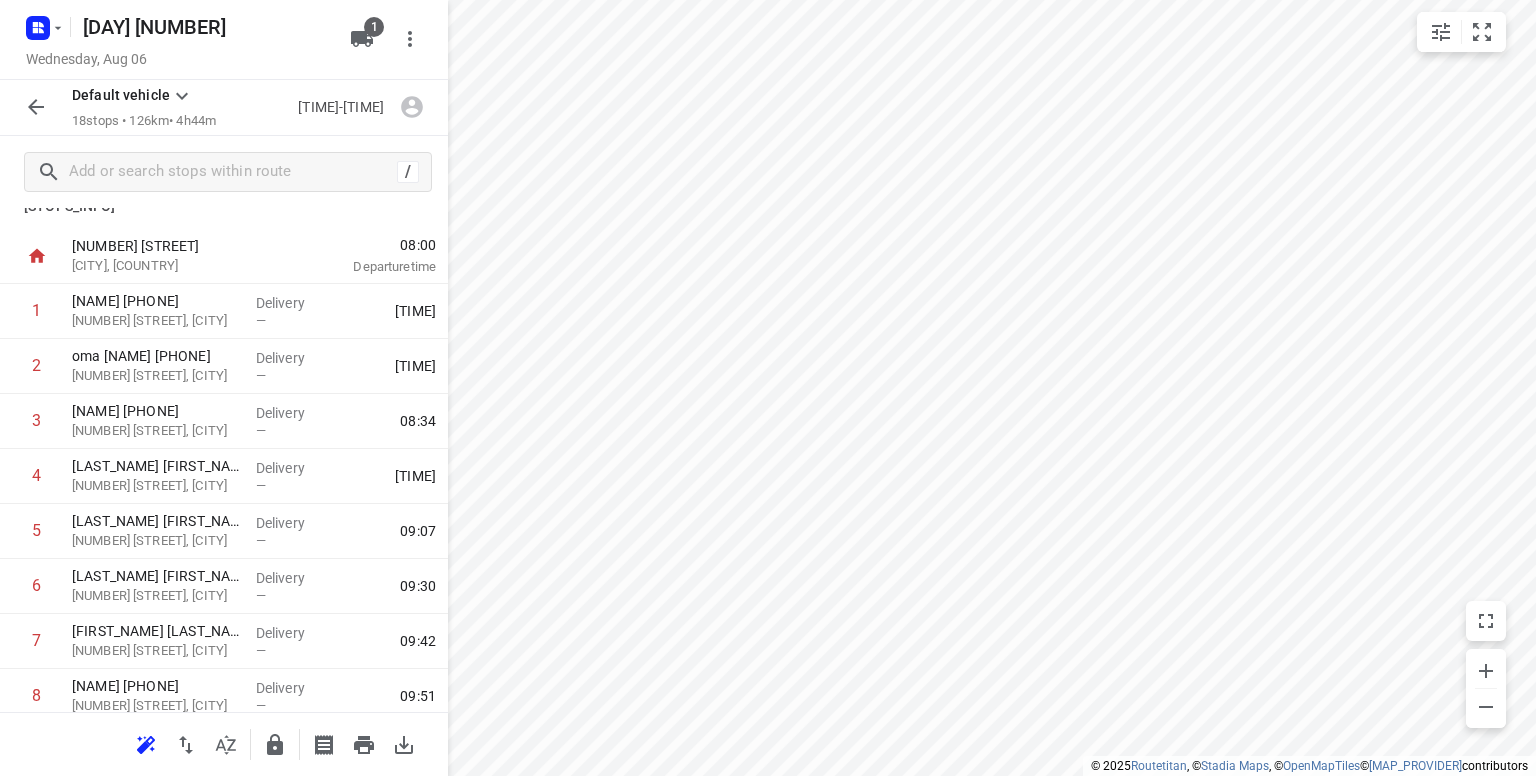 scroll, scrollTop: 23, scrollLeft: 0, axis: vertical 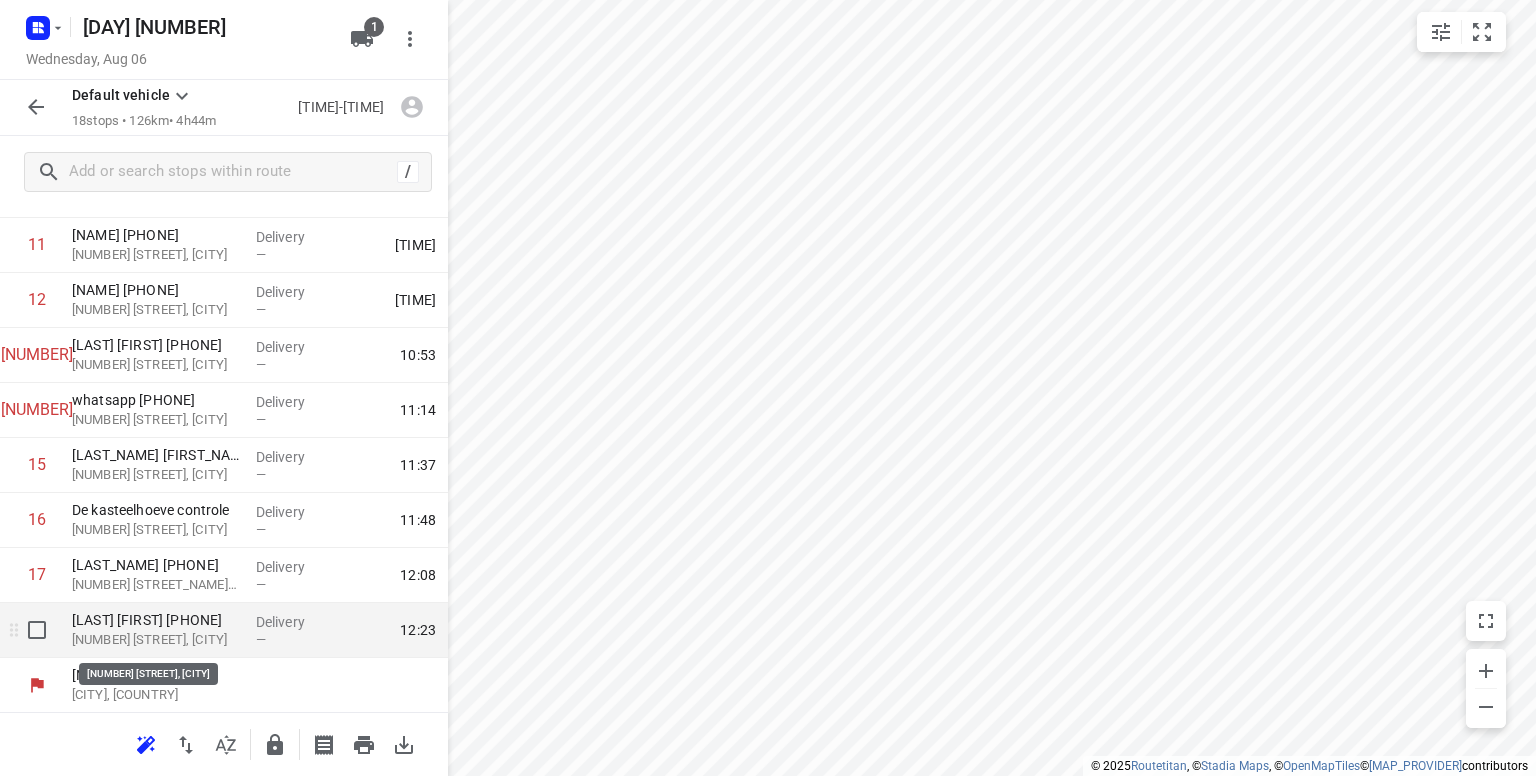 click on "[NUMBER] [STREET], [CITY]" at bounding box center (156, 640) 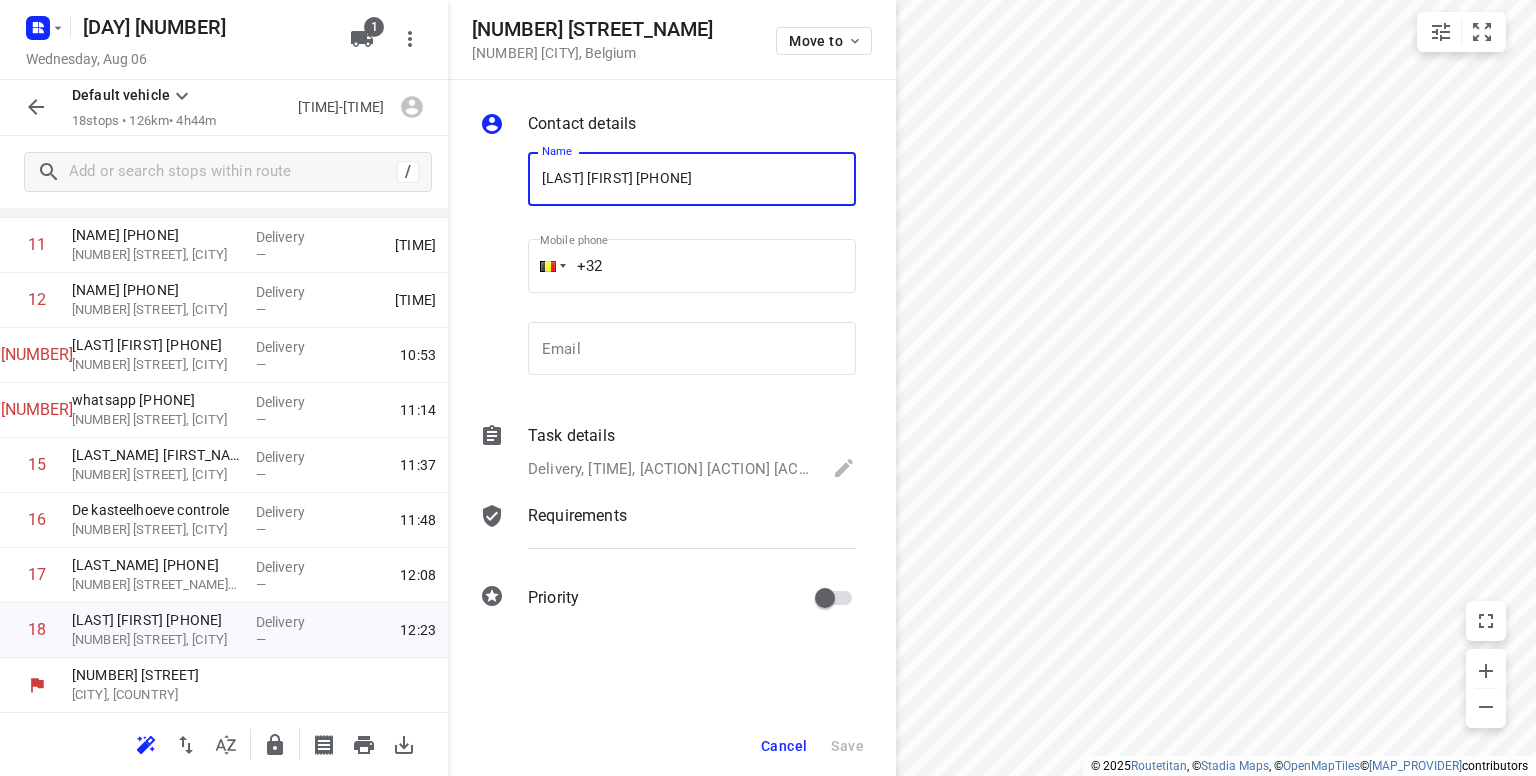 click on "Delivery —" at bounding box center (293, 190) 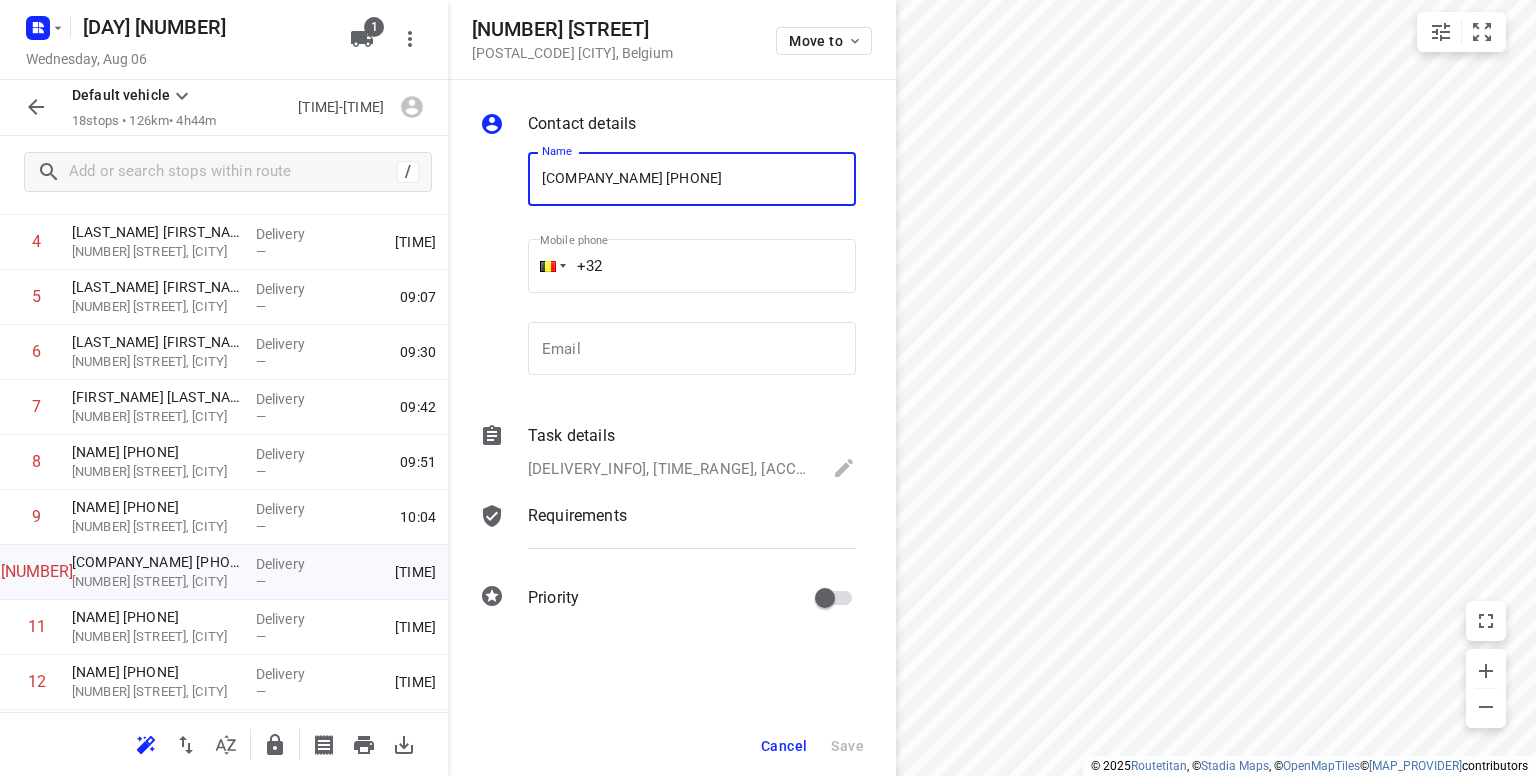 scroll, scrollTop: 9, scrollLeft: 0, axis: vertical 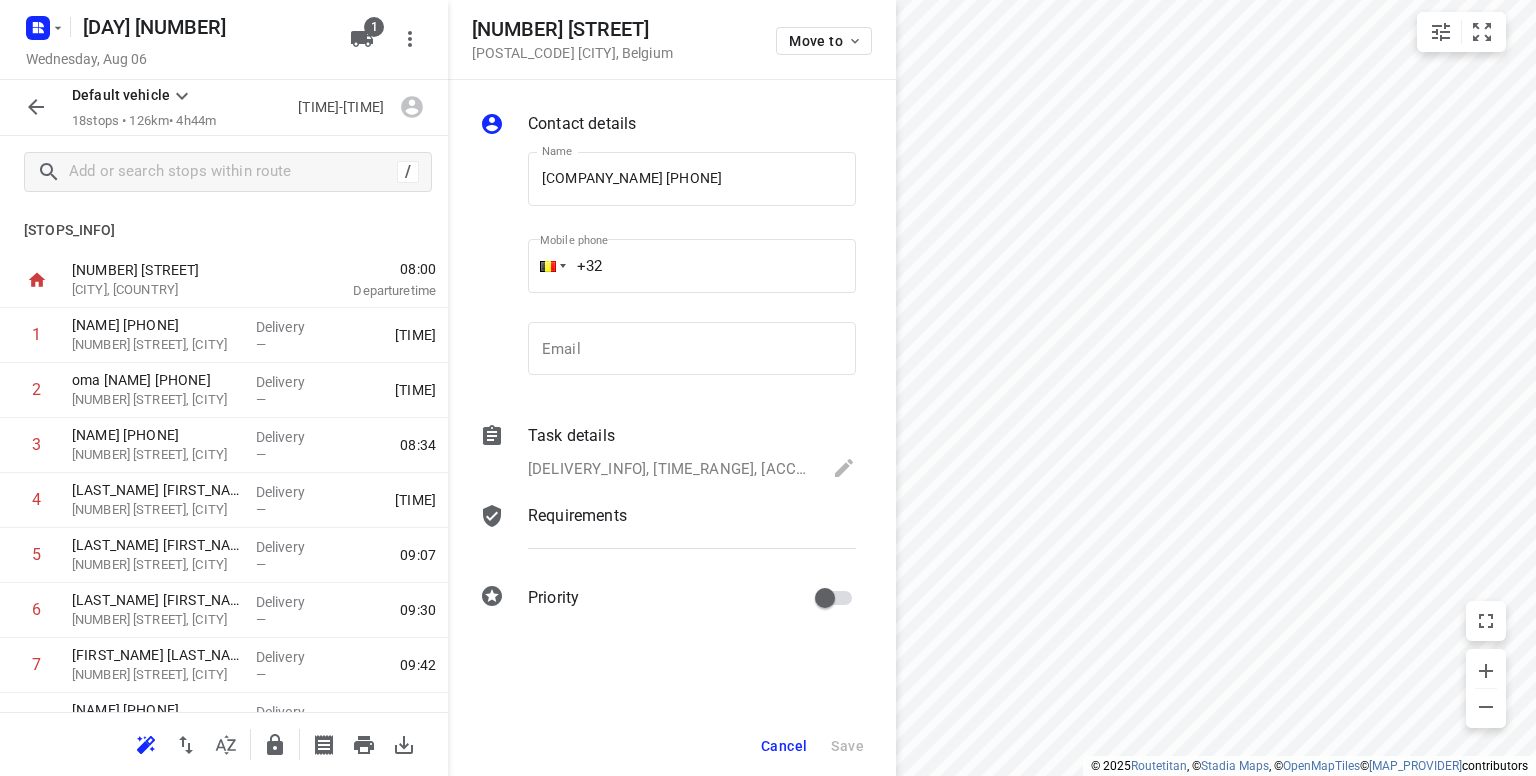 click on "Stops in route [NUMBER] [STREET] [CITY] [TIME] Departure  time [NUMBER] [NAME] [PHONE]  [NUMBER] [STREET], [CITY] Delivery — [TIME] [NUMBER] oma [NAME] [PHONE]  [NUMBER] [STREET], [CITY] Delivery — [TIME] [NUMBER] [NAME] [PHONE] [NUMBER] [STREET], [CITY] Delivery — [TIME] [NUMBER] [NAME] [PHONE] [NUMBER] [STREET], [CITY] Delivery — [TIME] [NUMBER] [LAST] [FIRST] [PHONE] [NUMBER] [STREET], [CITY] Delivery — [TIME] [NUMBER] [NAME] [PHONE] [NUMBER] [STREET], [CITY] Delivery — [TIME] [NUMBER] [NAME] [PHONE] [NUMBER] [STREET], [CITY] Delivery — [TIME]" at bounding box center [224, 460] 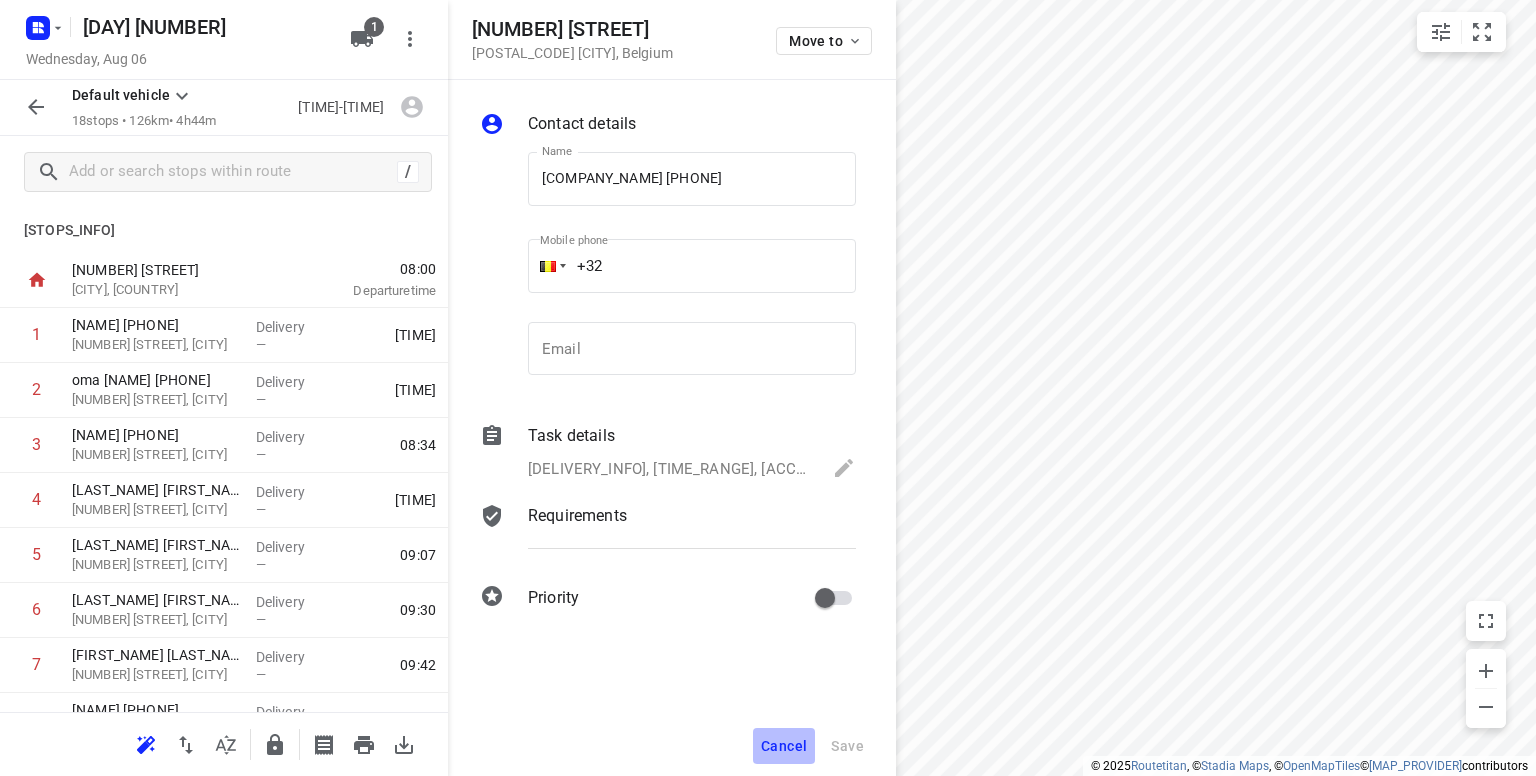 click on "Cancel" at bounding box center (784, 746) 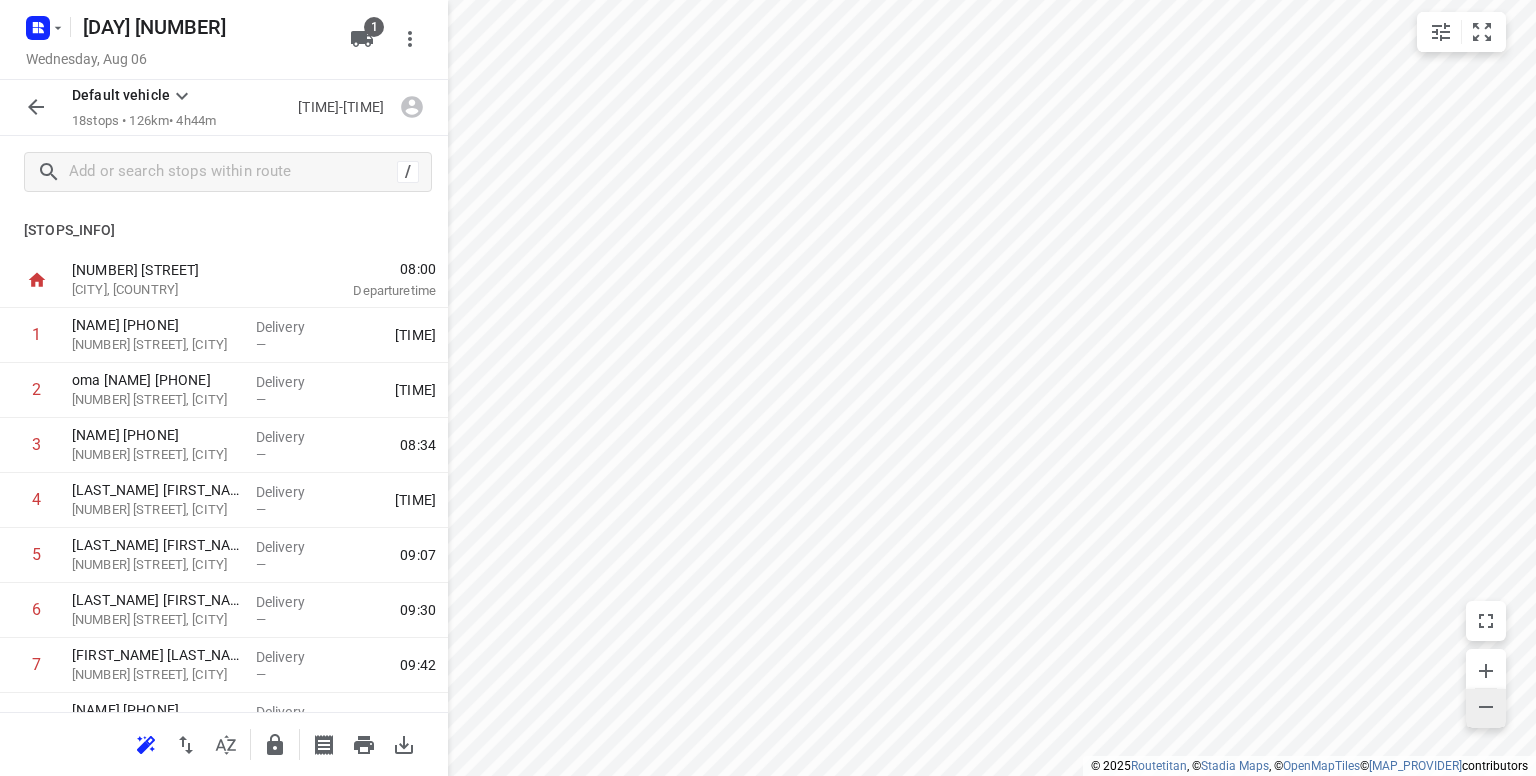 click 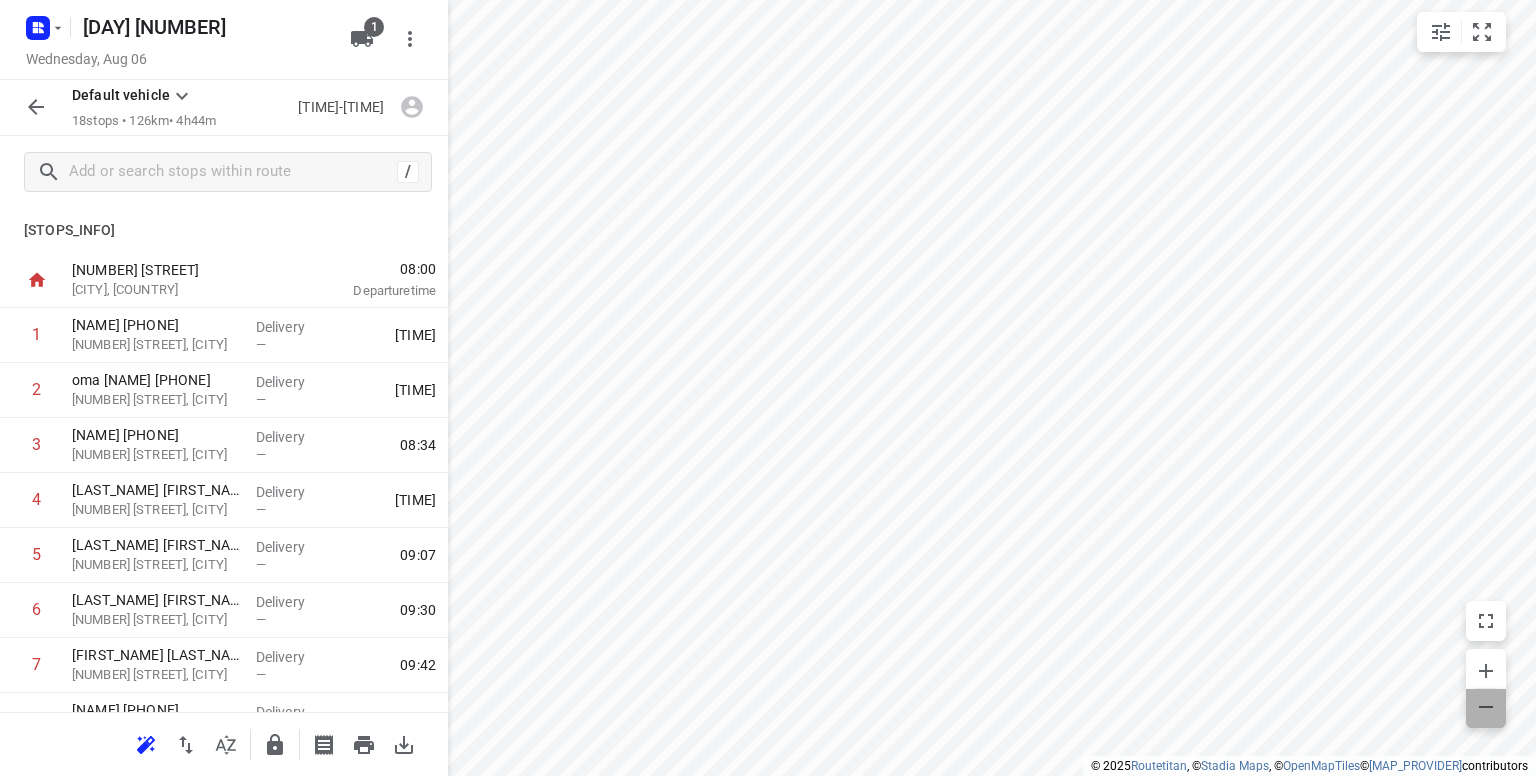 click 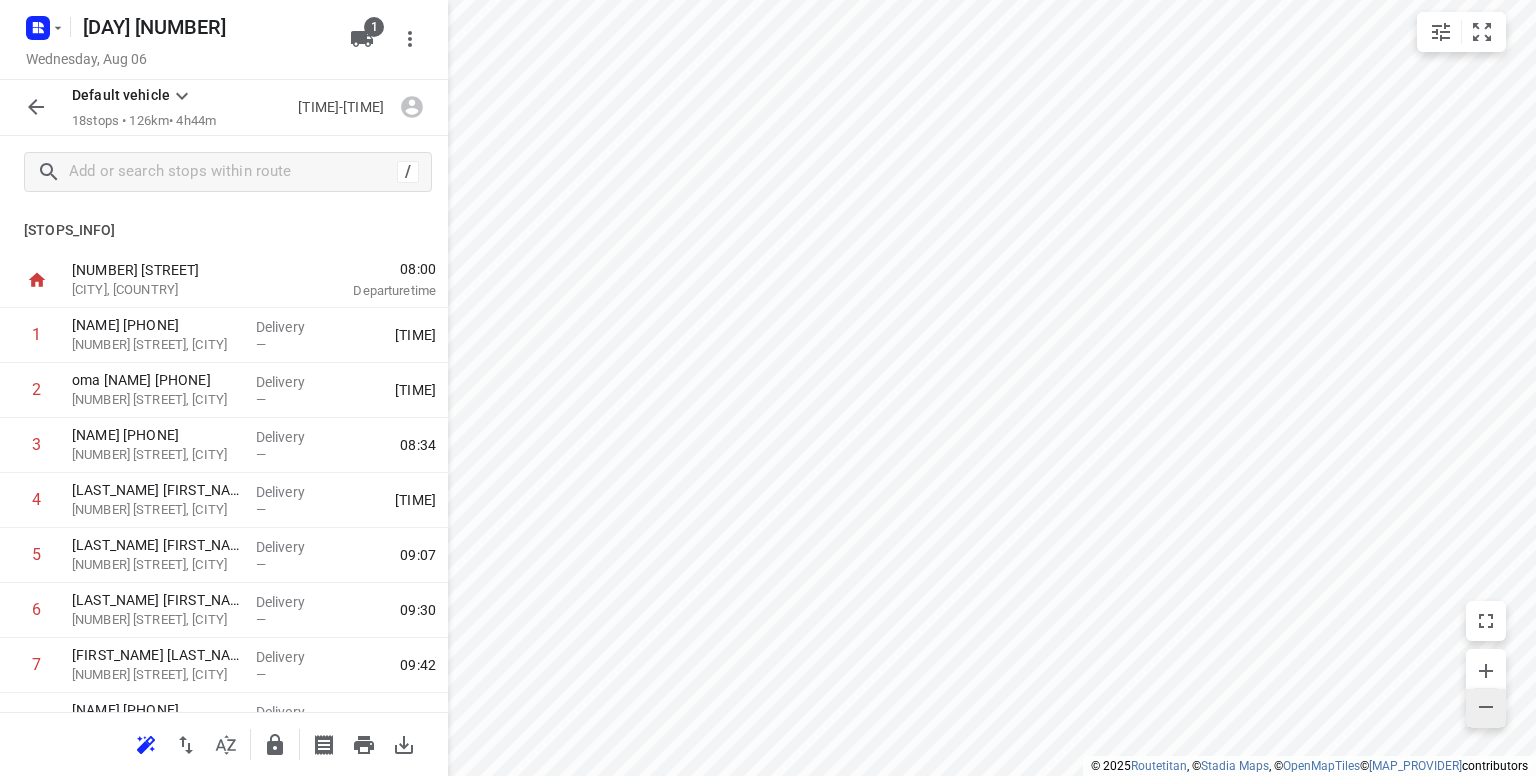 click 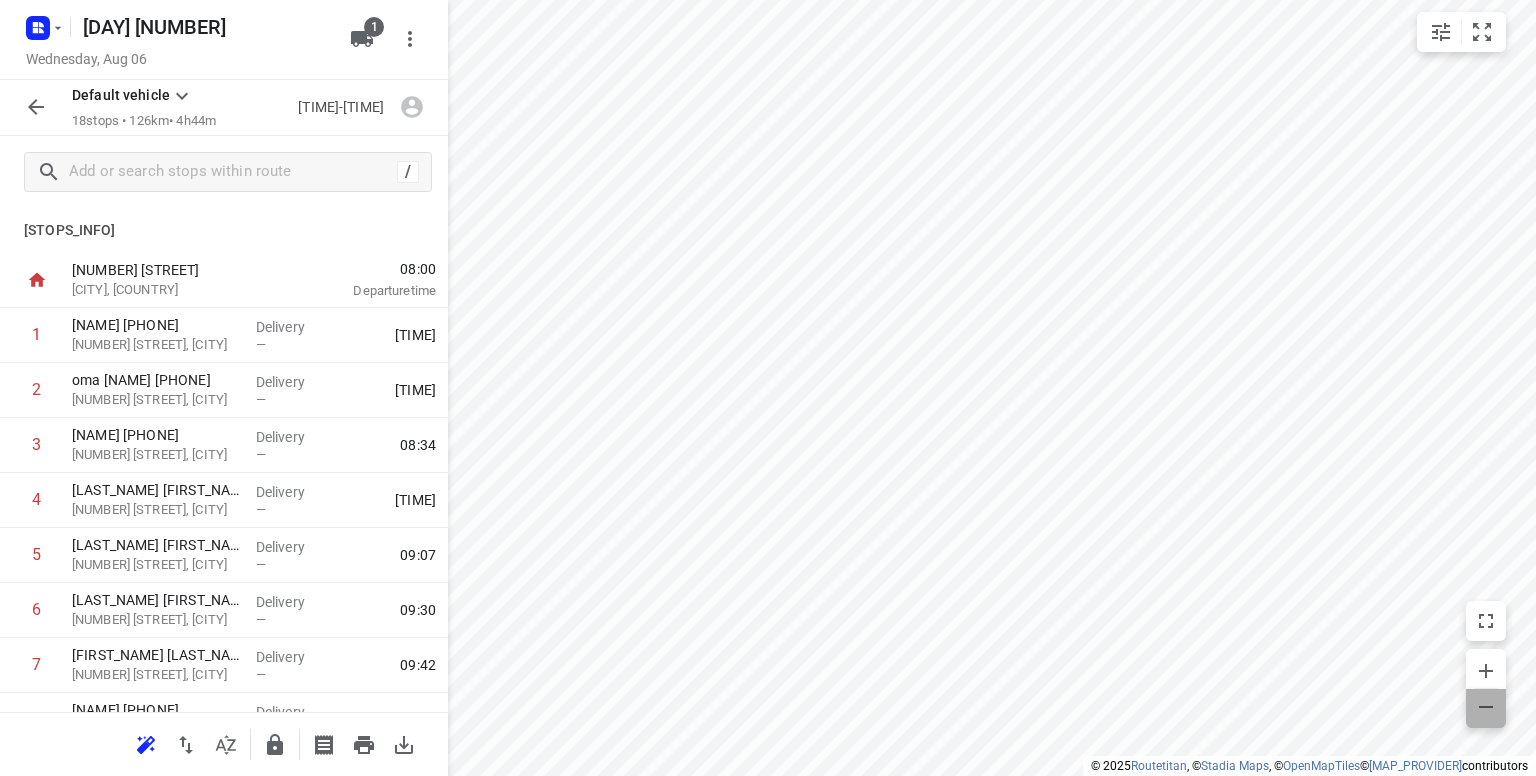 click 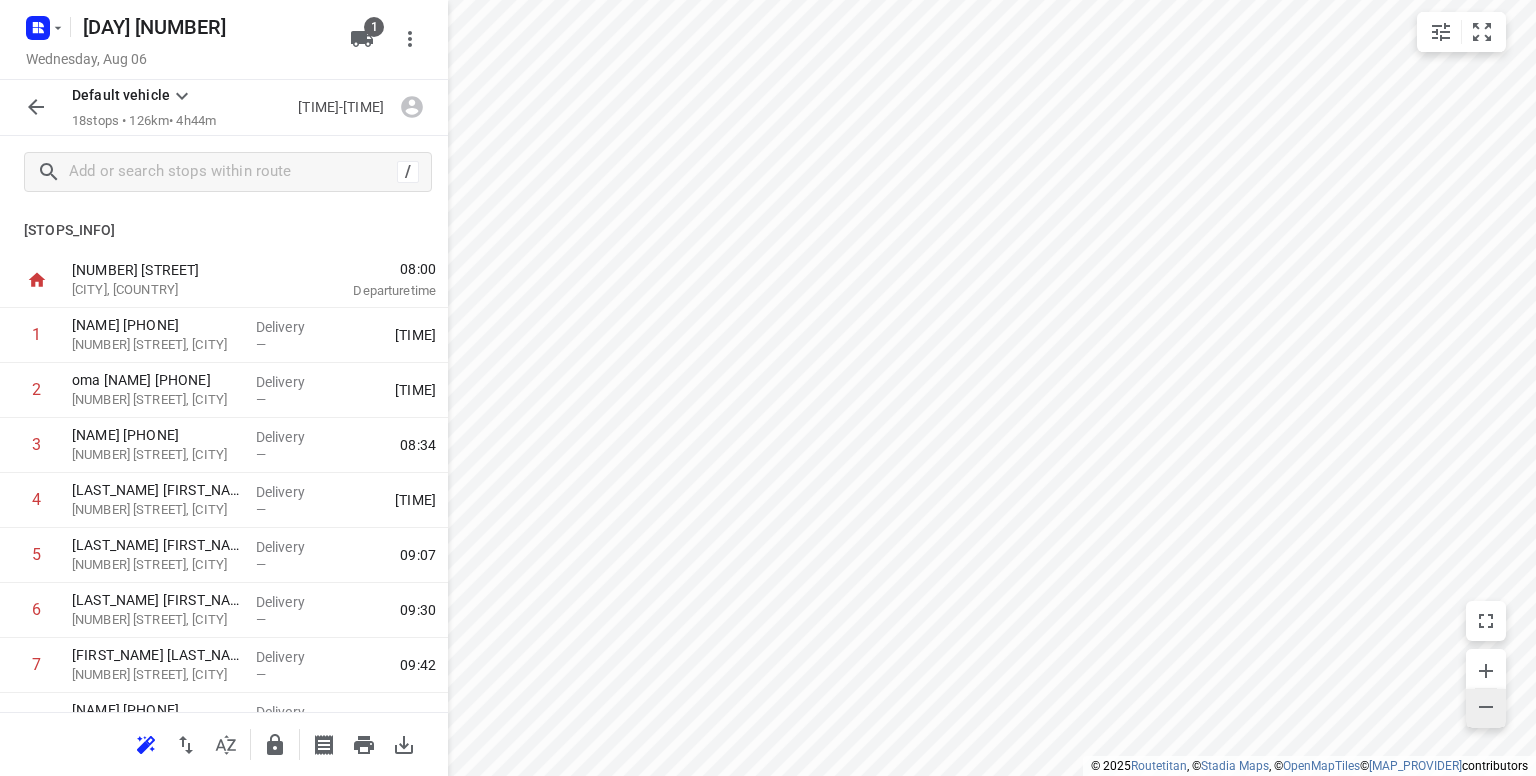 click 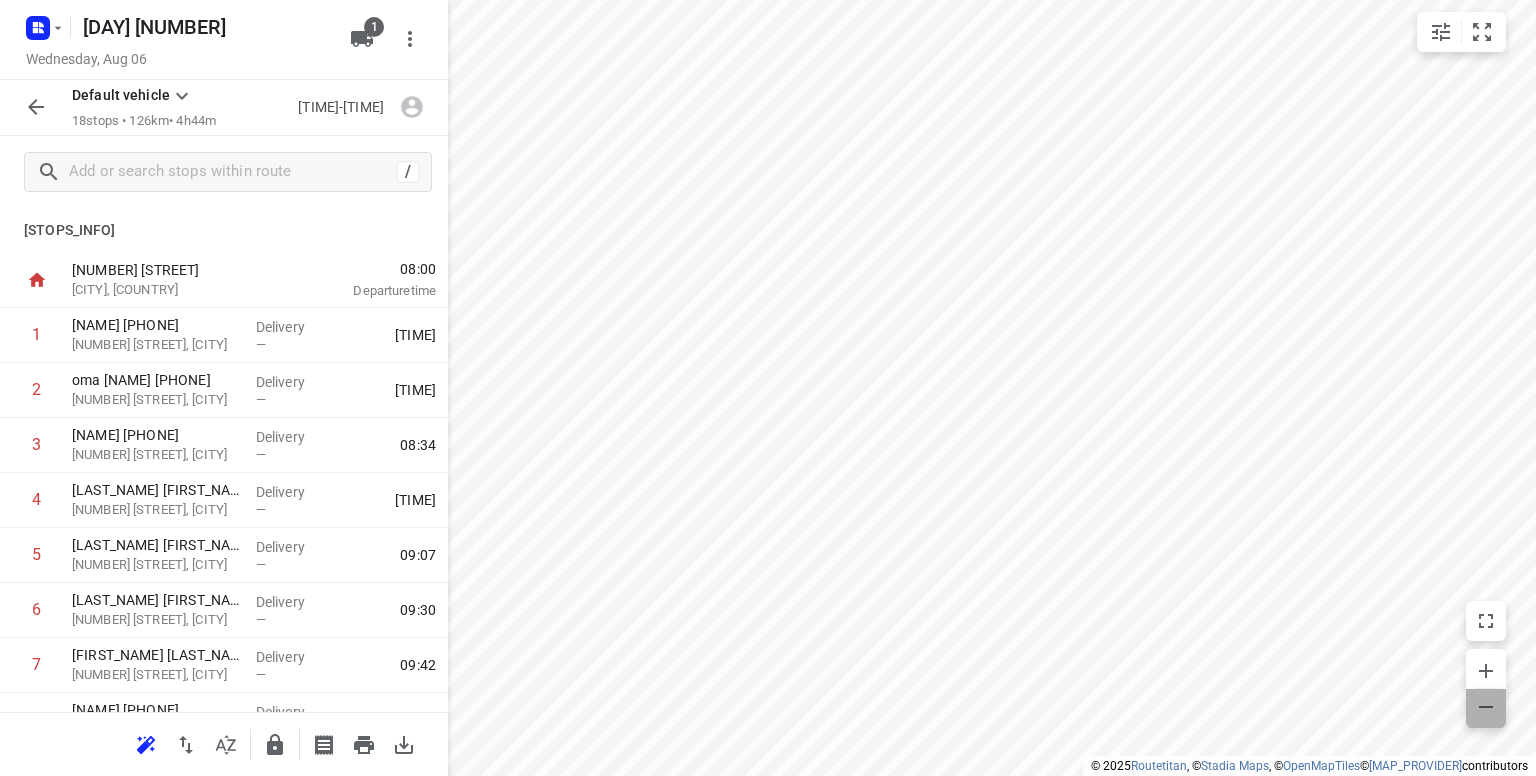 click 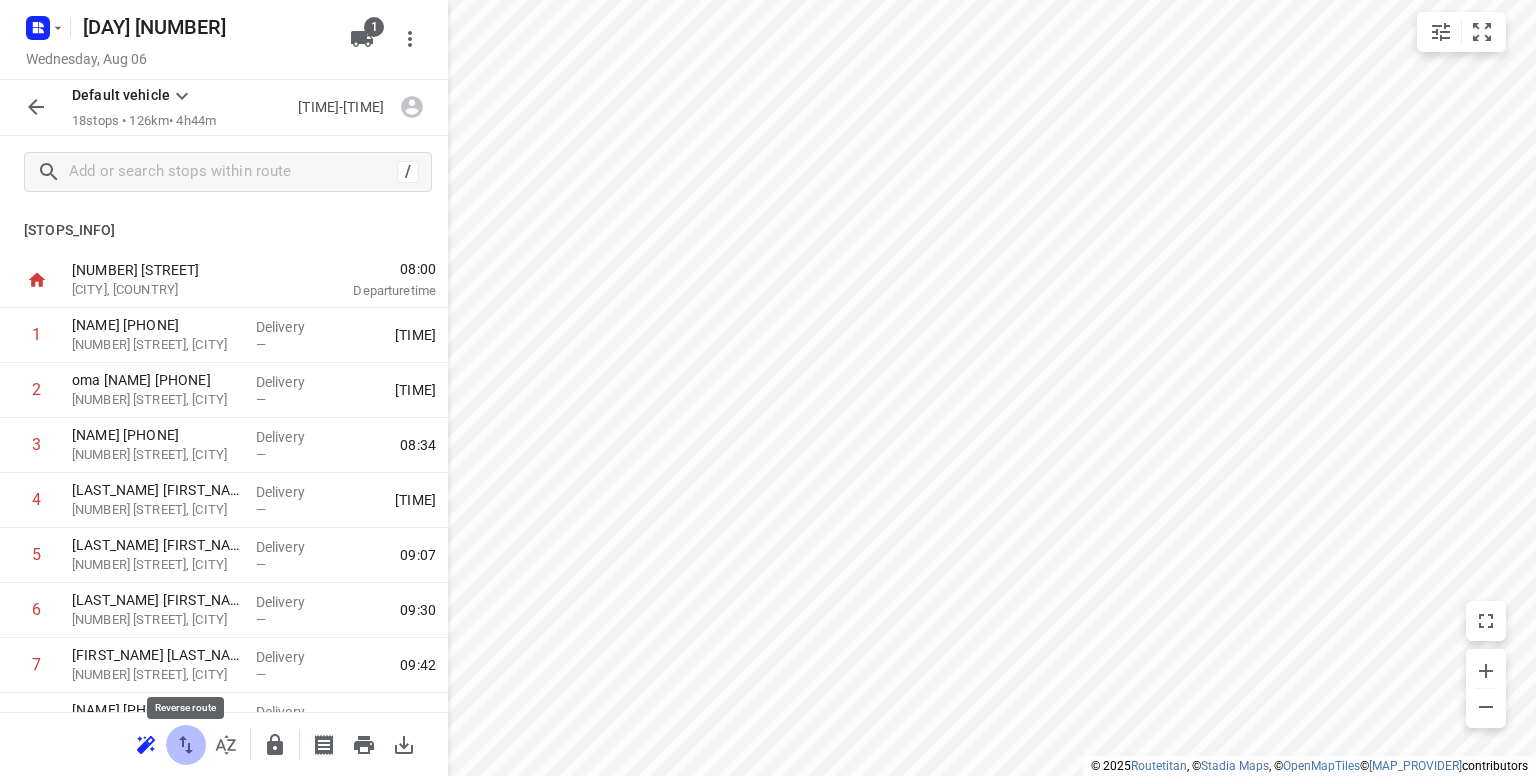 click 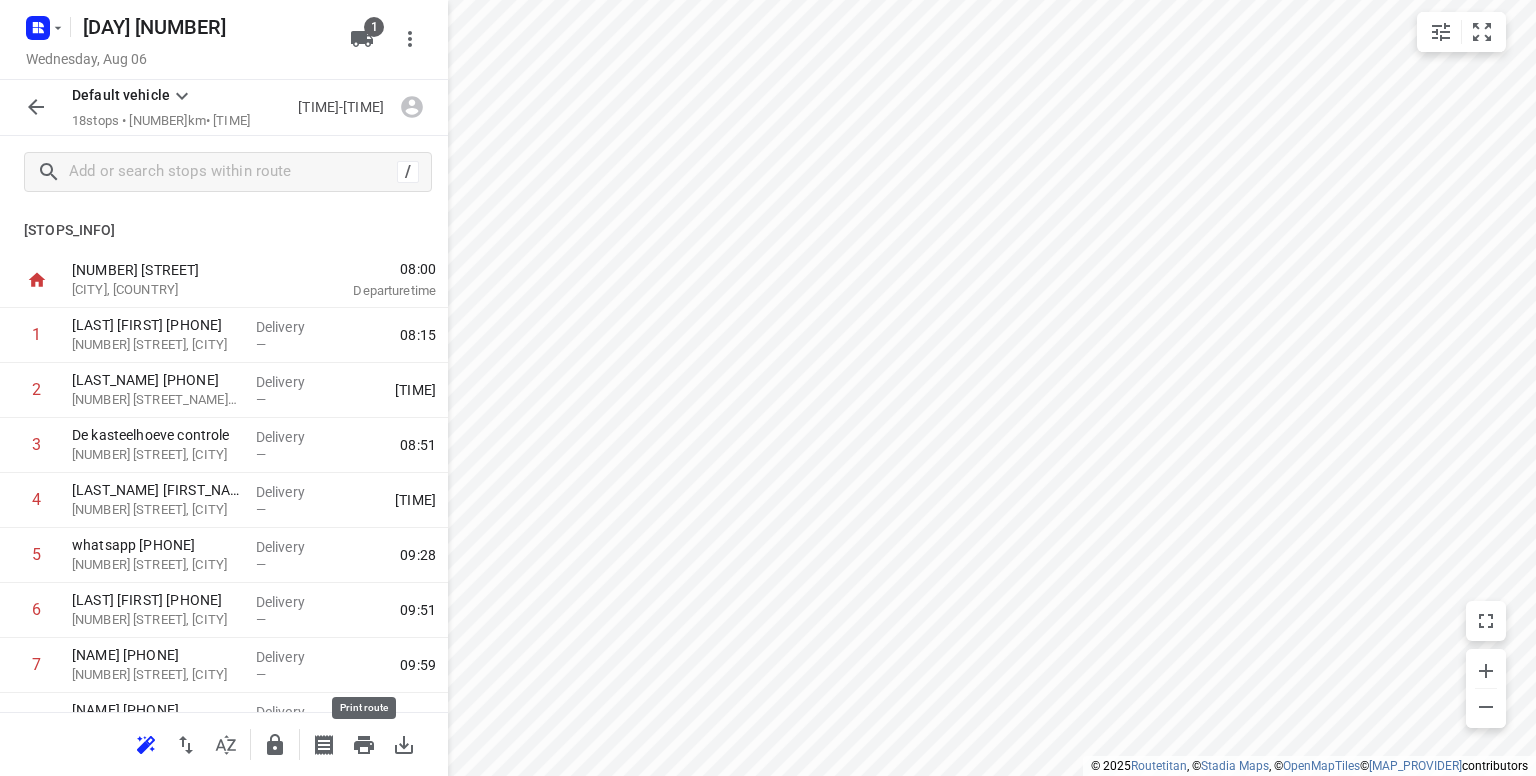 click 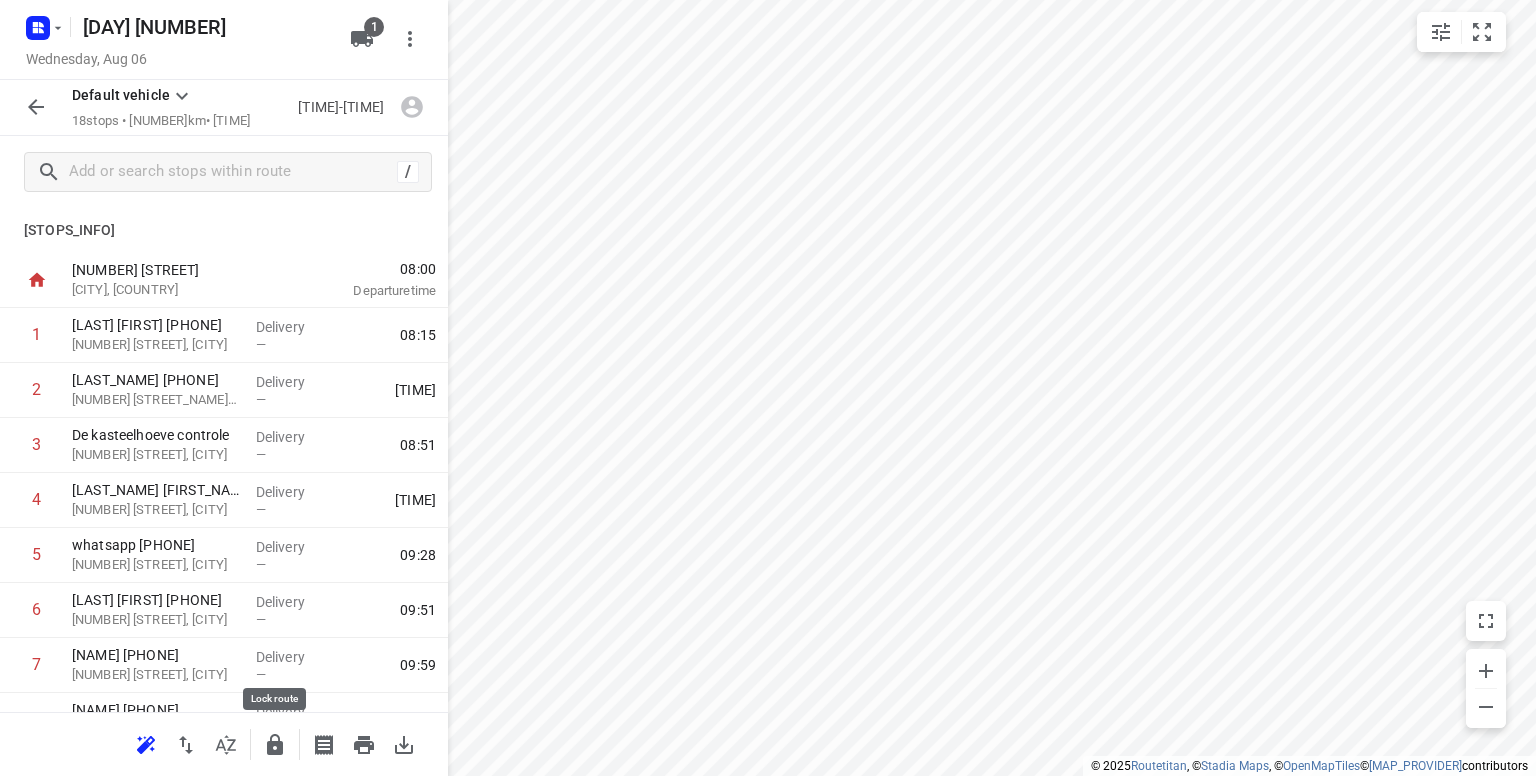 click 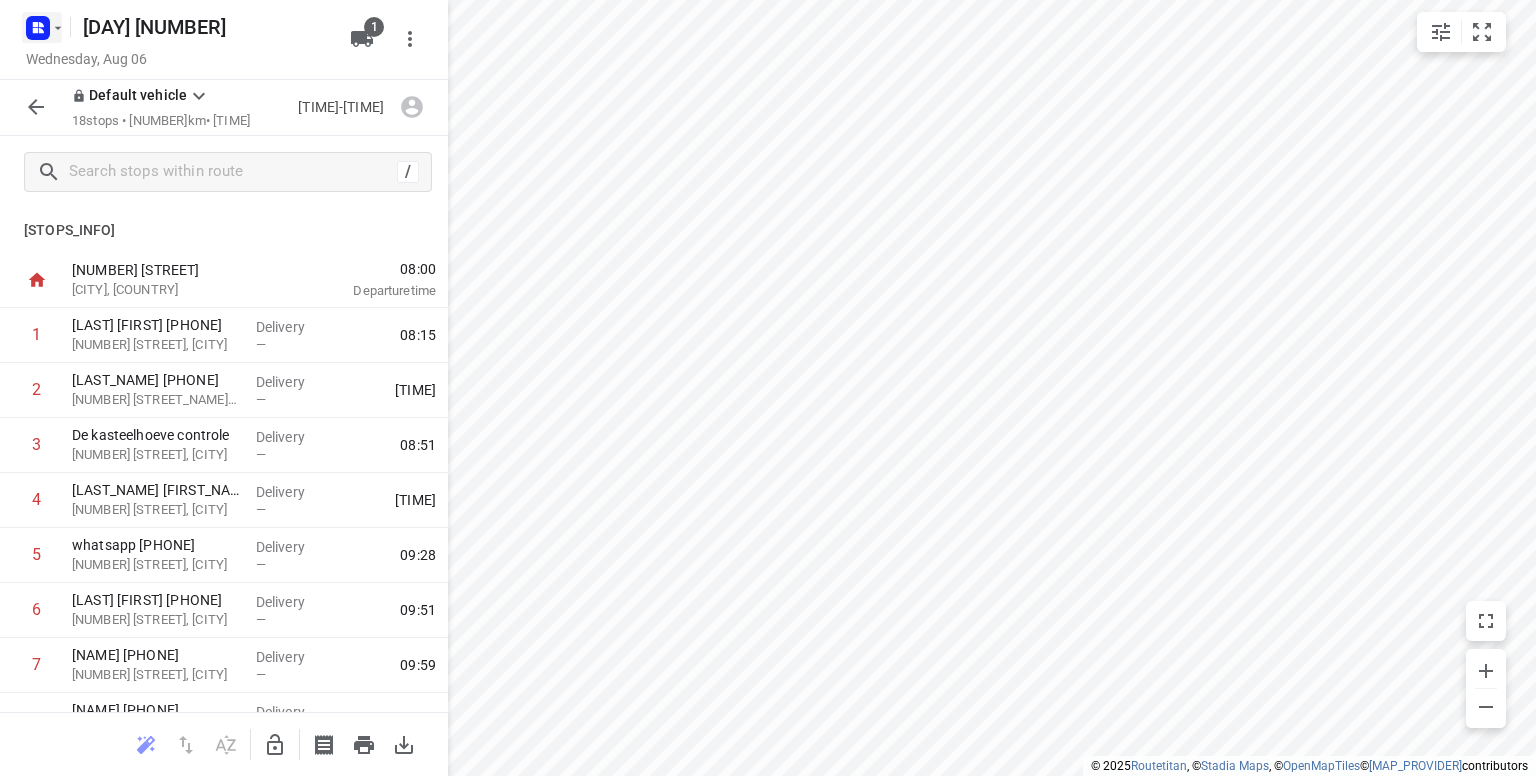 click 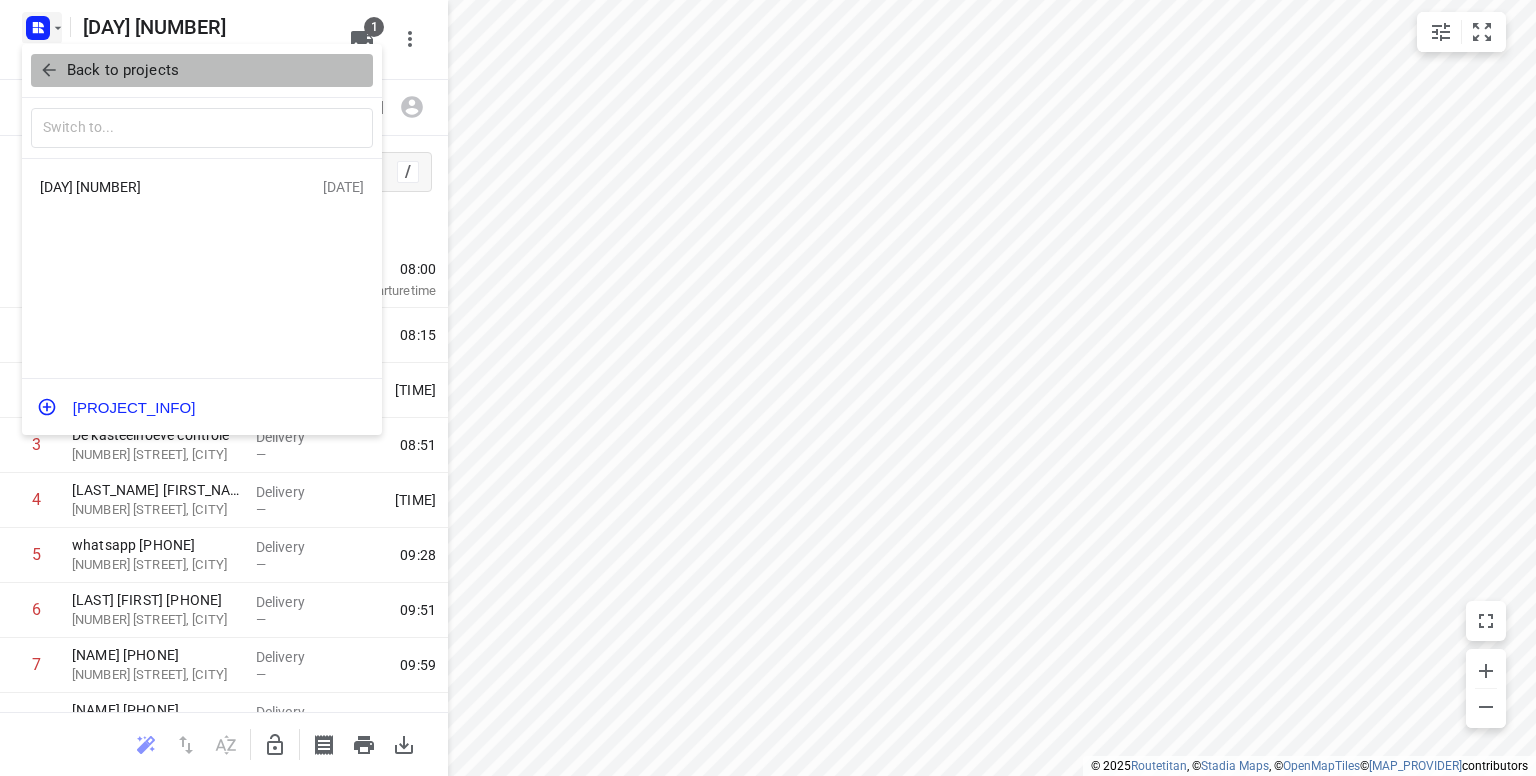 click 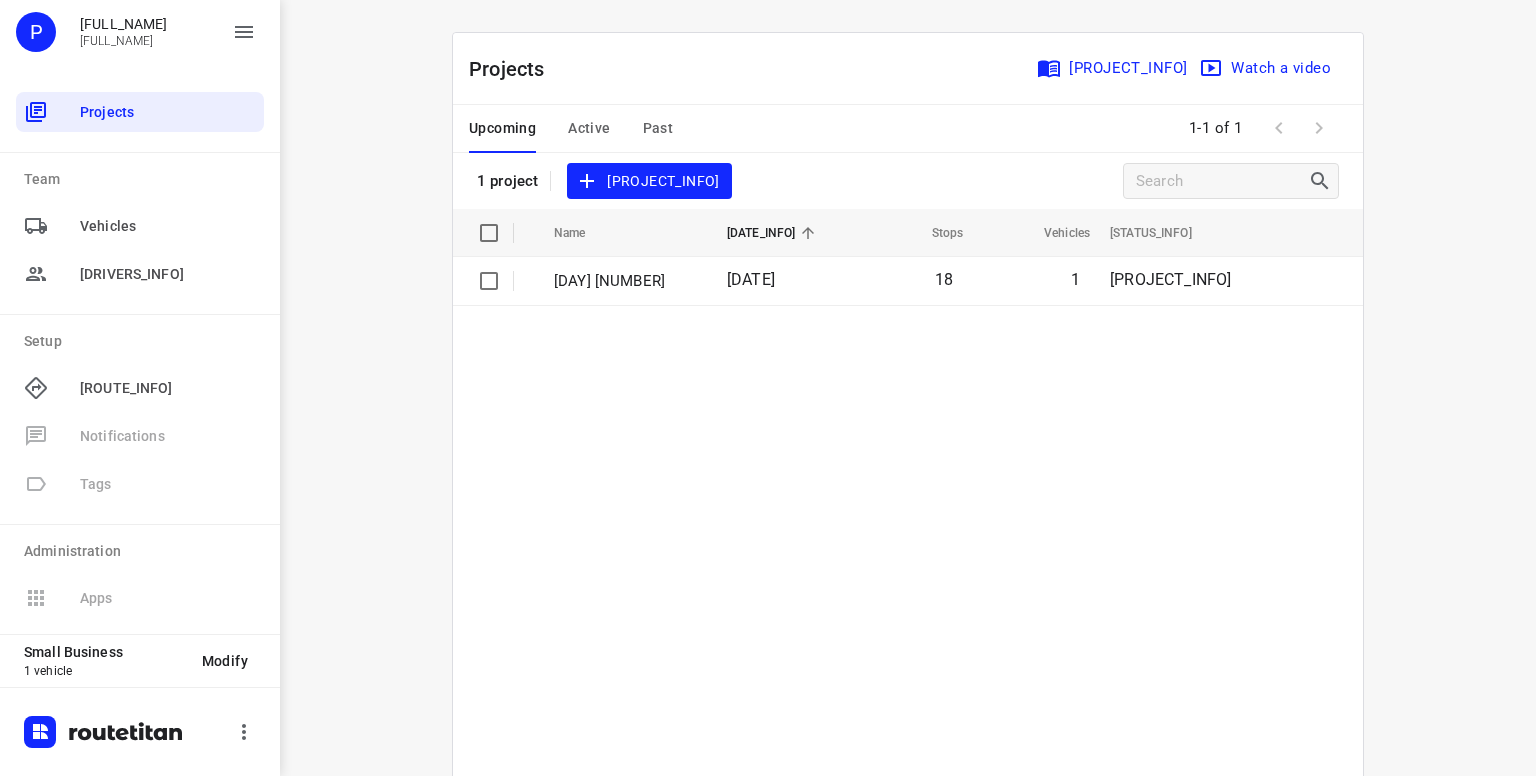 click at bounding box center (104, 732) 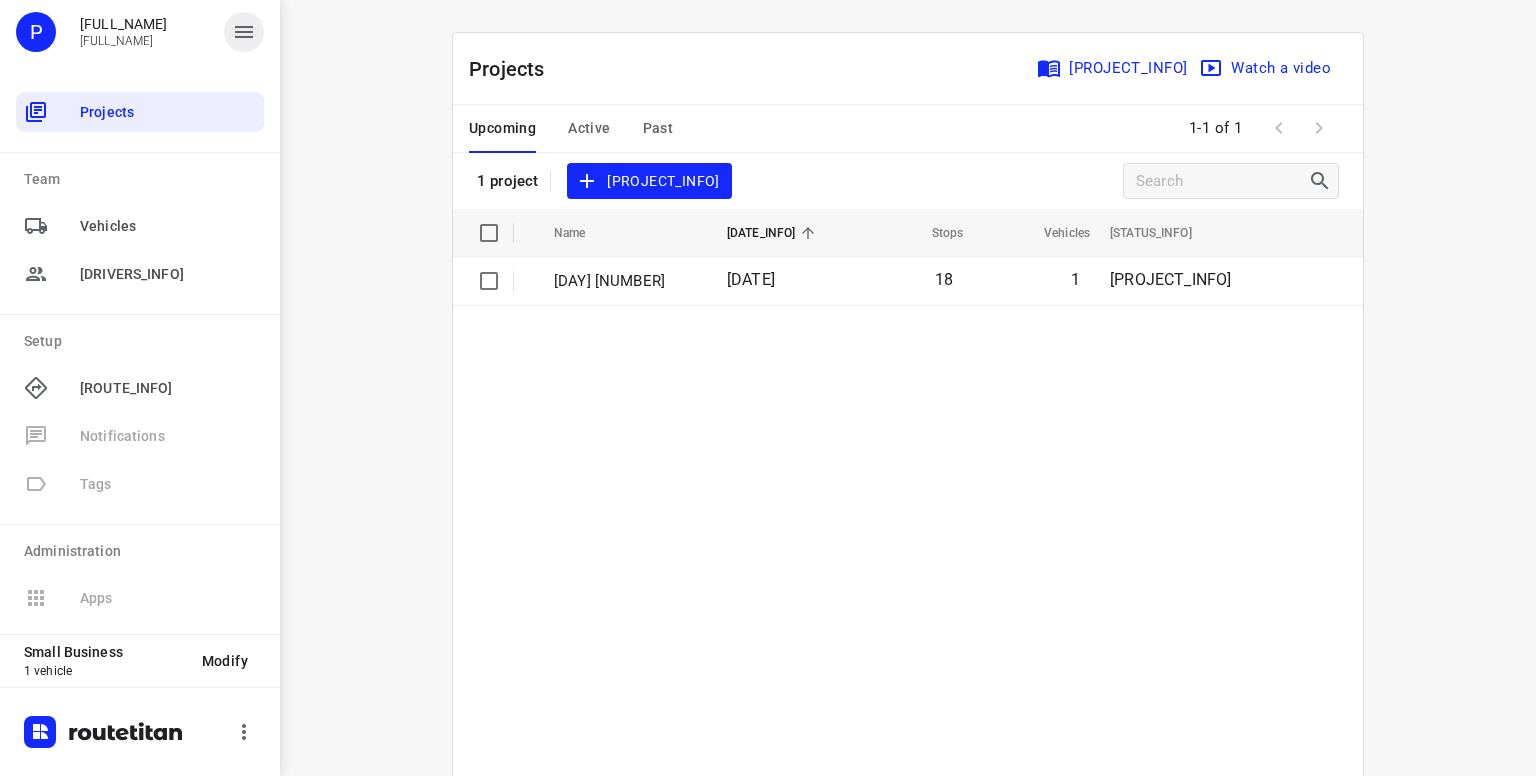click 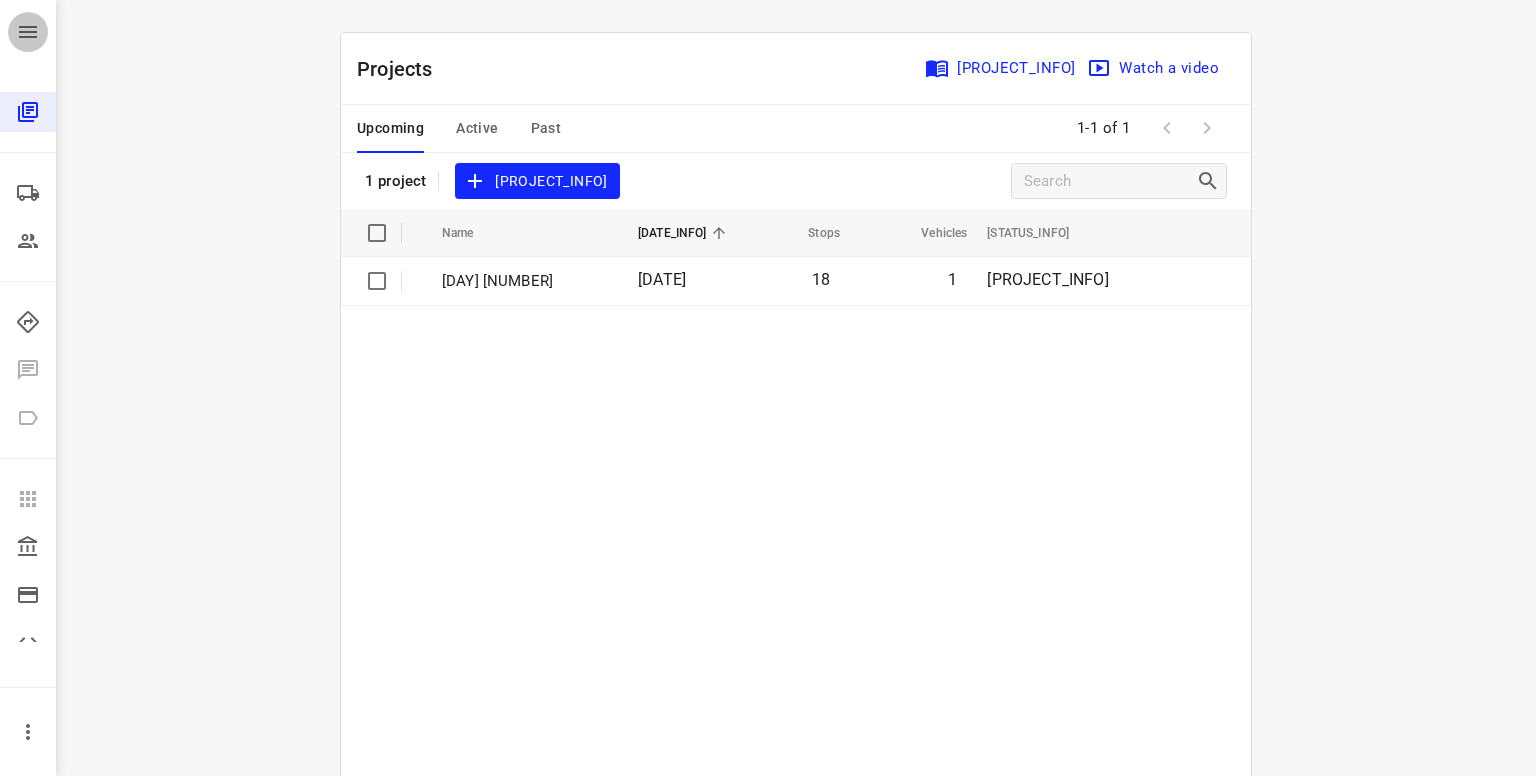 click 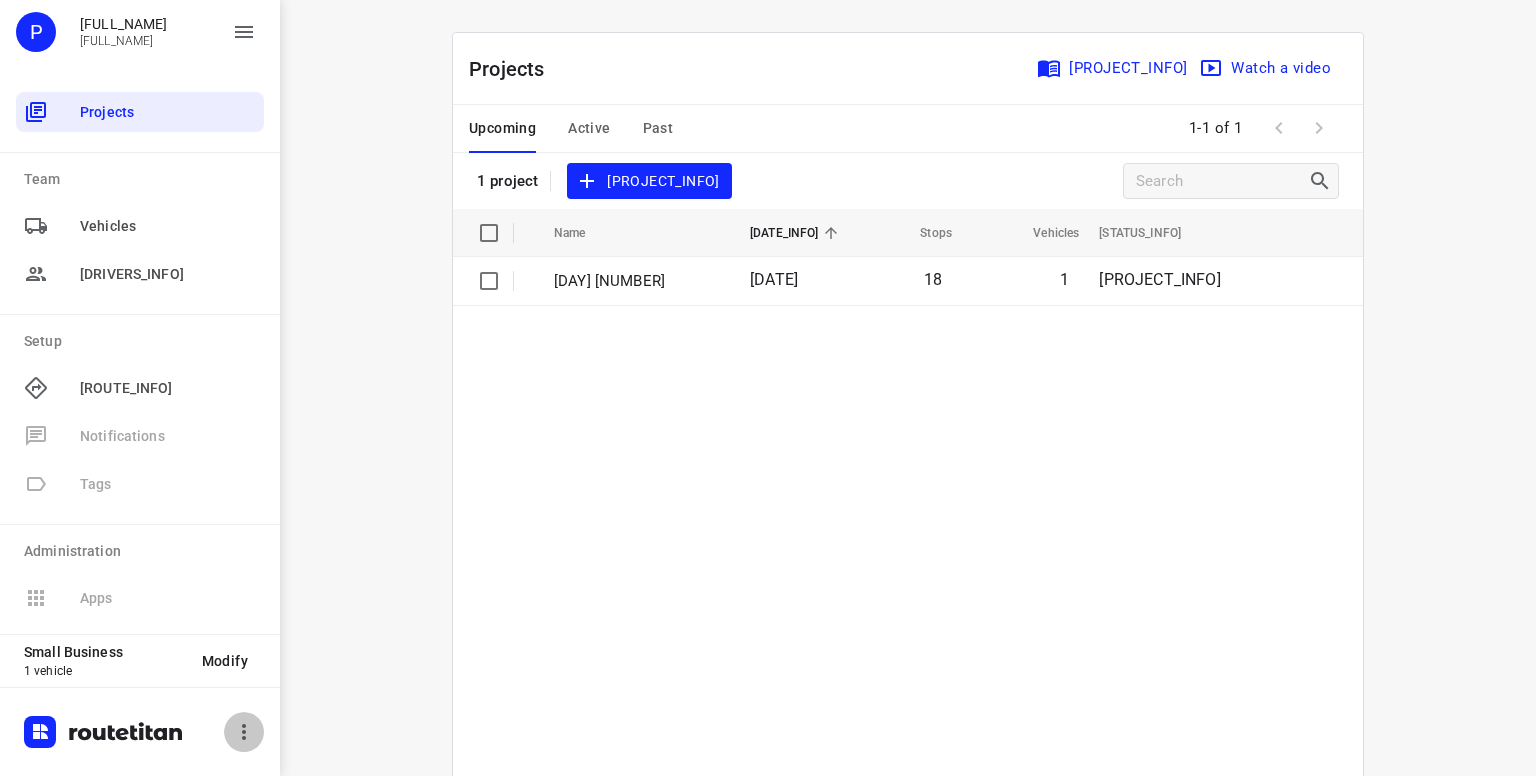 click 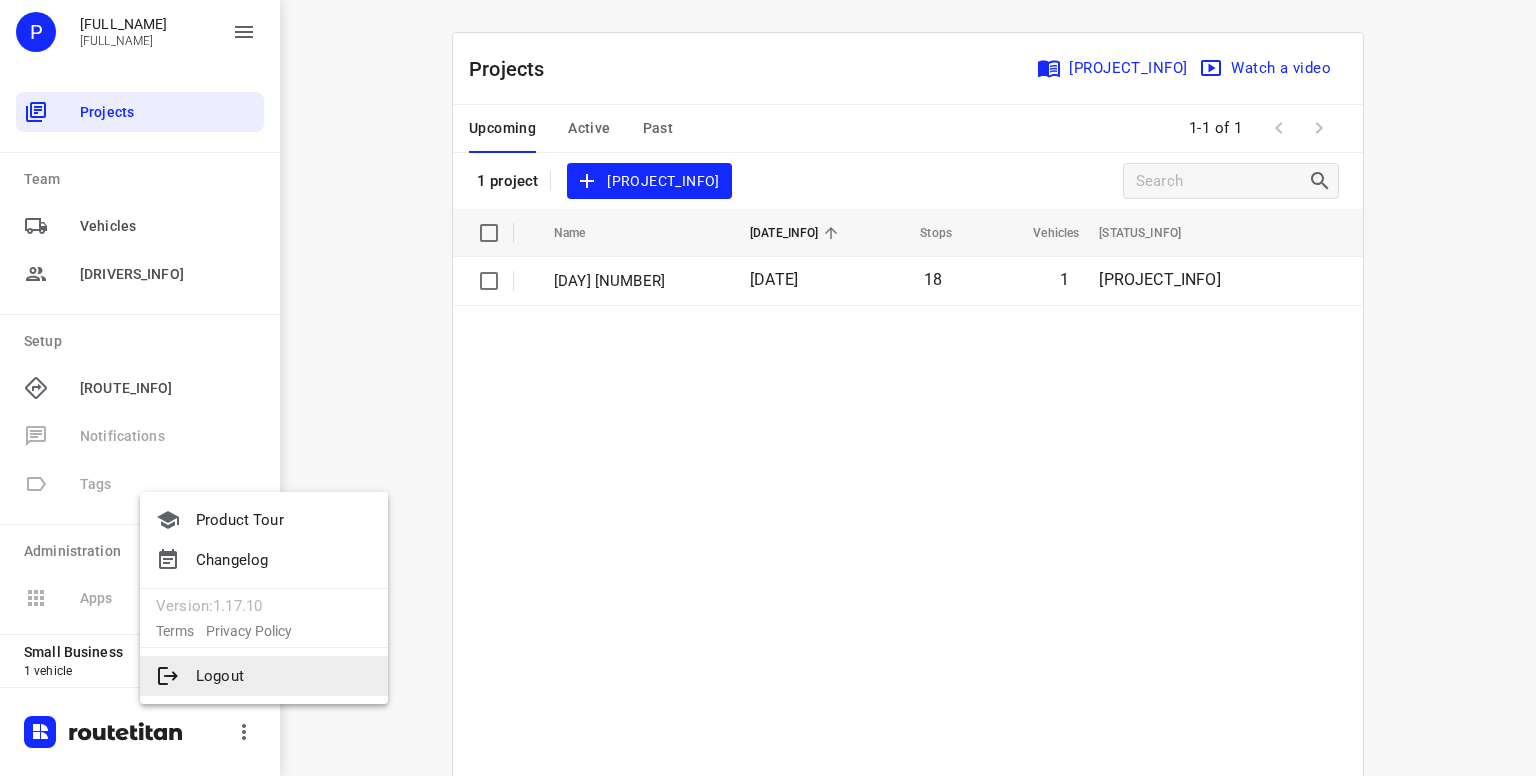 click on "Logout" at bounding box center (264, 676) 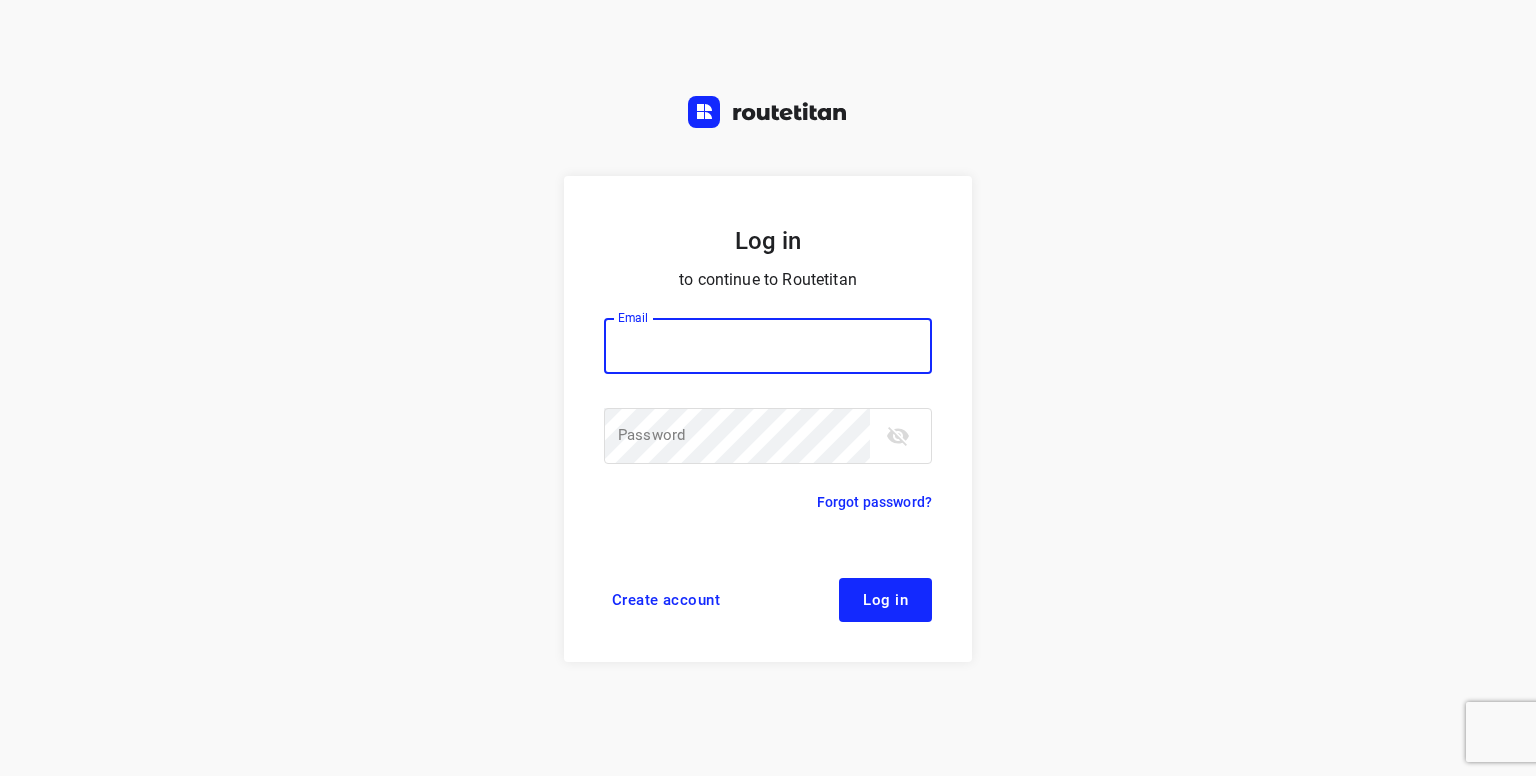 scroll, scrollTop: 0, scrollLeft: 0, axis: both 